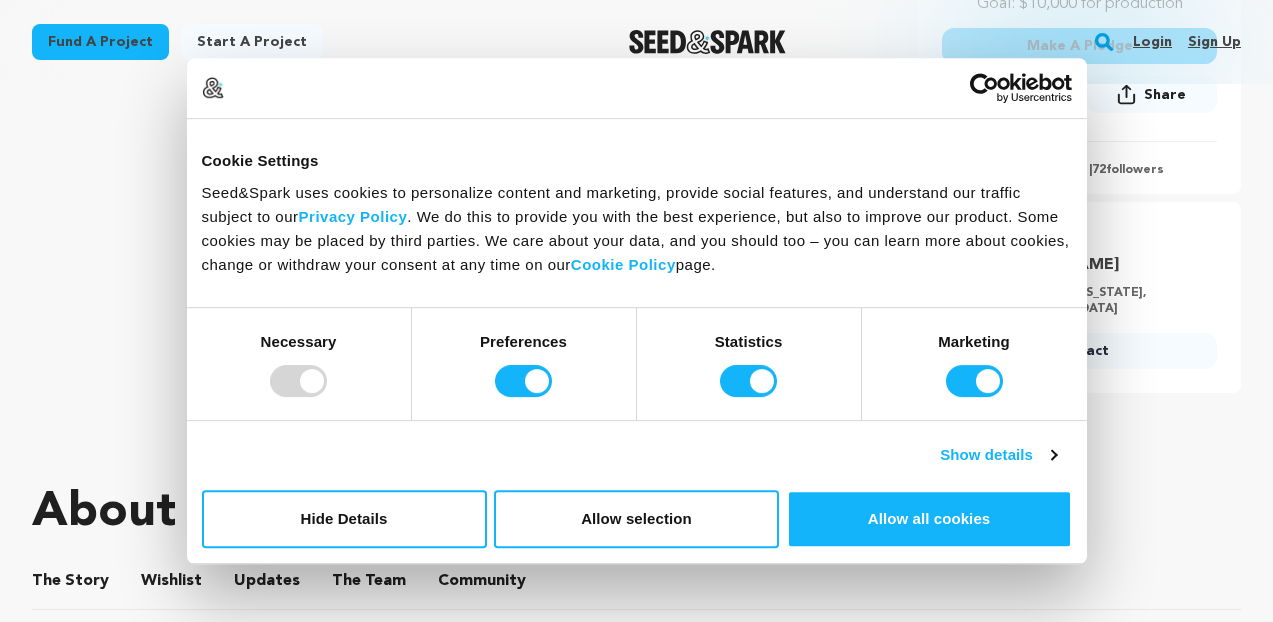 scroll, scrollTop: 630, scrollLeft: 0, axis: vertical 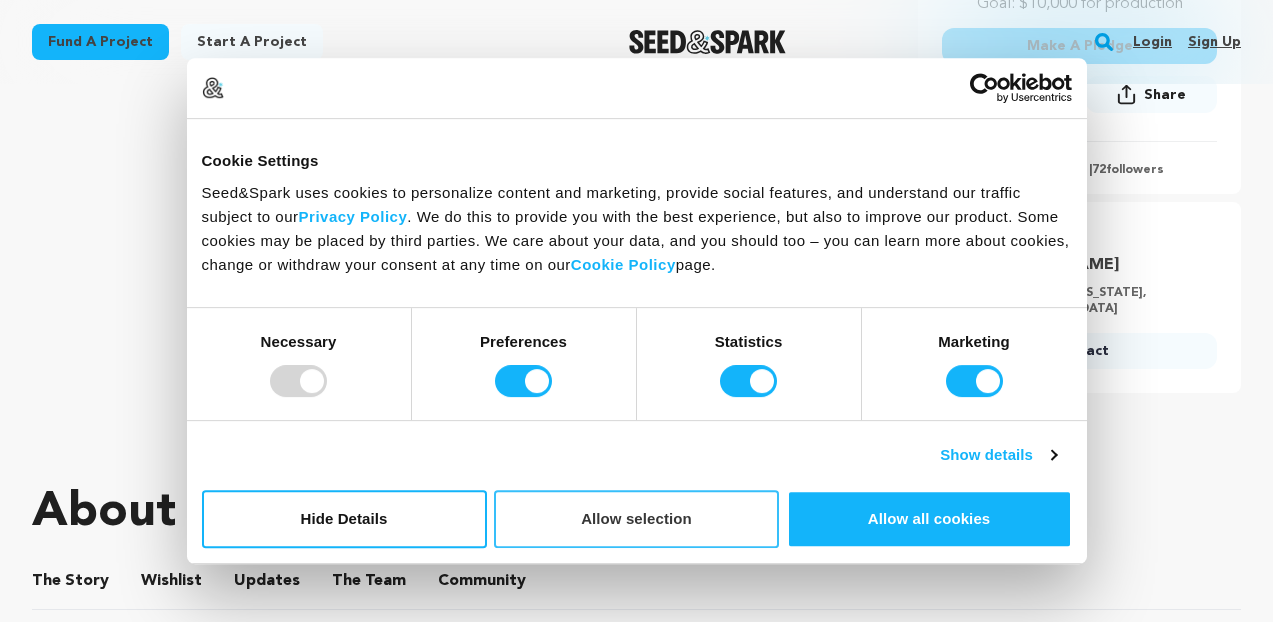 click on "Allow selection" at bounding box center (636, 519) 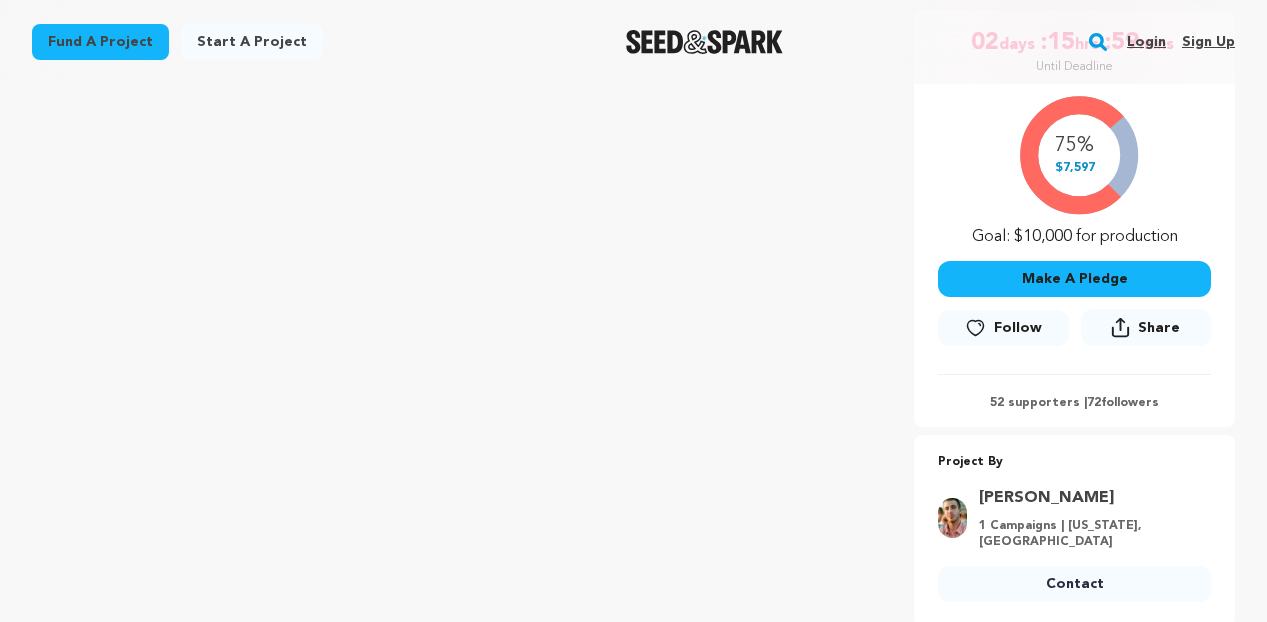 scroll, scrollTop: 394, scrollLeft: 0, axis: vertical 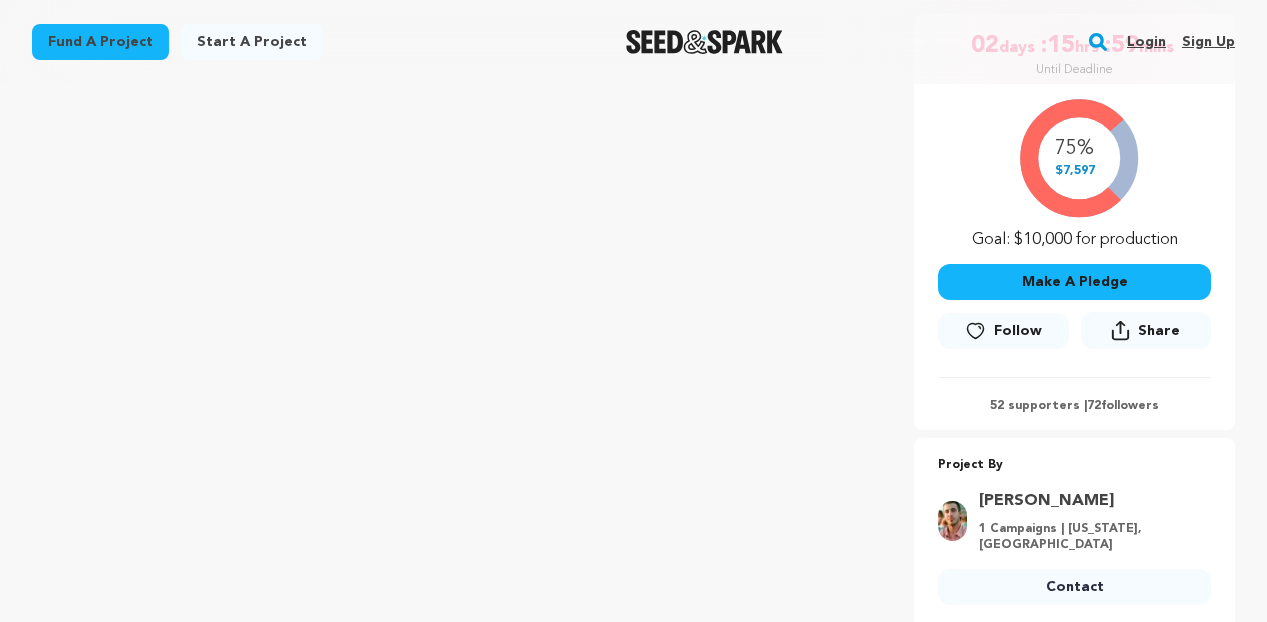 click on "Make A Pledge" at bounding box center (1074, 282) 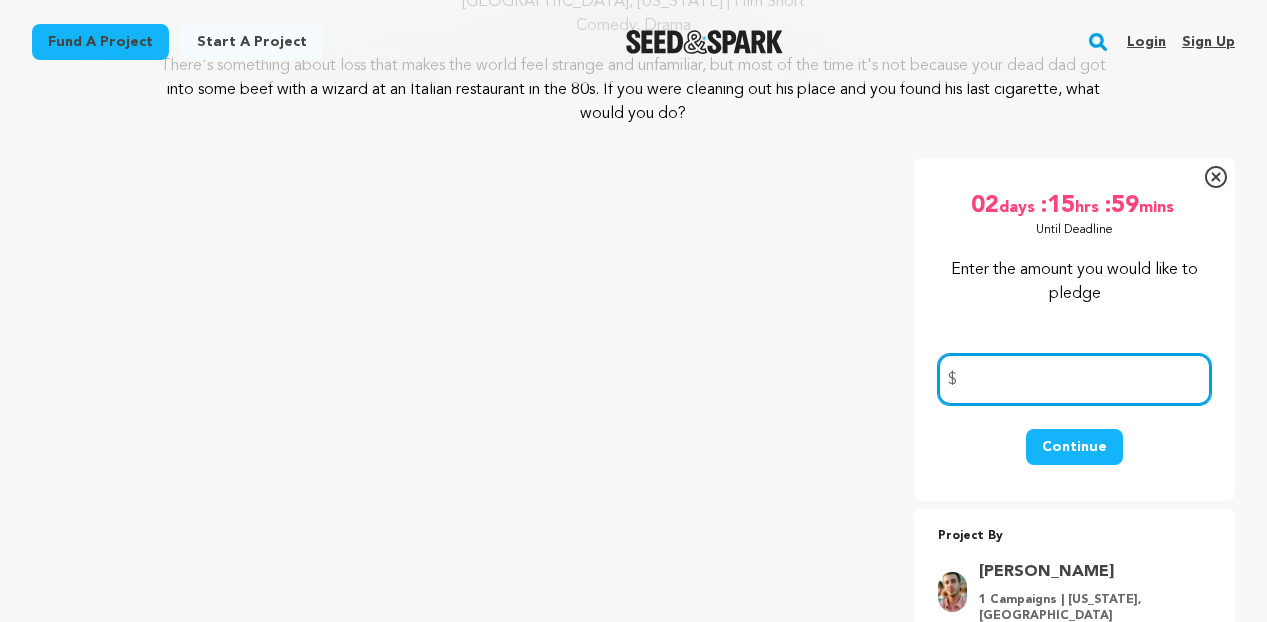 scroll, scrollTop: 248, scrollLeft: 0, axis: vertical 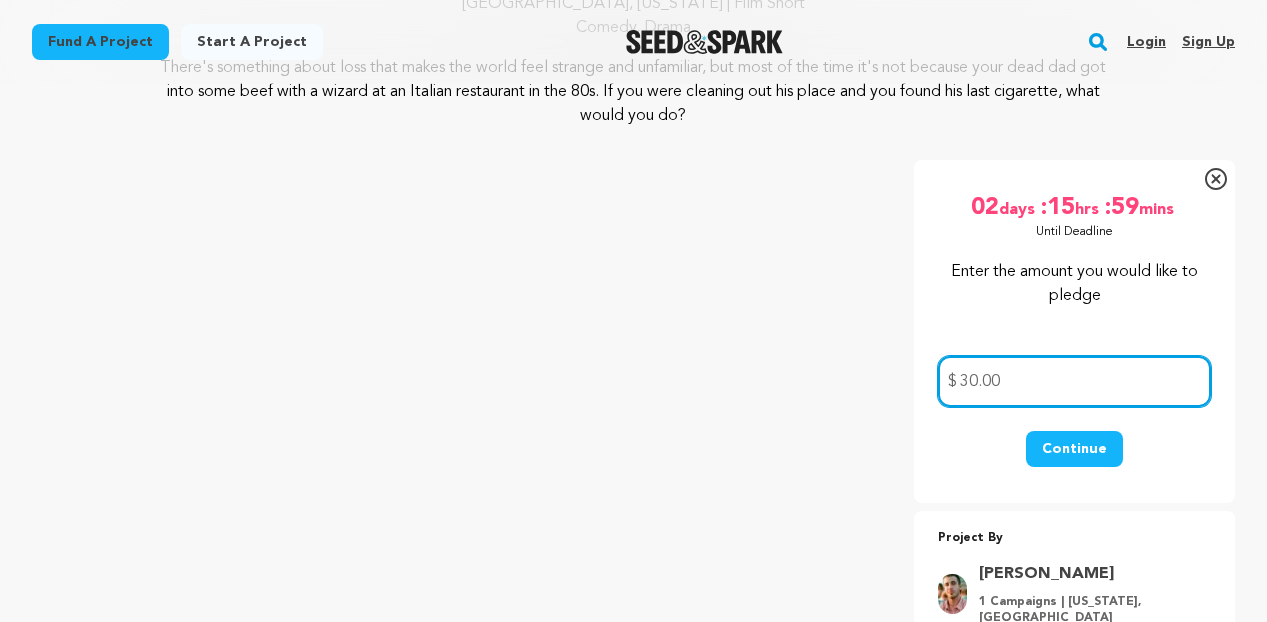 type on "30.00" 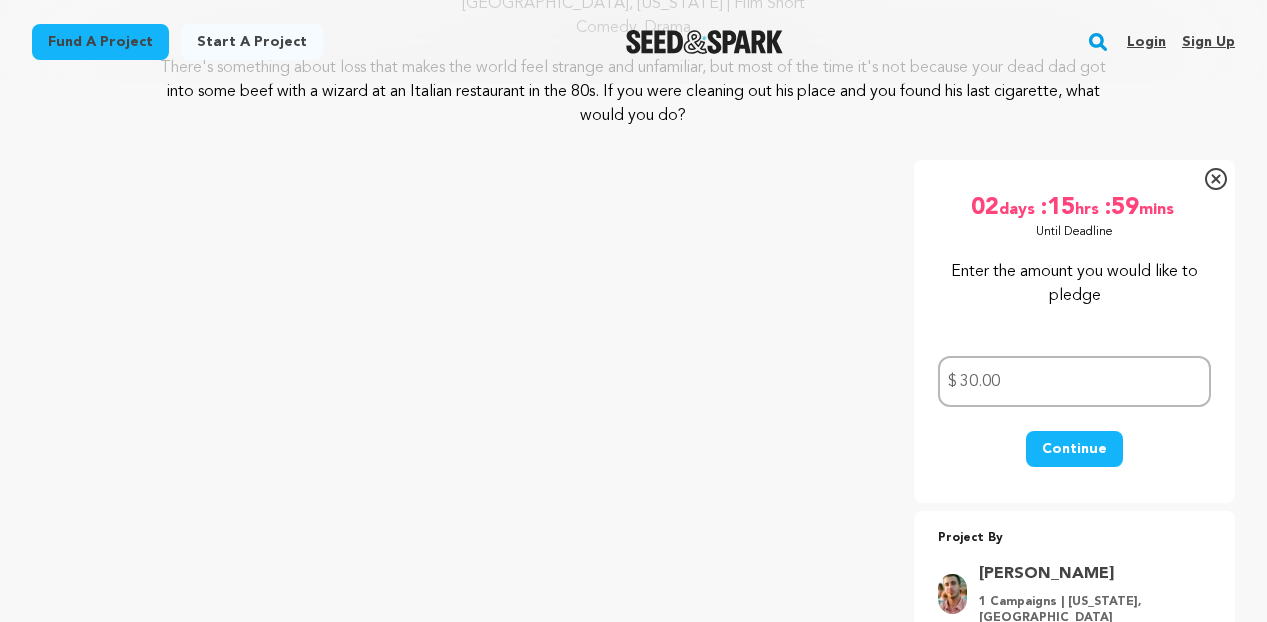 click on "Continue" at bounding box center (1074, 449) 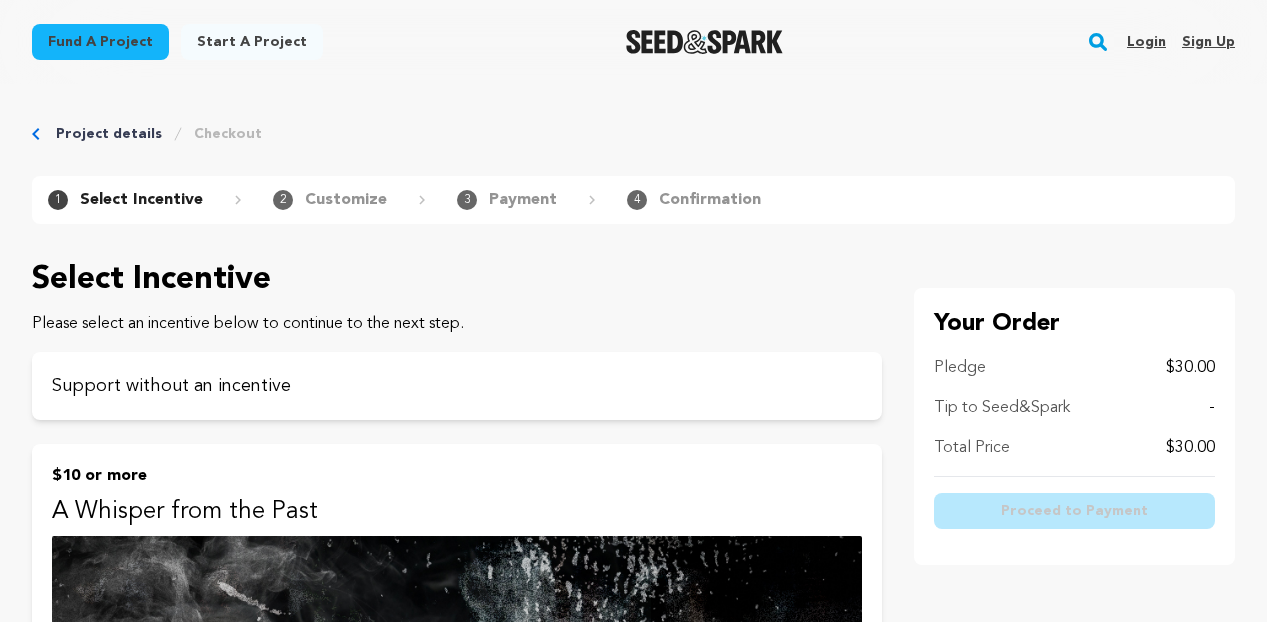 scroll, scrollTop: 0, scrollLeft: 0, axis: both 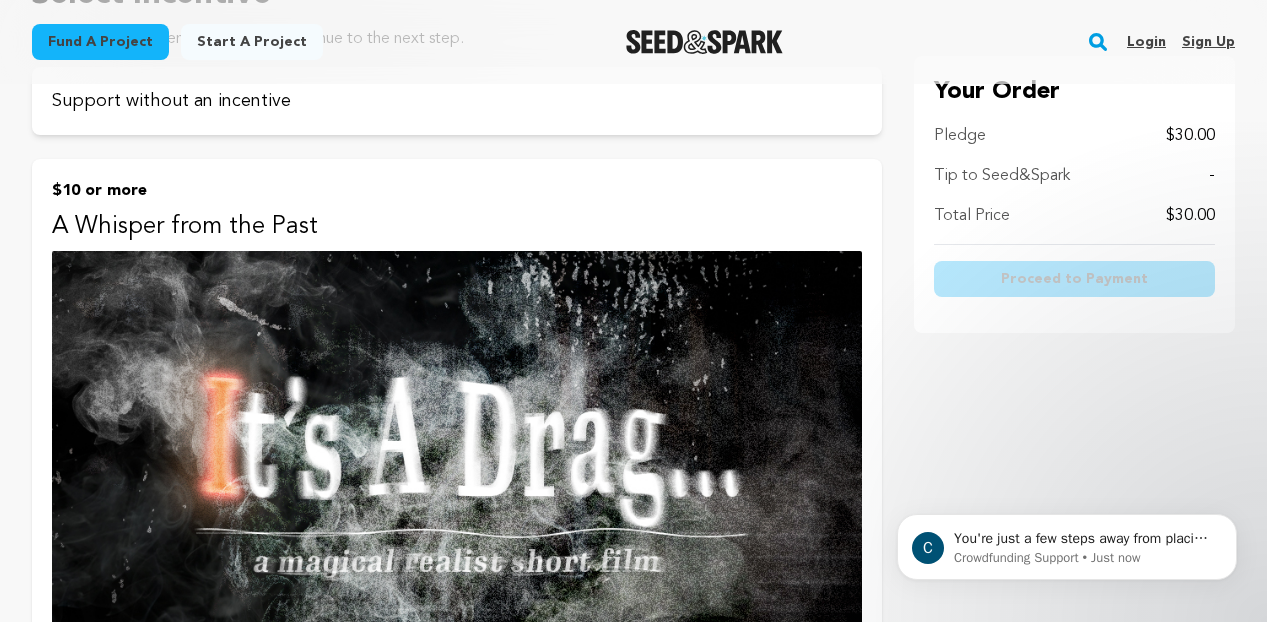 click at bounding box center [457, 479] 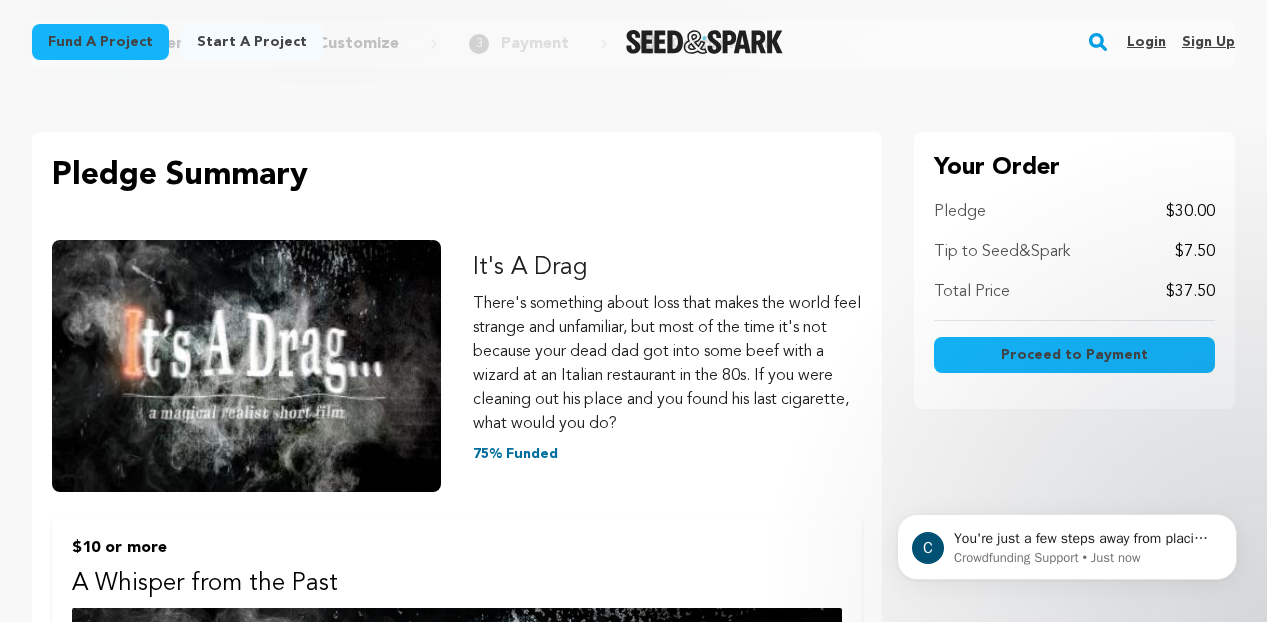 scroll, scrollTop: 151, scrollLeft: 0, axis: vertical 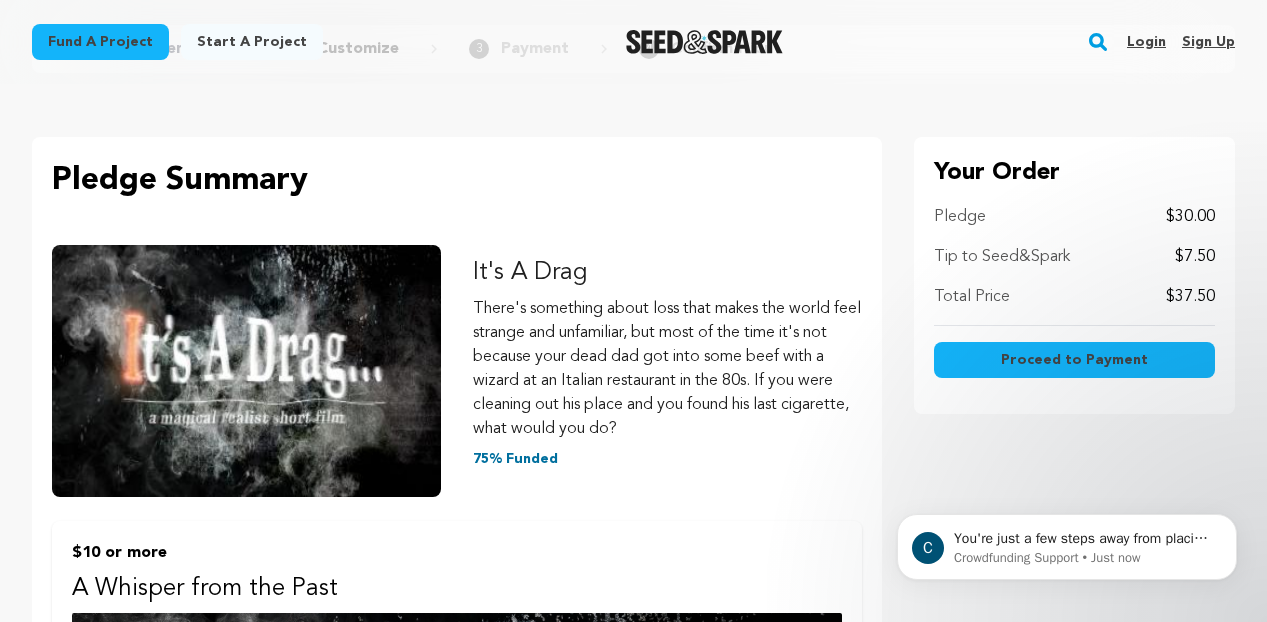 click on "Proceed to Payment" at bounding box center [1074, 360] 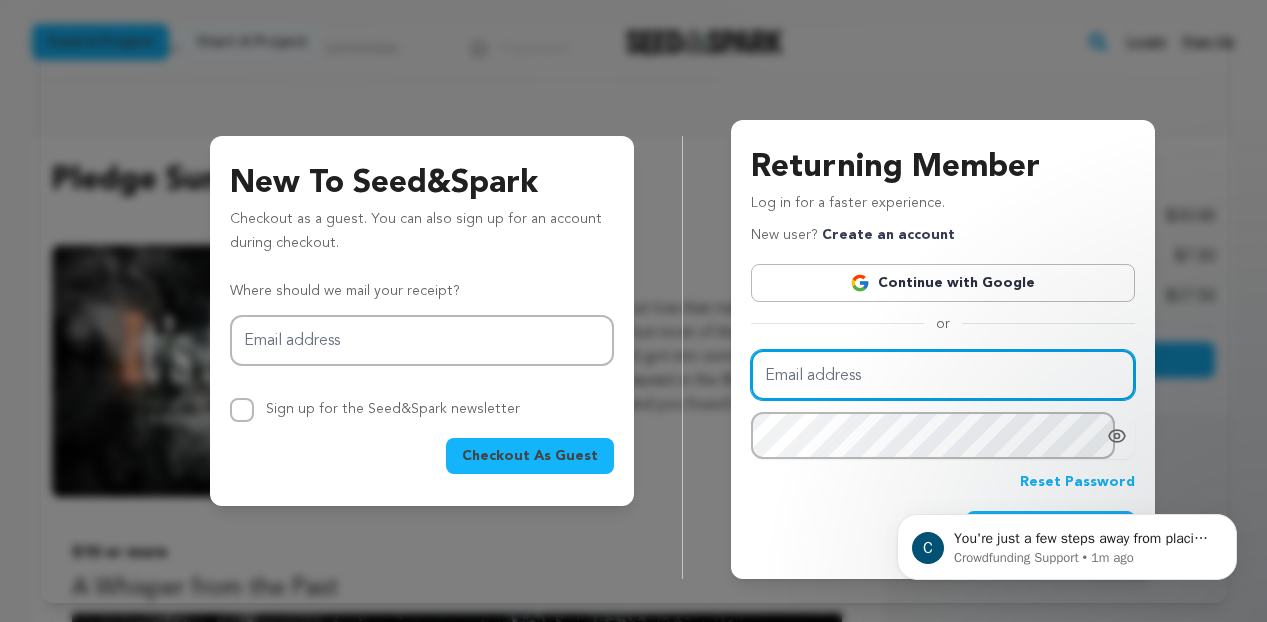 click on "Email address" at bounding box center (943, 375) 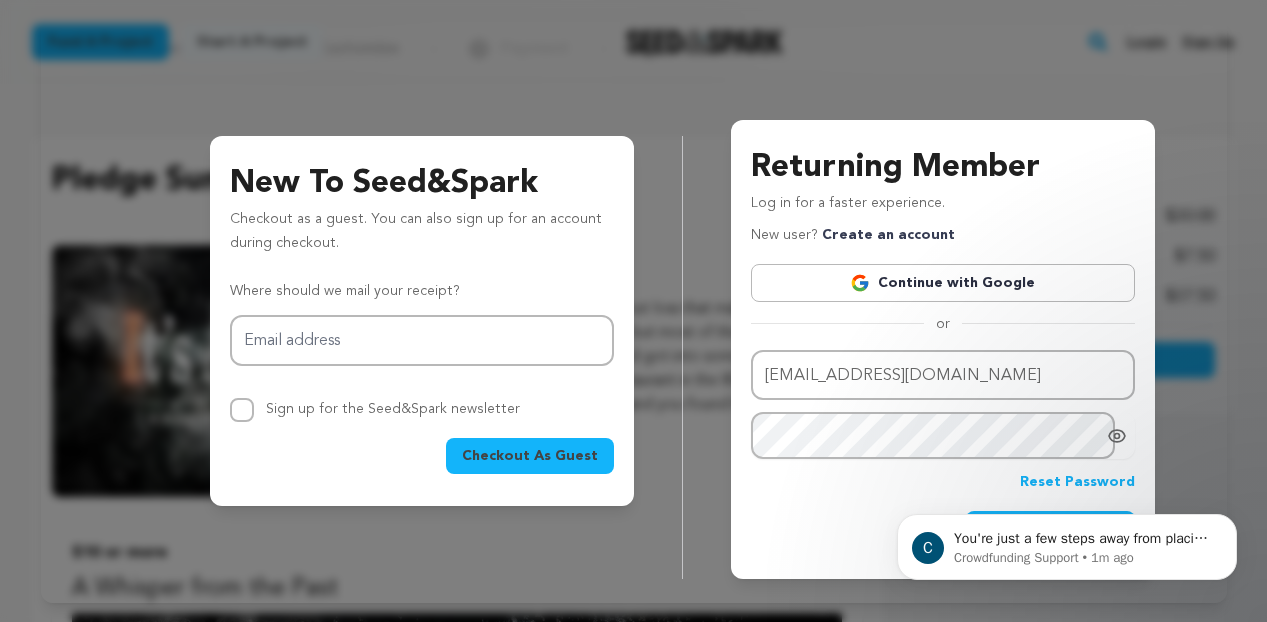 click on "C You're just a few steps away from placing a pledge!  If you have any troubleshooting questions, reply here to contact the Seed&amp;Spark support team.  (note: replying to this chat does not reach the creators behind the project.) Crowdfunding Support • 1m ago" at bounding box center (1067, 455) 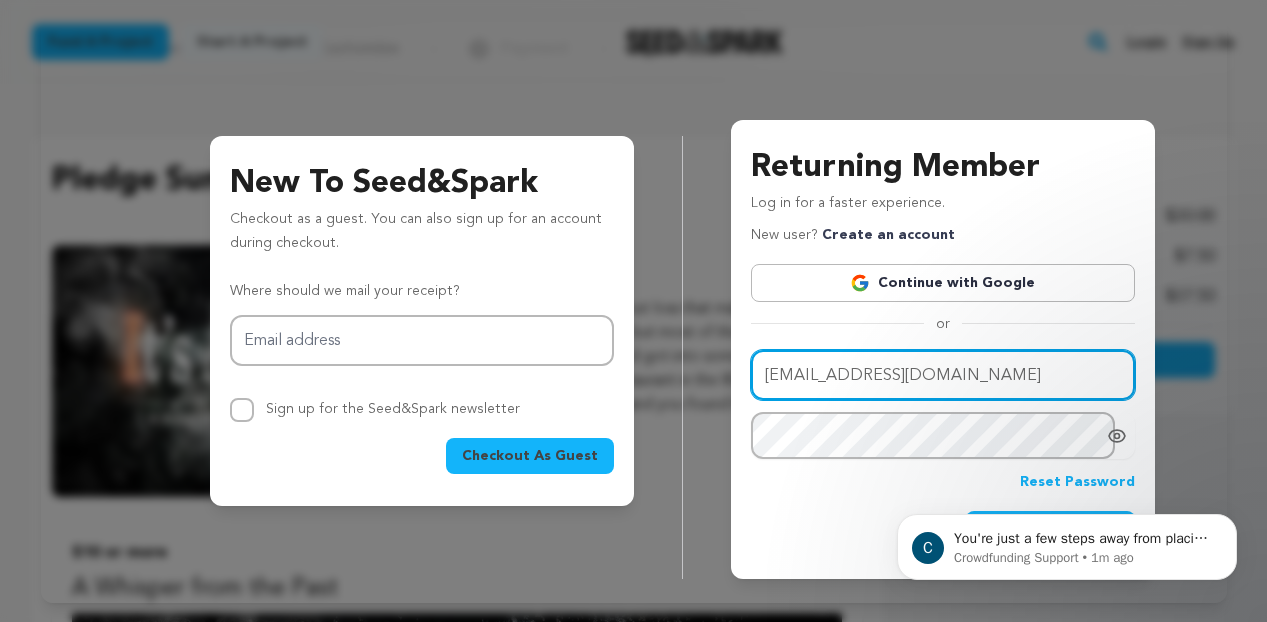click on "[EMAIL_ADDRESS][DOMAIN_NAME]" at bounding box center (943, 375) 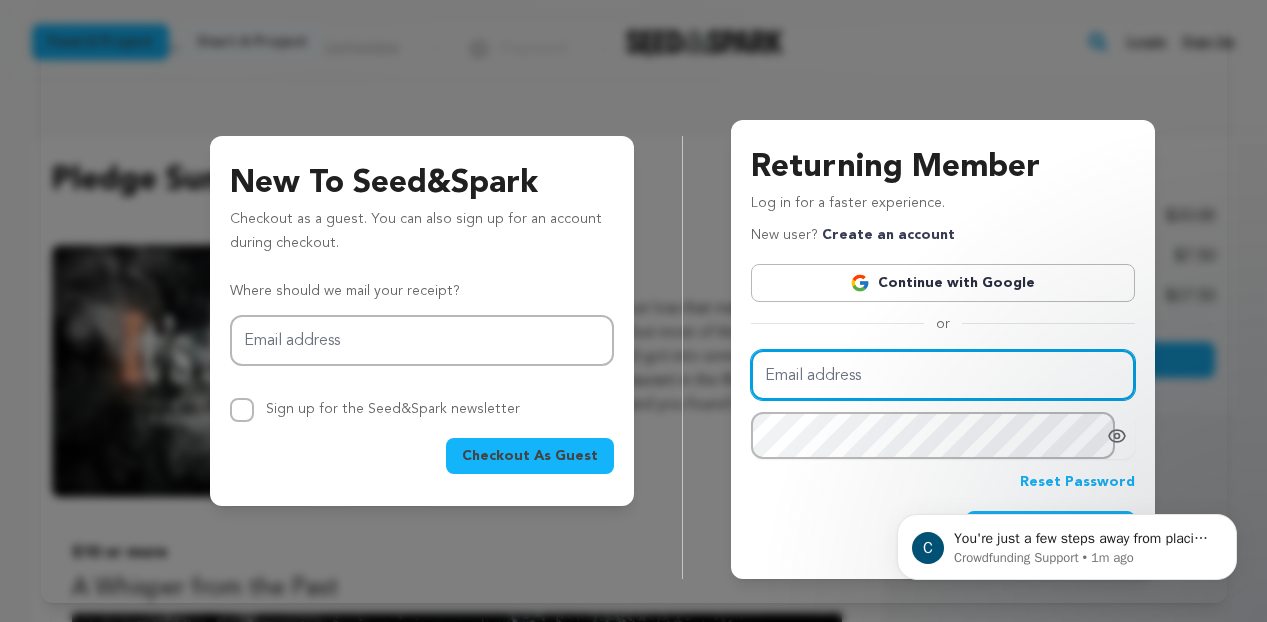 type 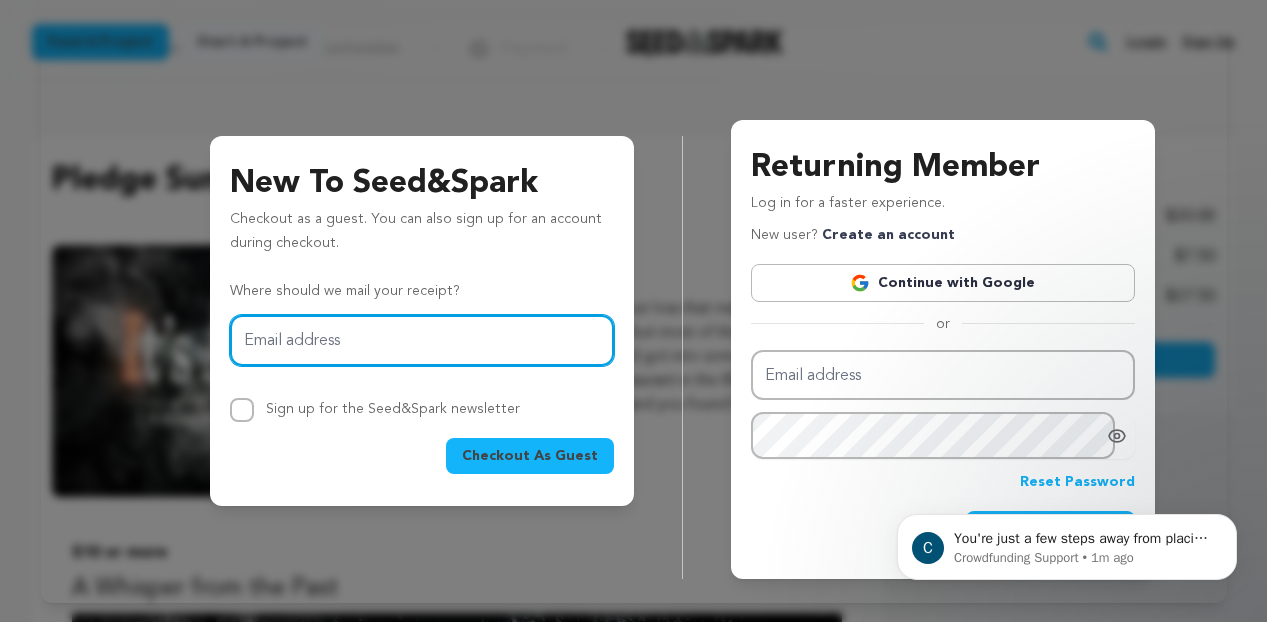click on "Email address" at bounding box center (422, 340) 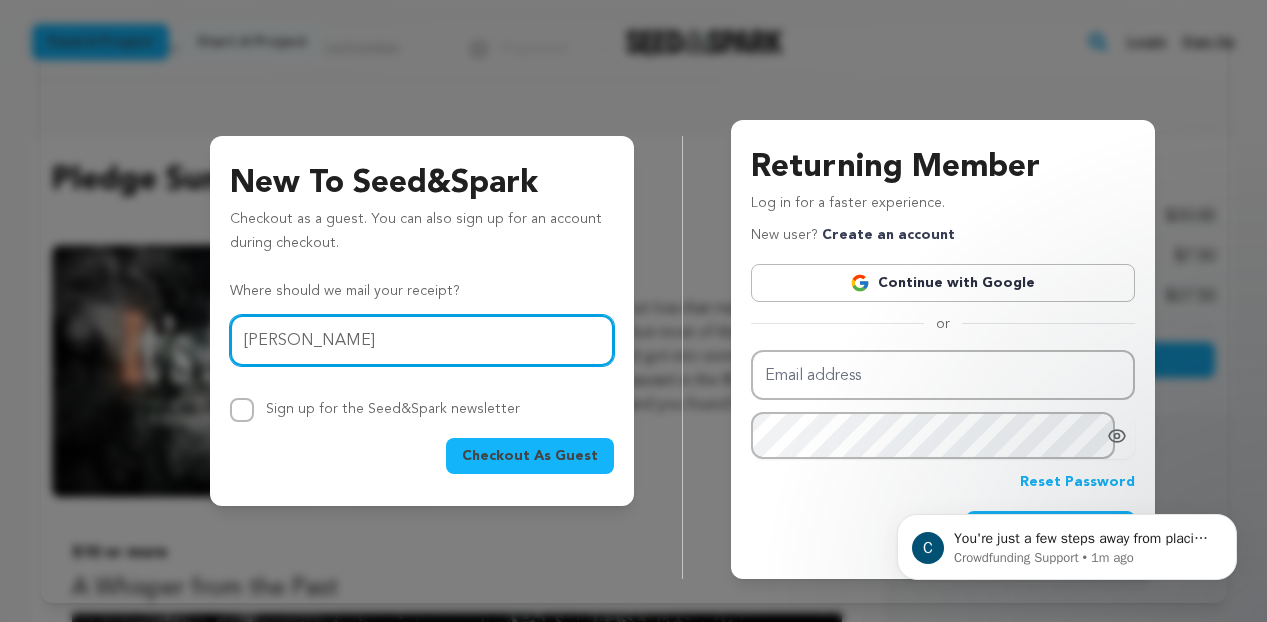 type on "sarahsan100@gmail.com" 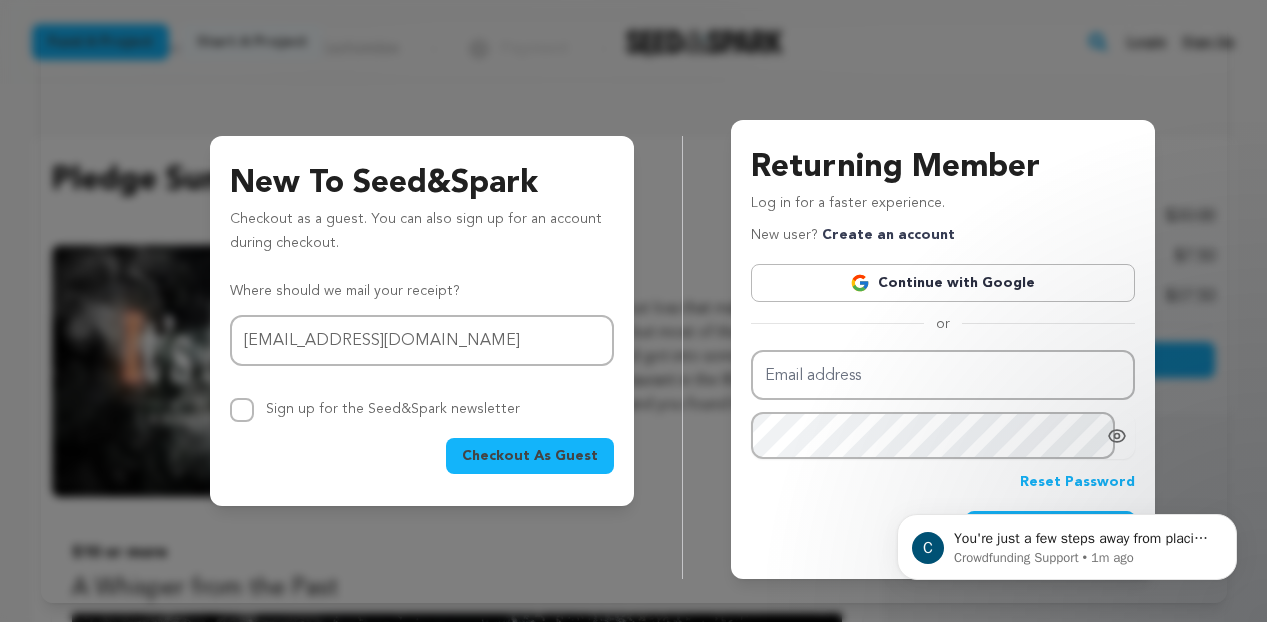 click on "Checkout As Guest" at bounding box center [530, 456] 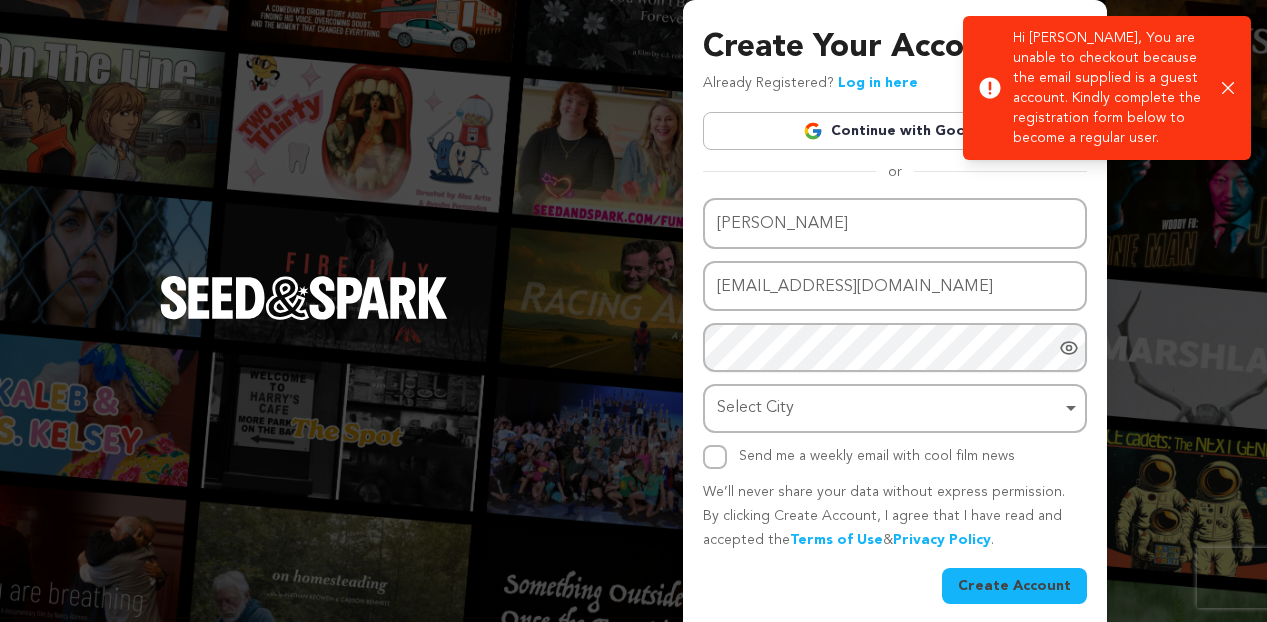 scroll, scrollTop: 0, scrollLeft: 0, axis: both 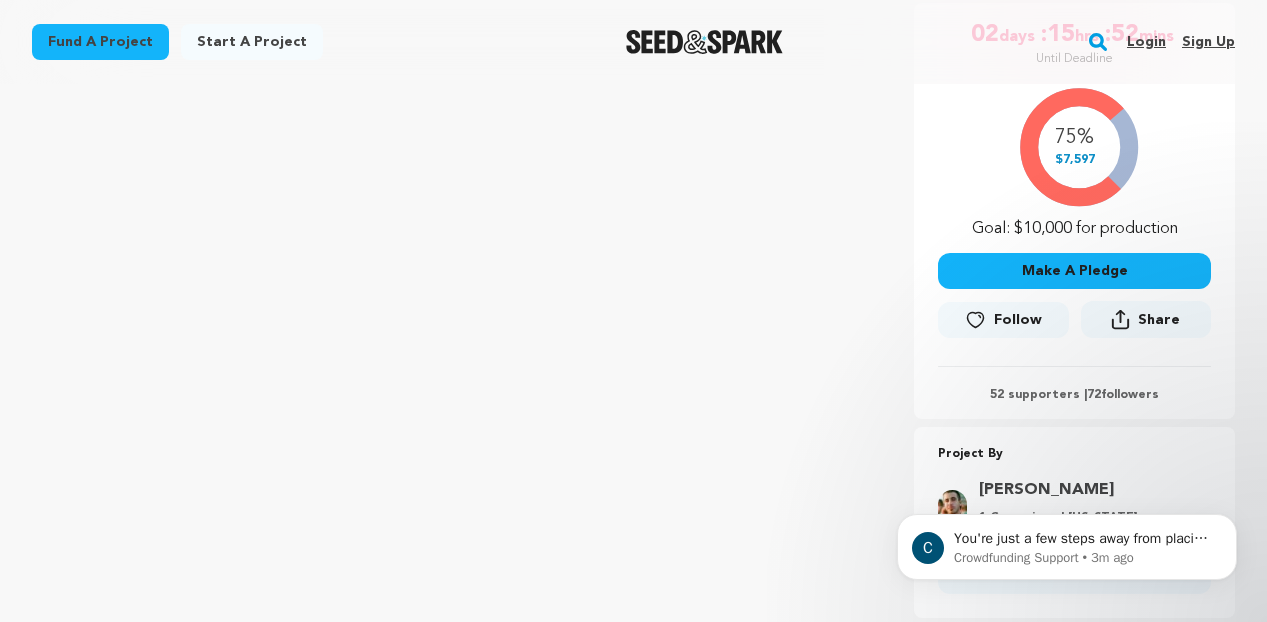 click on "Make A Pledge" at bounding box center (1074, 271) 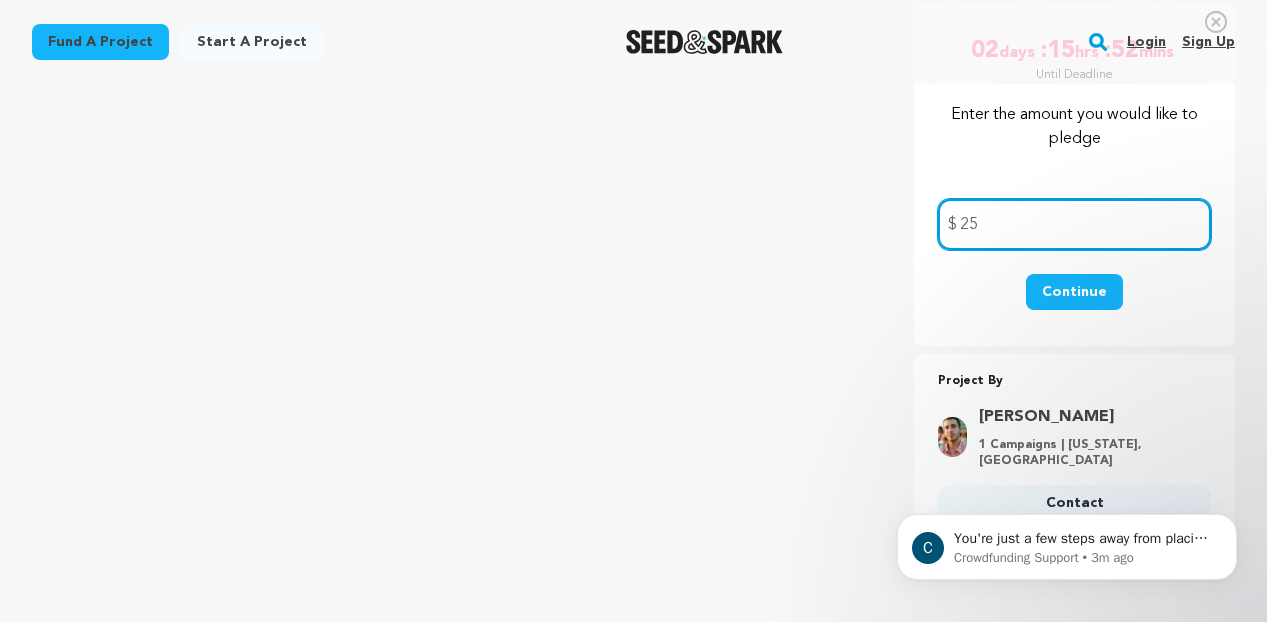 type on "25" 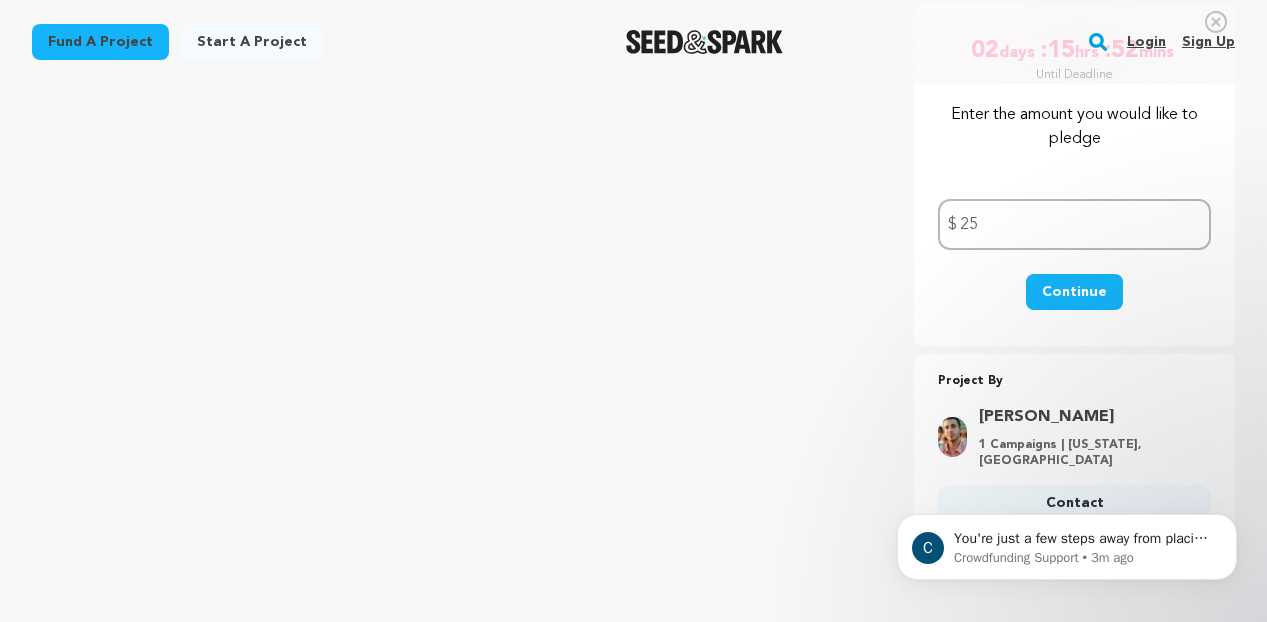 click on "Continue" at bounding box center (1074, 292) 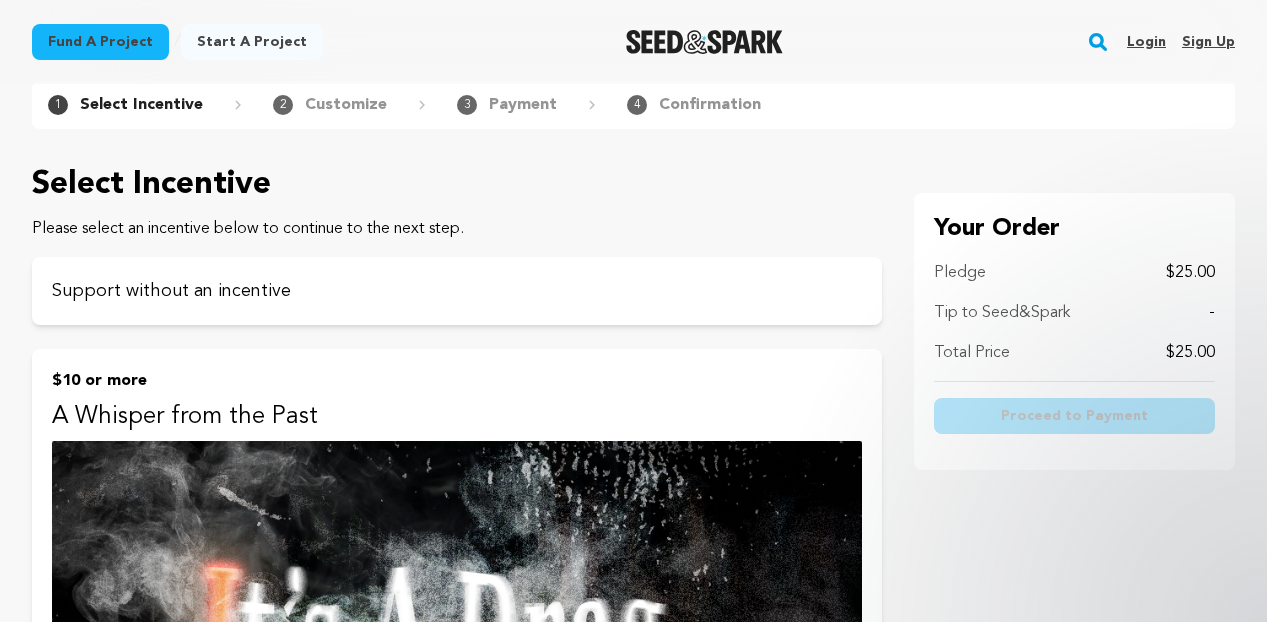scroll, scrollTop: 137, scrollLeft: 0, axis: vertical 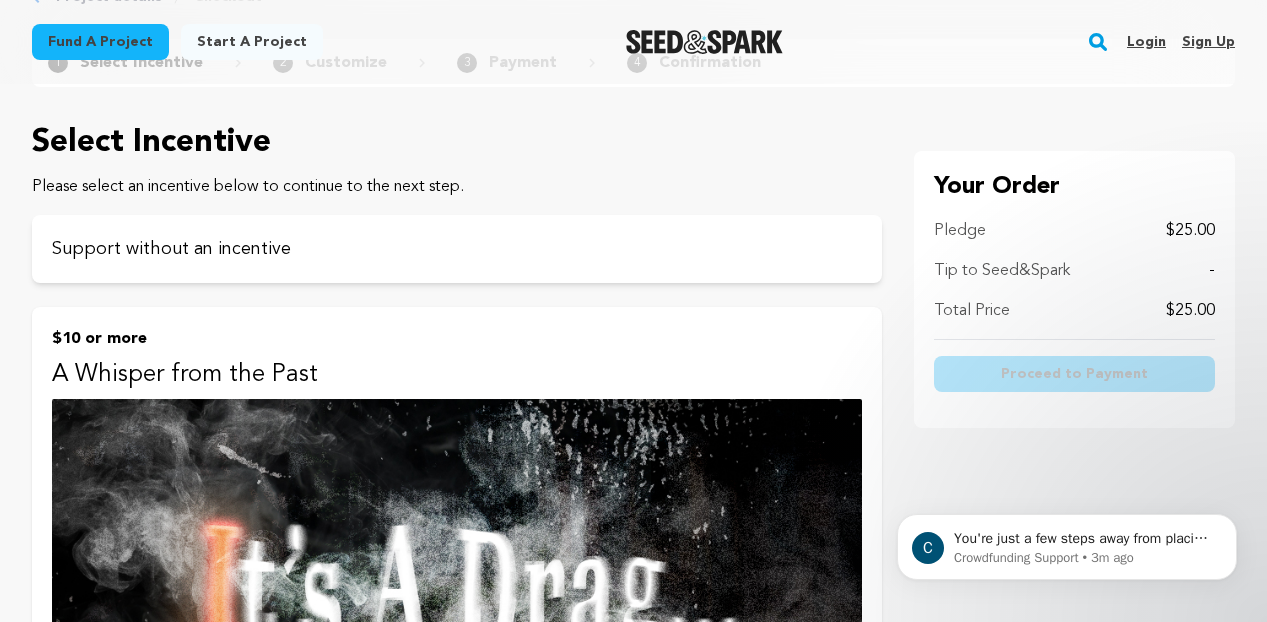 click at bounding box center (457, 627) 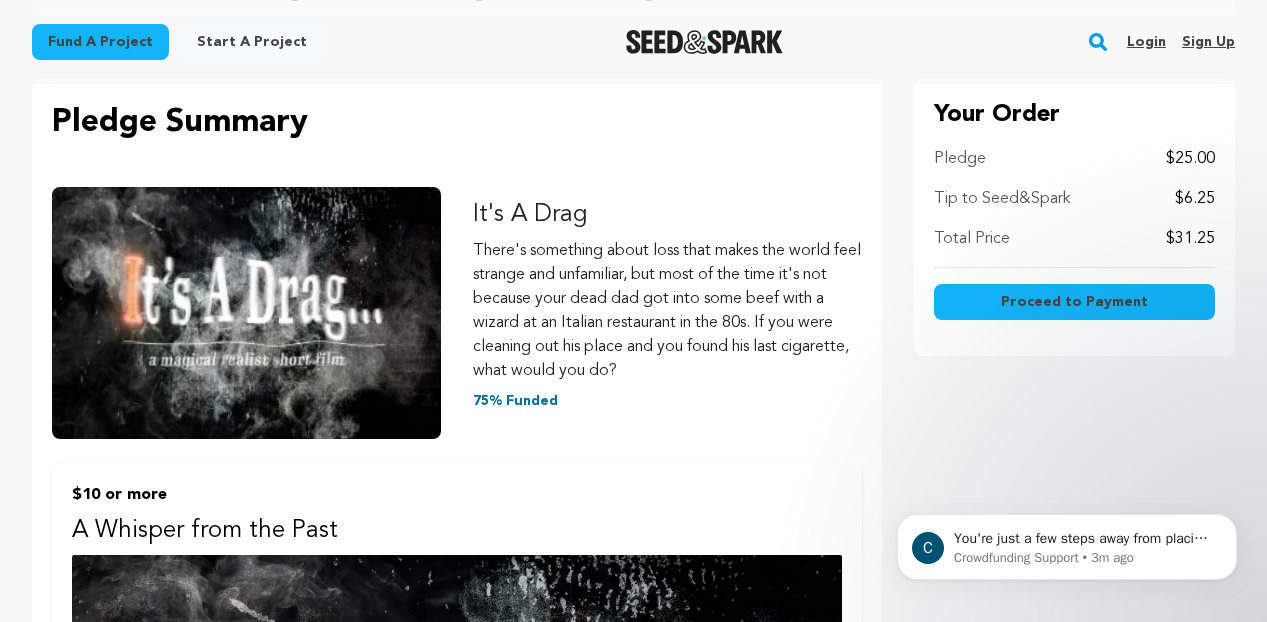 scroll, scrollTop: 217, scrollLeft: 0, axis: vertical 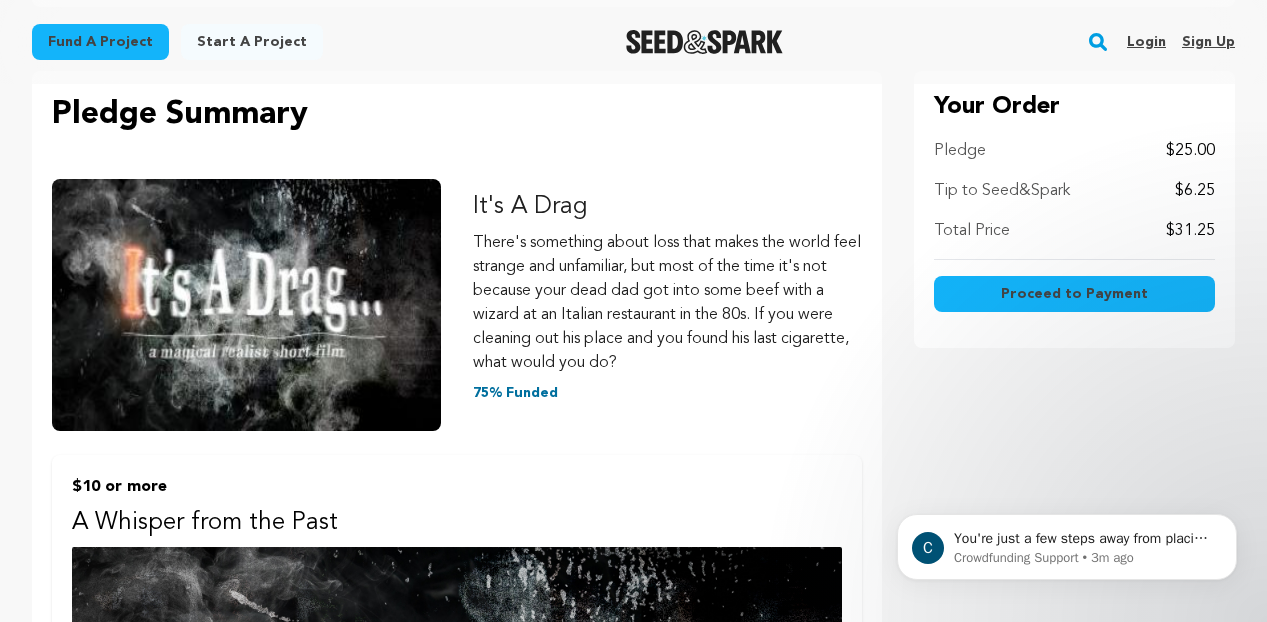 click on "Proceed to Payment" at bounding box center [1074, 294] 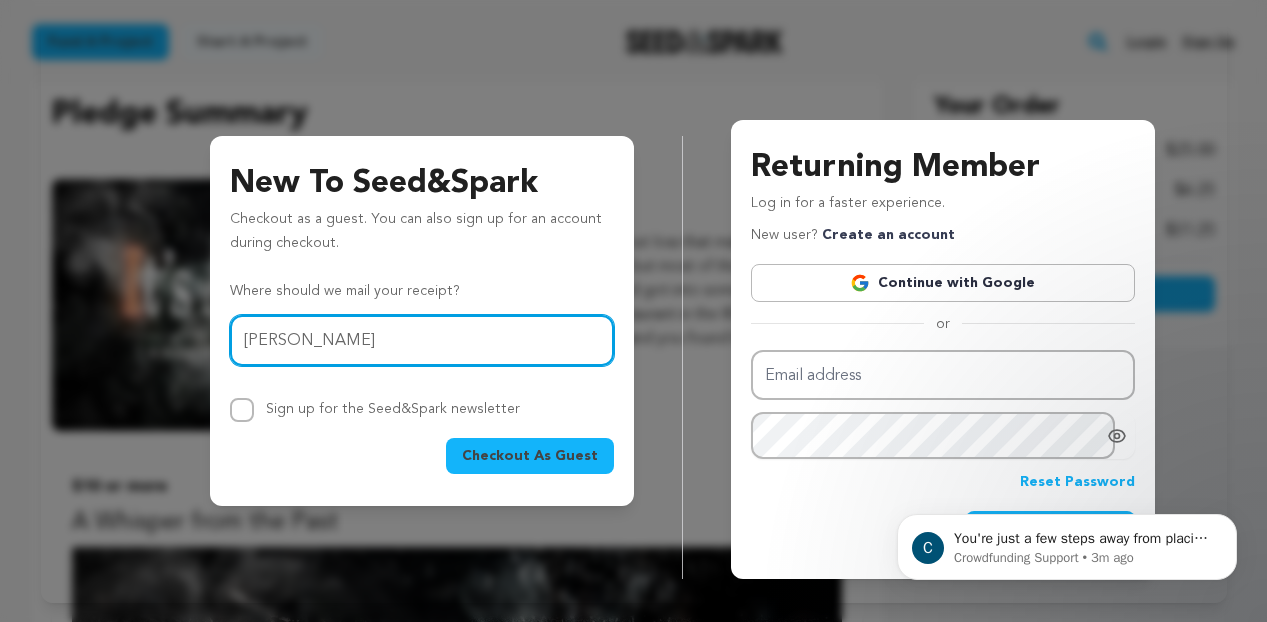 type on "[EMAIL_ADDRESS][DOMAIN_NAME]" 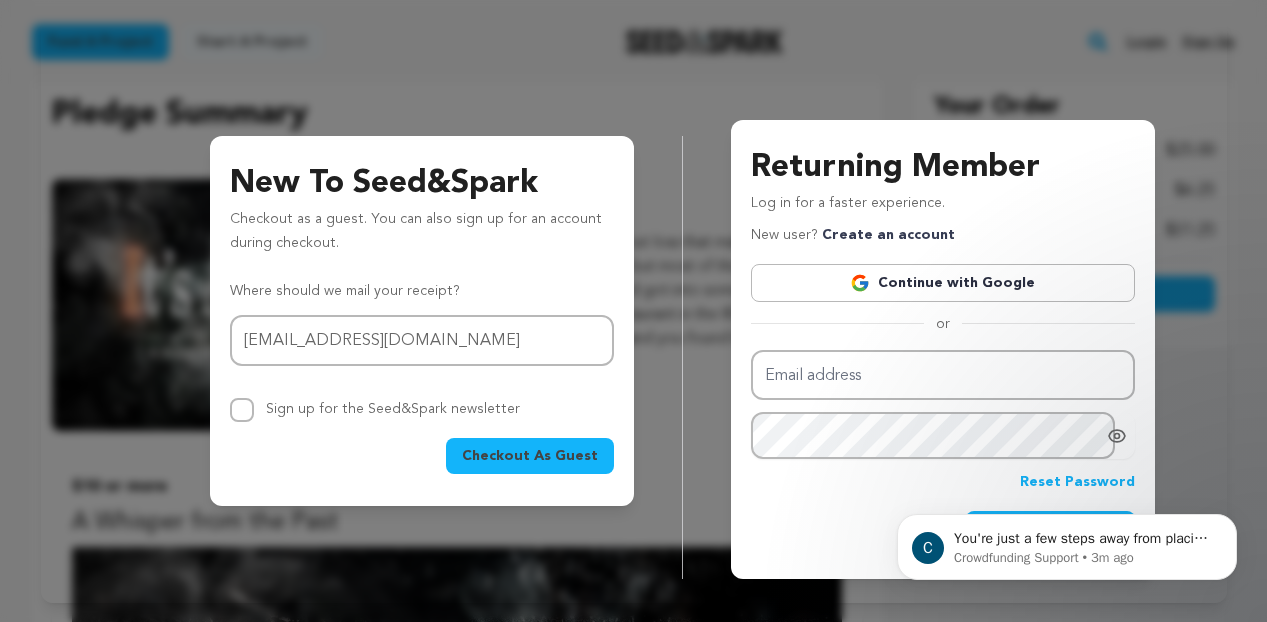 click on "Checkout As Guest" at bounding box center (530, 456) 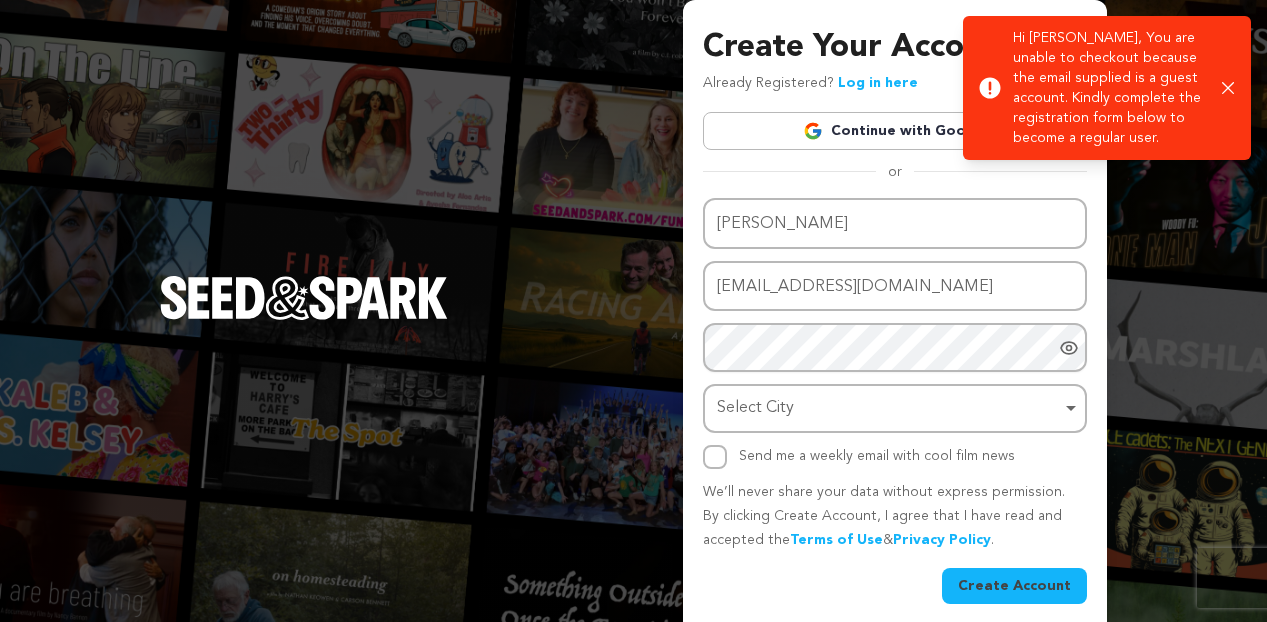 scroll, scrollTop: 0, scrollLeft: 0, axis: both 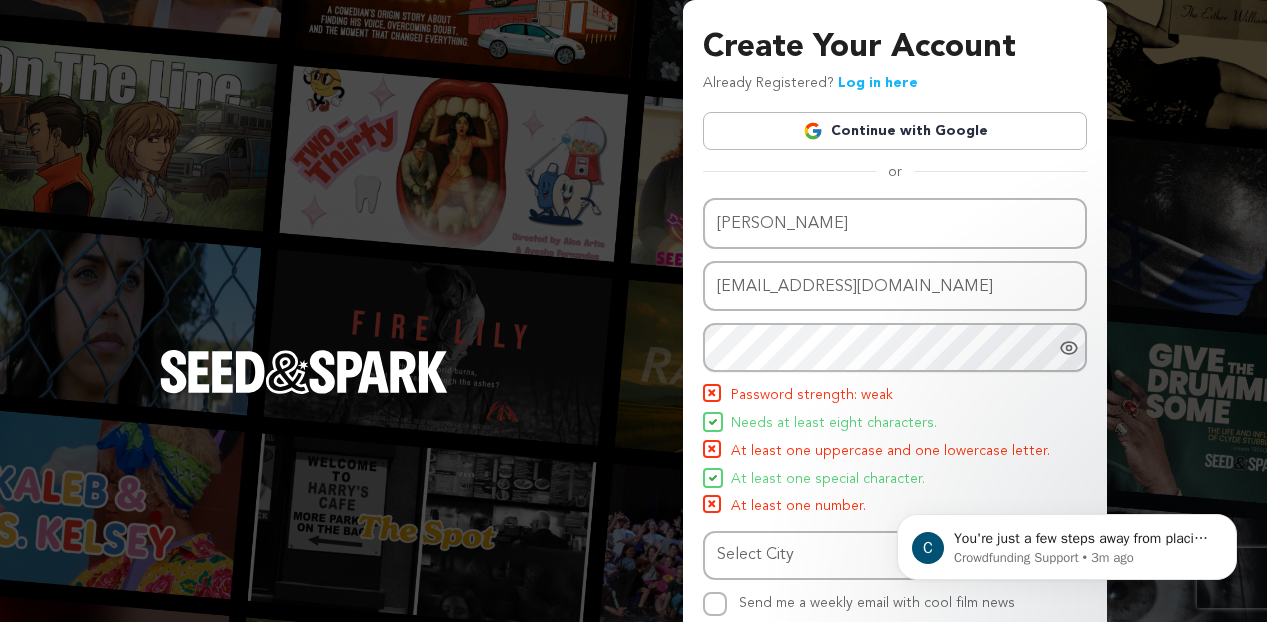 click 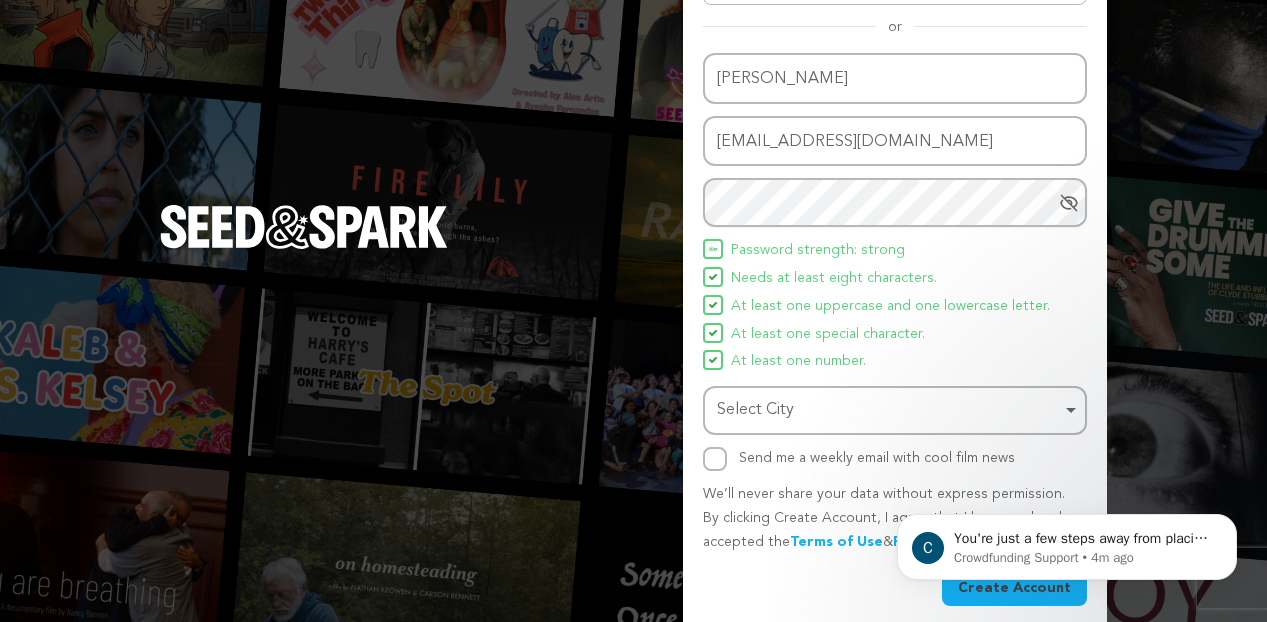 scroll, scrollTop: 161, scrollLeft: 0, axis: vertical 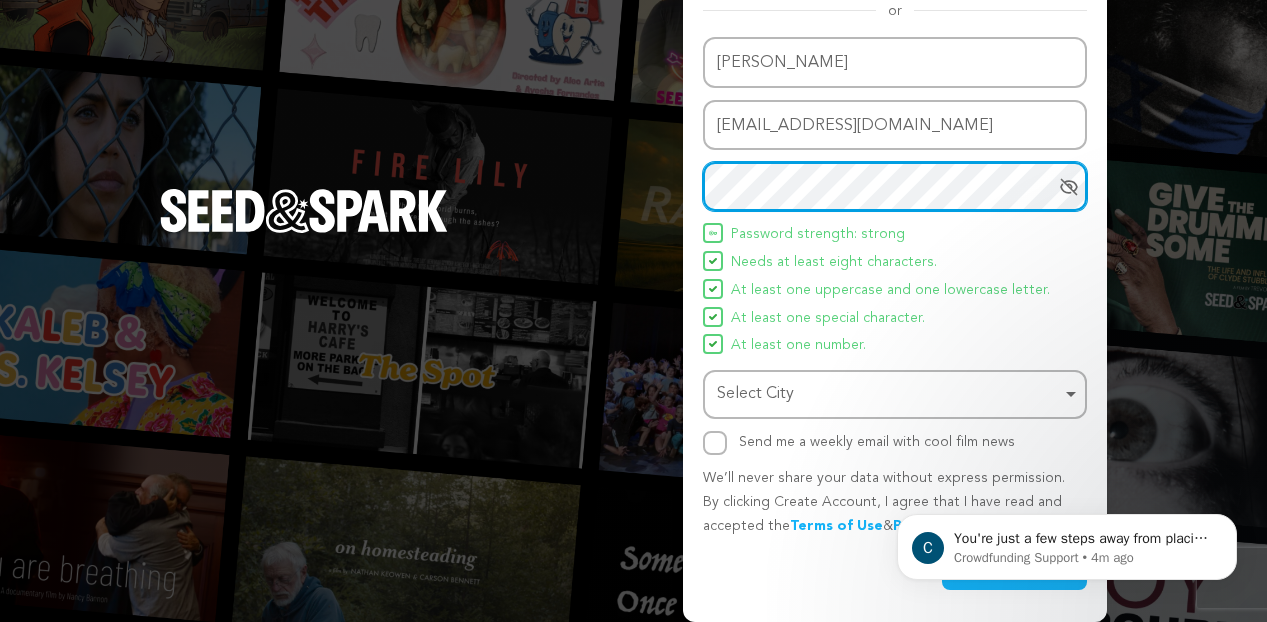 click on "Select City Remove item" at bounding box center (895, 394) 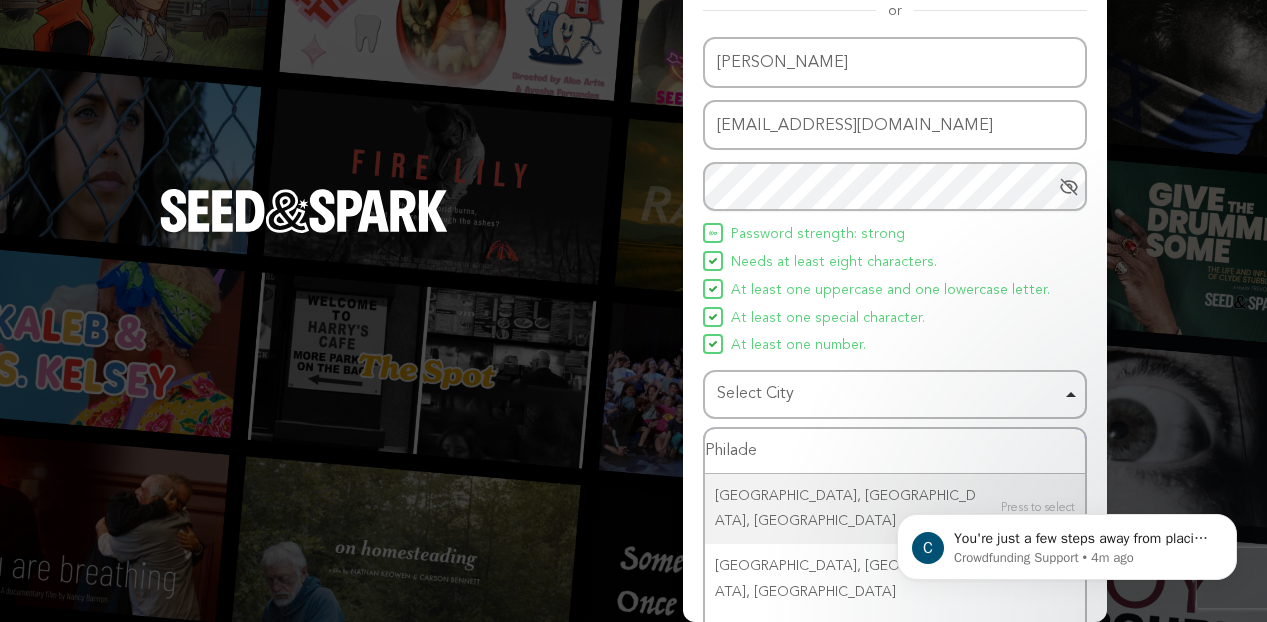type on "Philadel" 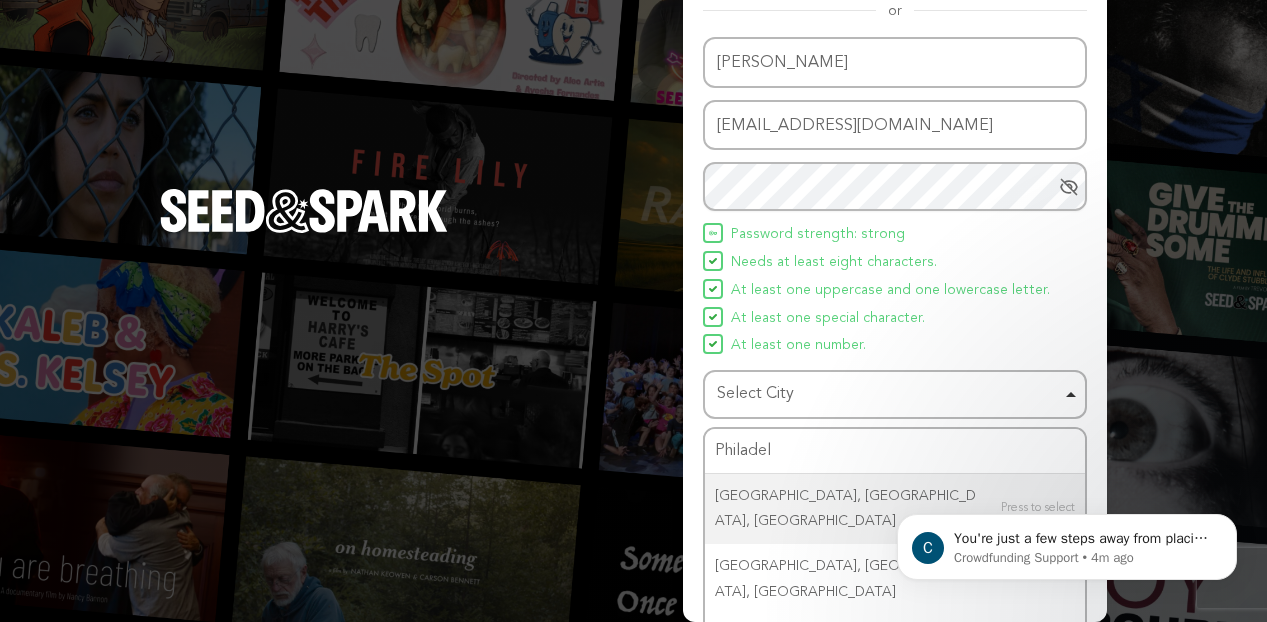 type 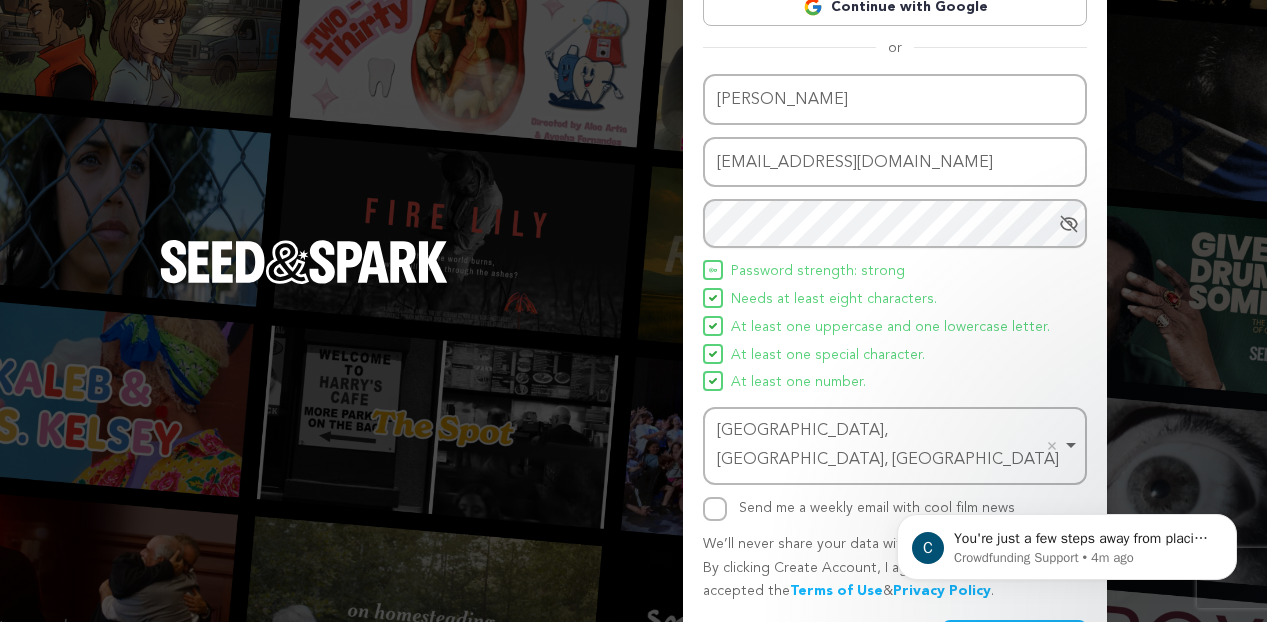 scroll, scrollTop: 122, scrollLeft: 0, axis: vertical 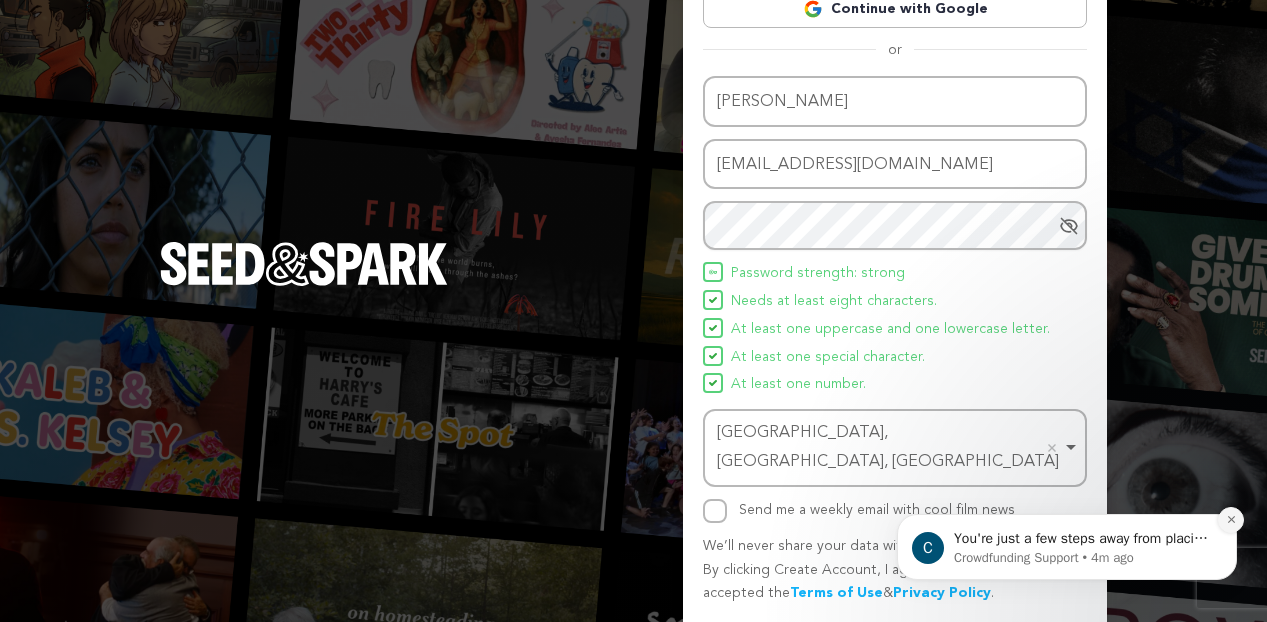 click 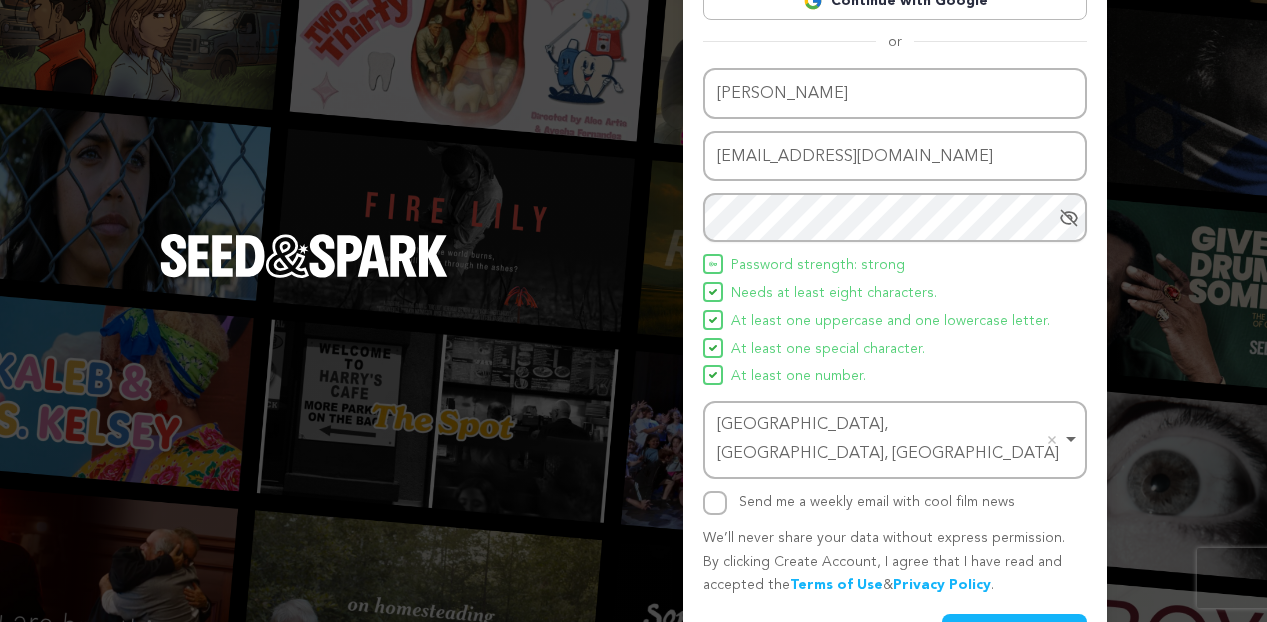 scroll, scrollTop: 161, scrollLeft: 0, axis: vertical 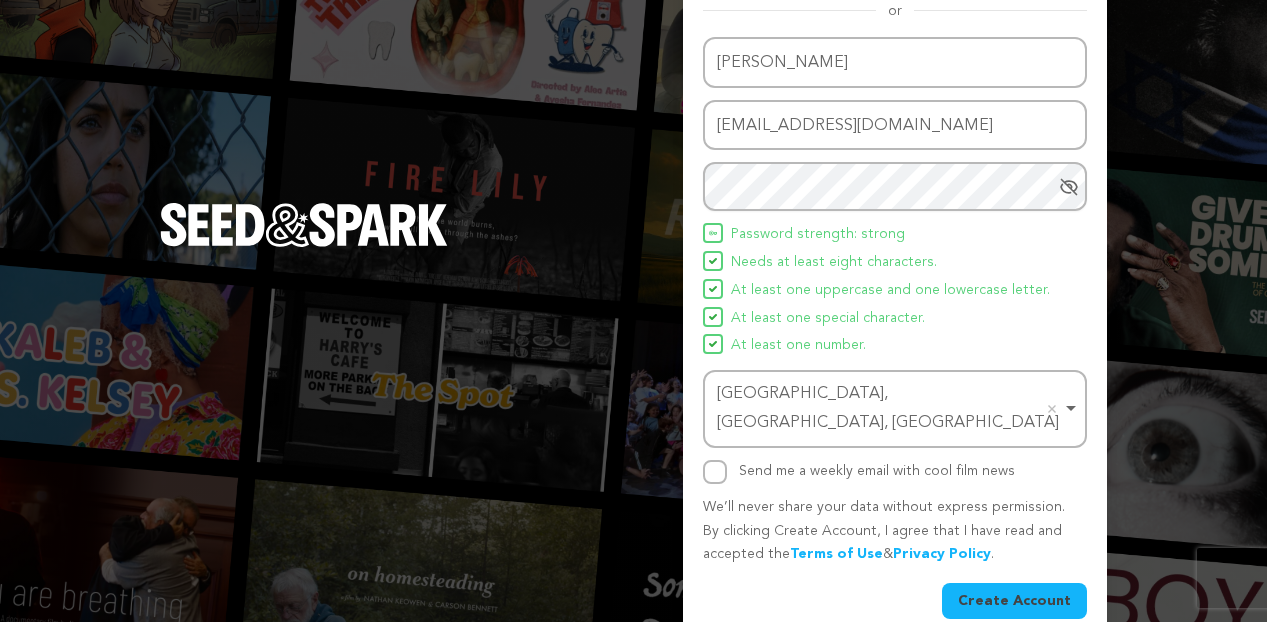 click on "Create Account" at bounding box center (1014, 601) 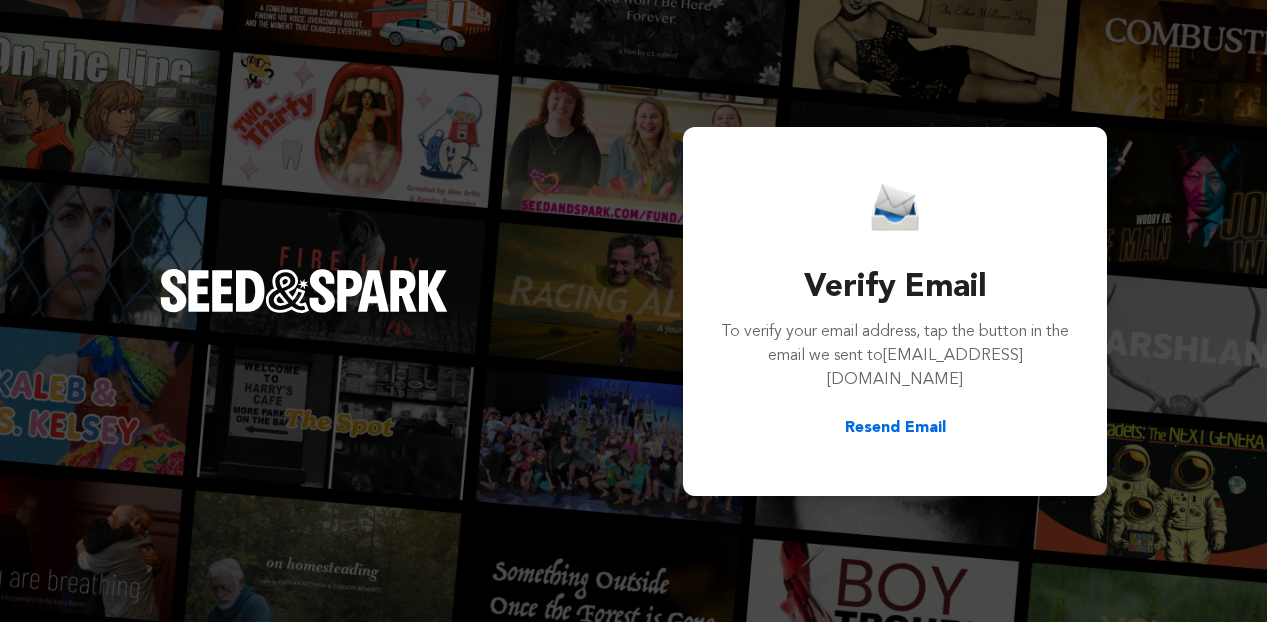 scroll, scrollTop: 0, scrollLeft: 0, axis: both 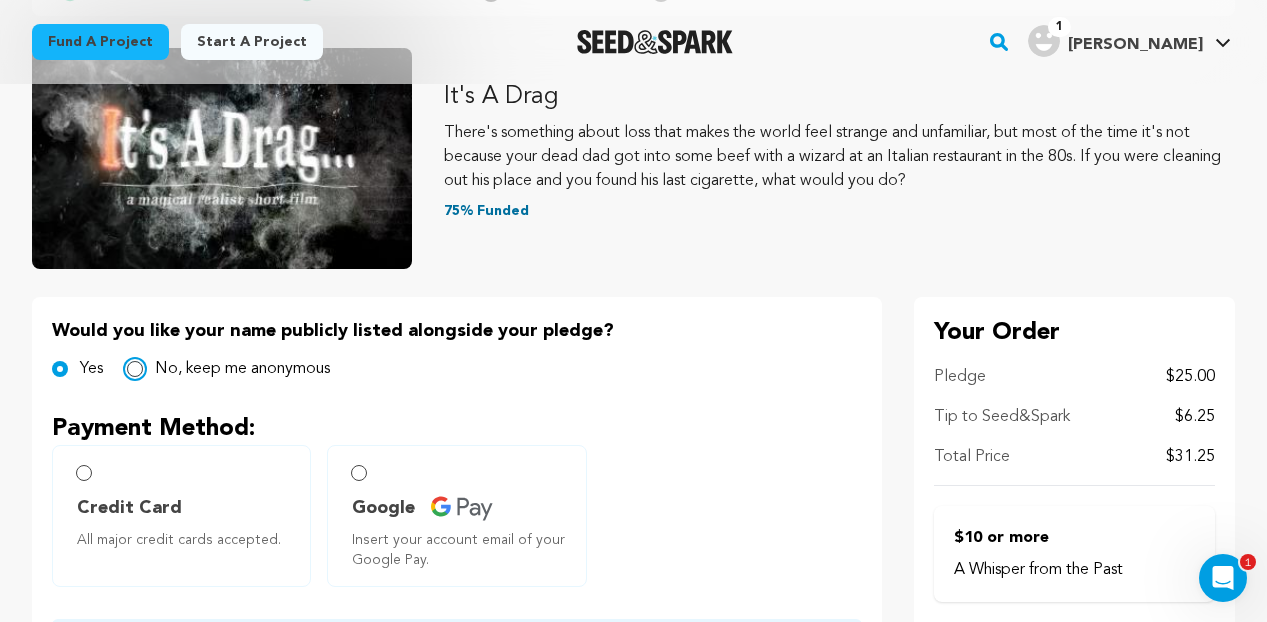 click on "No, keep me anonymous" at bounding box center (135, 369) 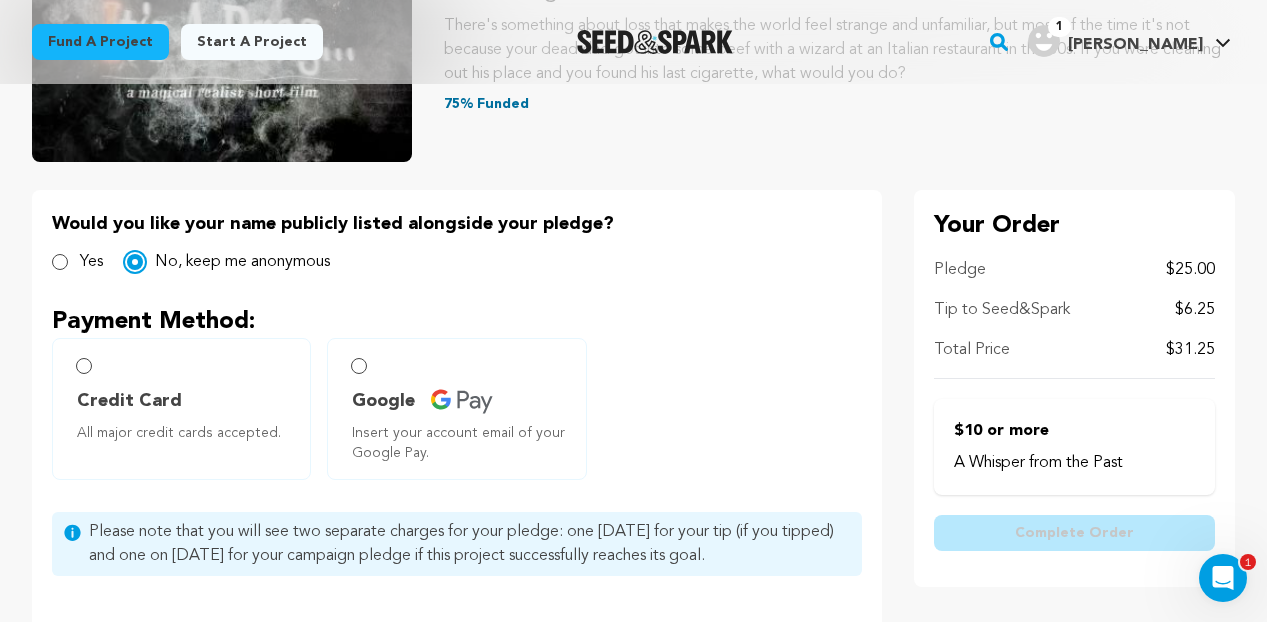 scroll, scrollTop: 317, scrollLeft: 0, axis: vertical 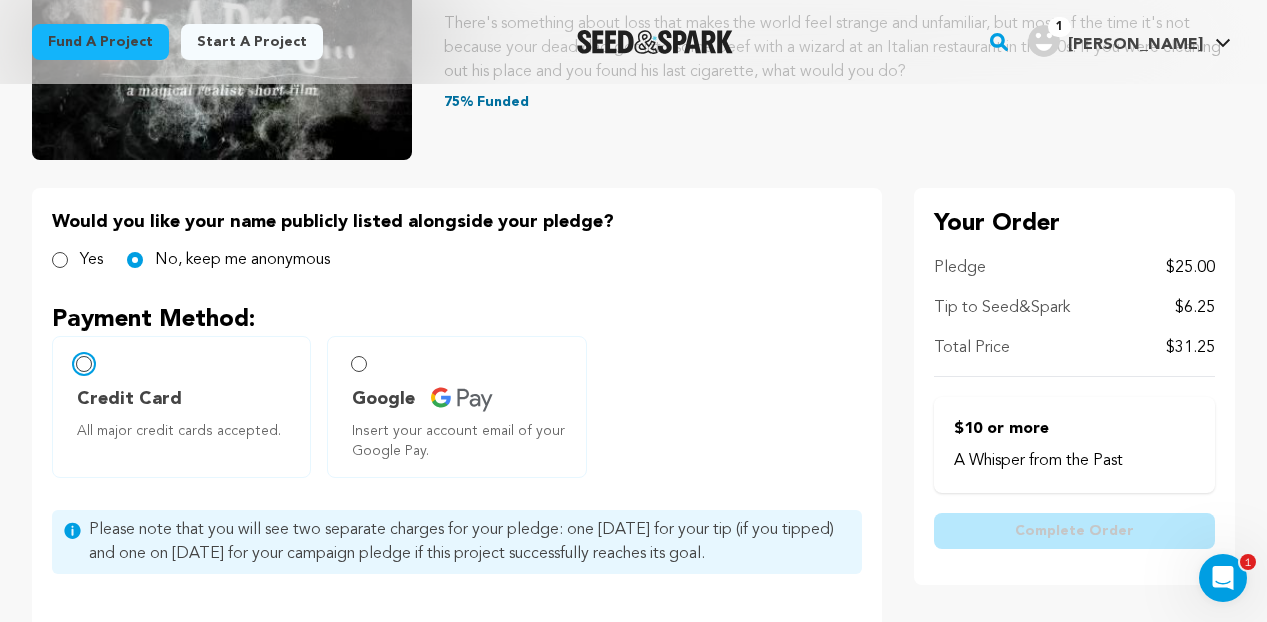 click on "Credit Card
All major credit cards accepted." at bounding box center (84, 364) 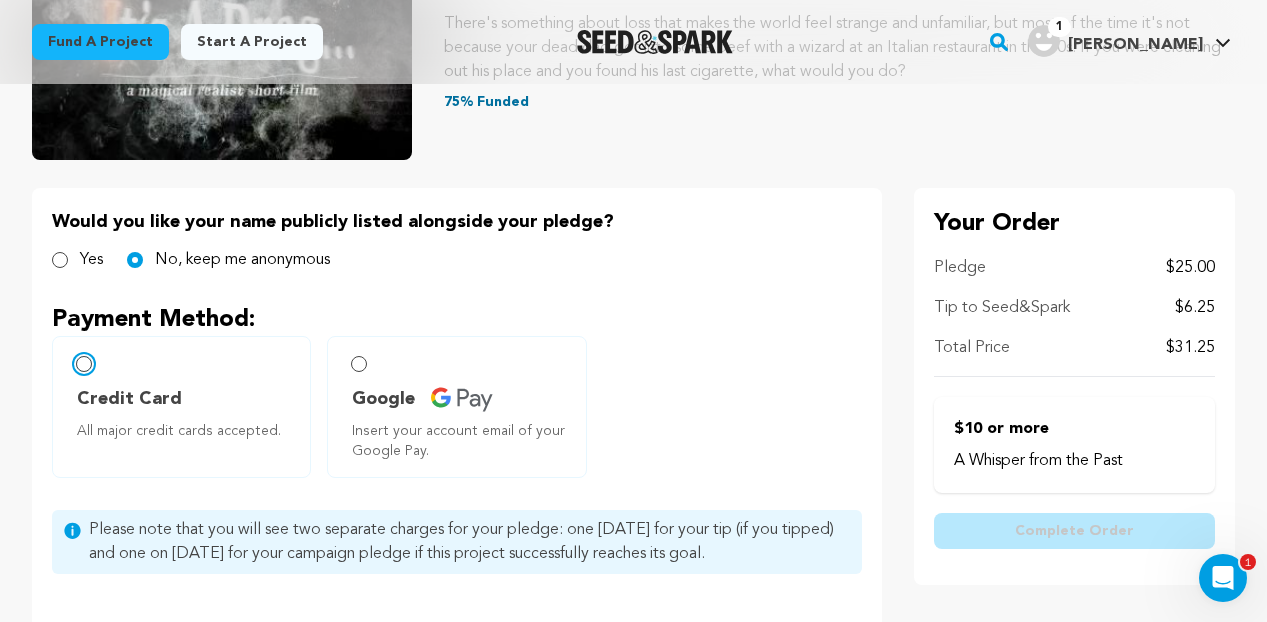 radio on "false" 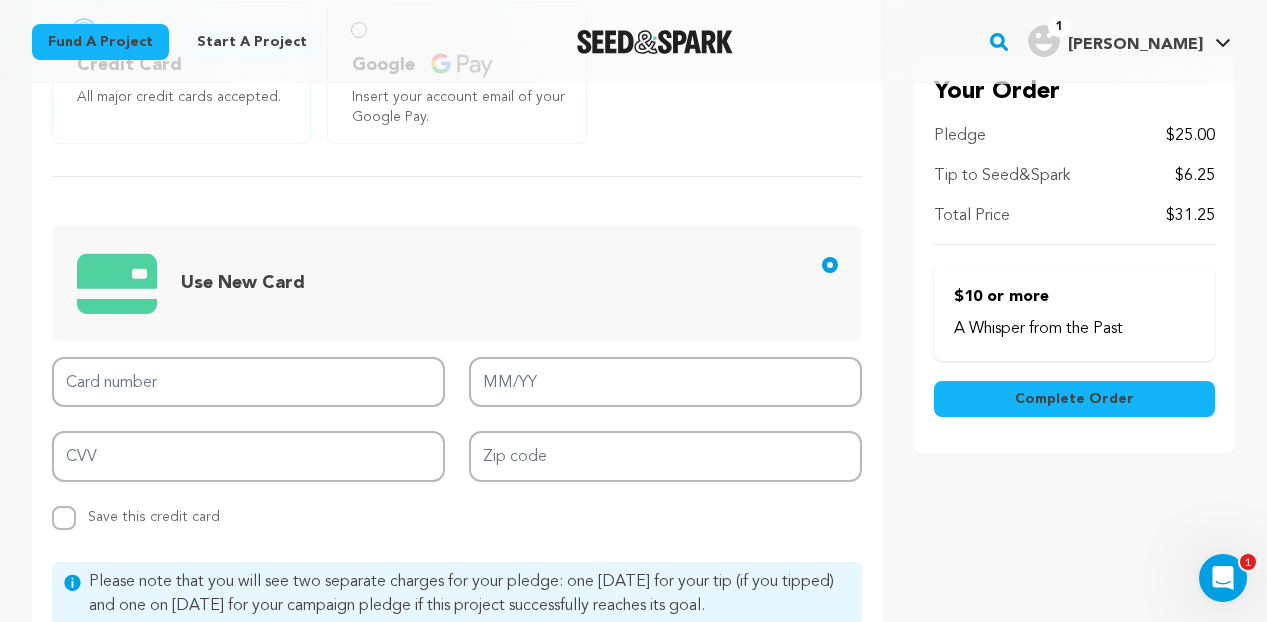 scroll, scrollTop: 650, scrollLeft: 0, axis: vertical 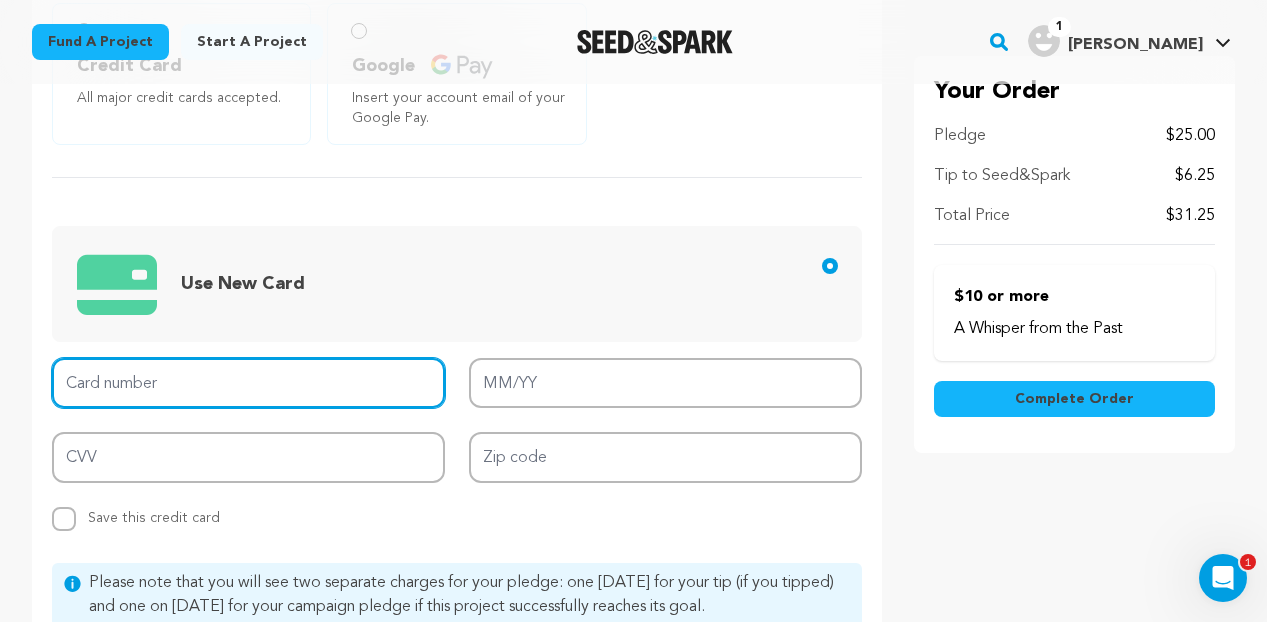 click on "Card number" at bounding box center [248, 383] 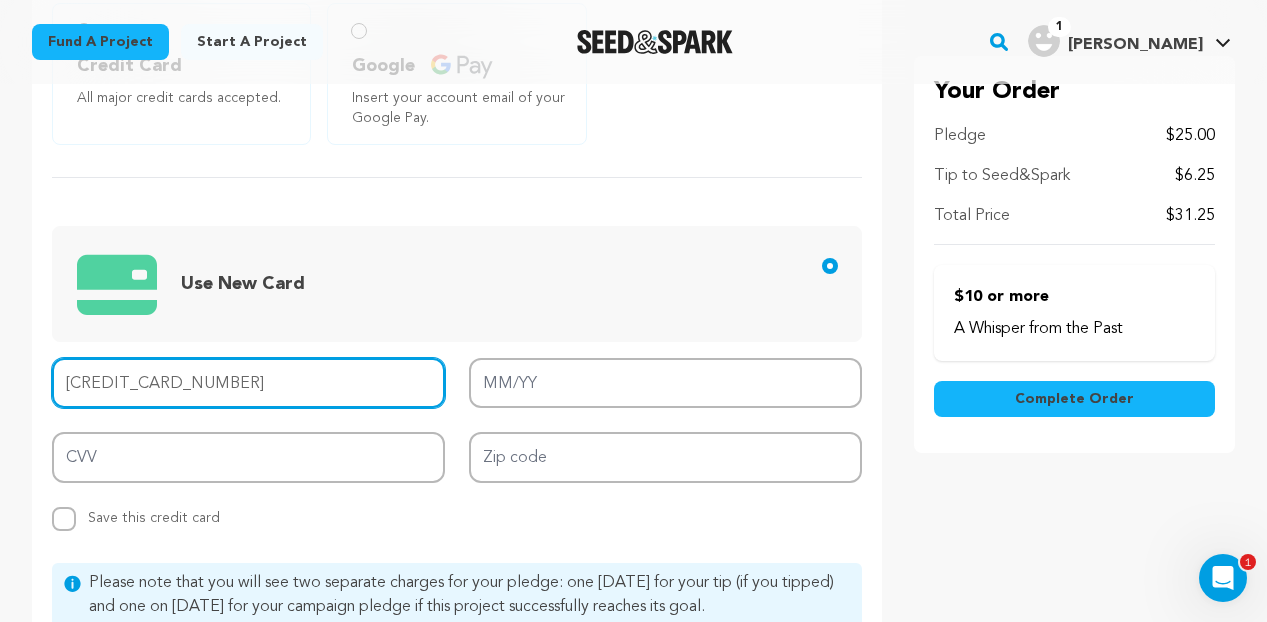 type on "4035 7800 0676 4920" 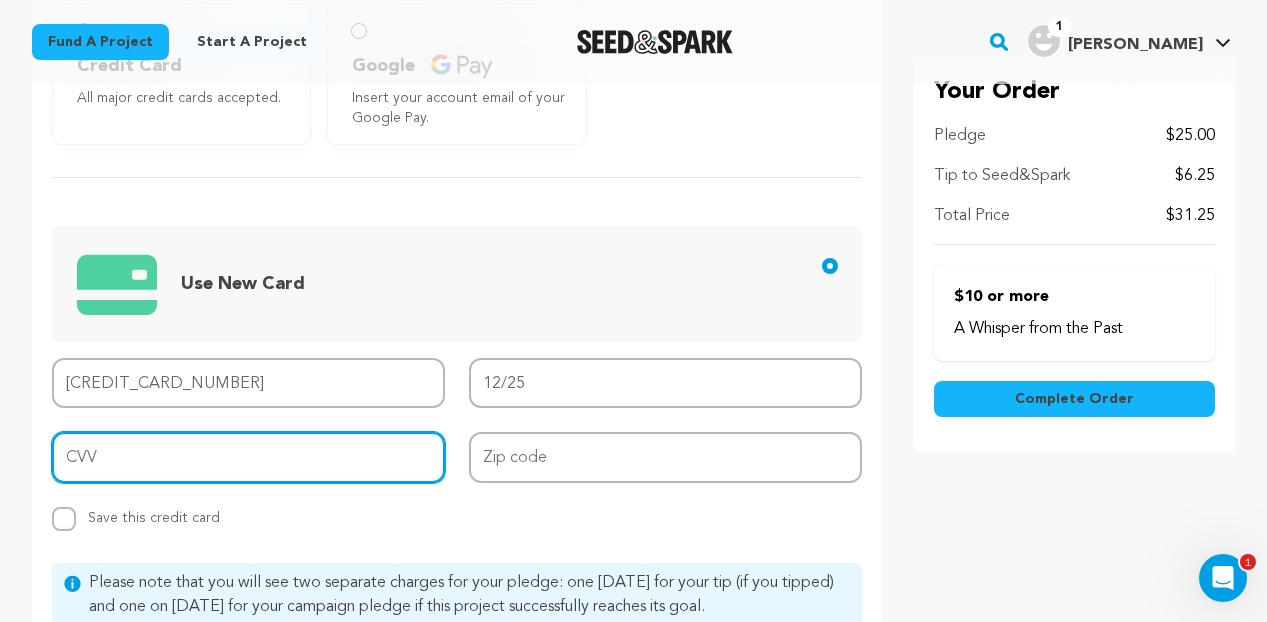 click on "CVV" at bounding box center [248, 457] 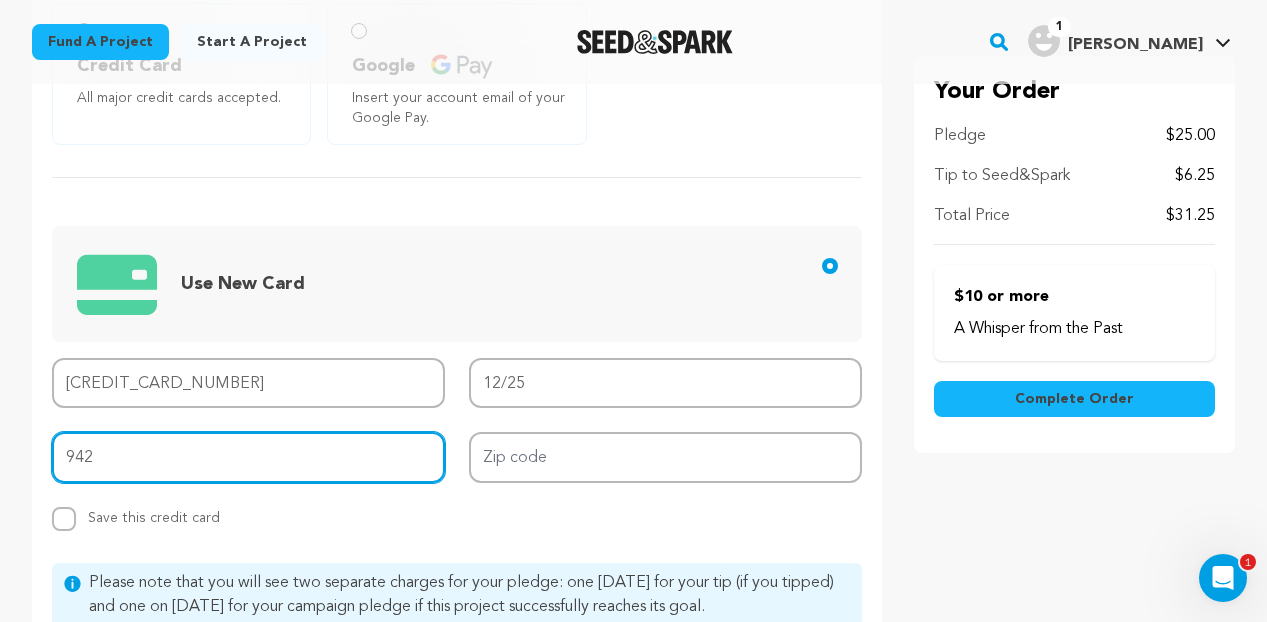 type on "942" 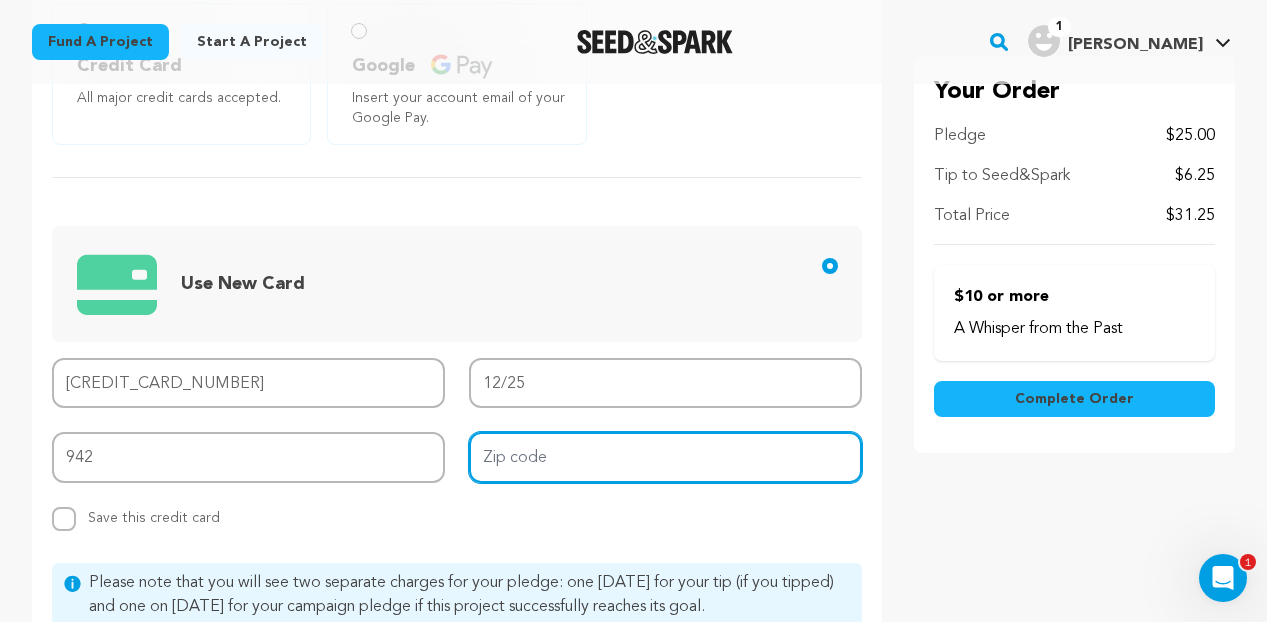 click on "Zip code" at bounding box center [665, 457] 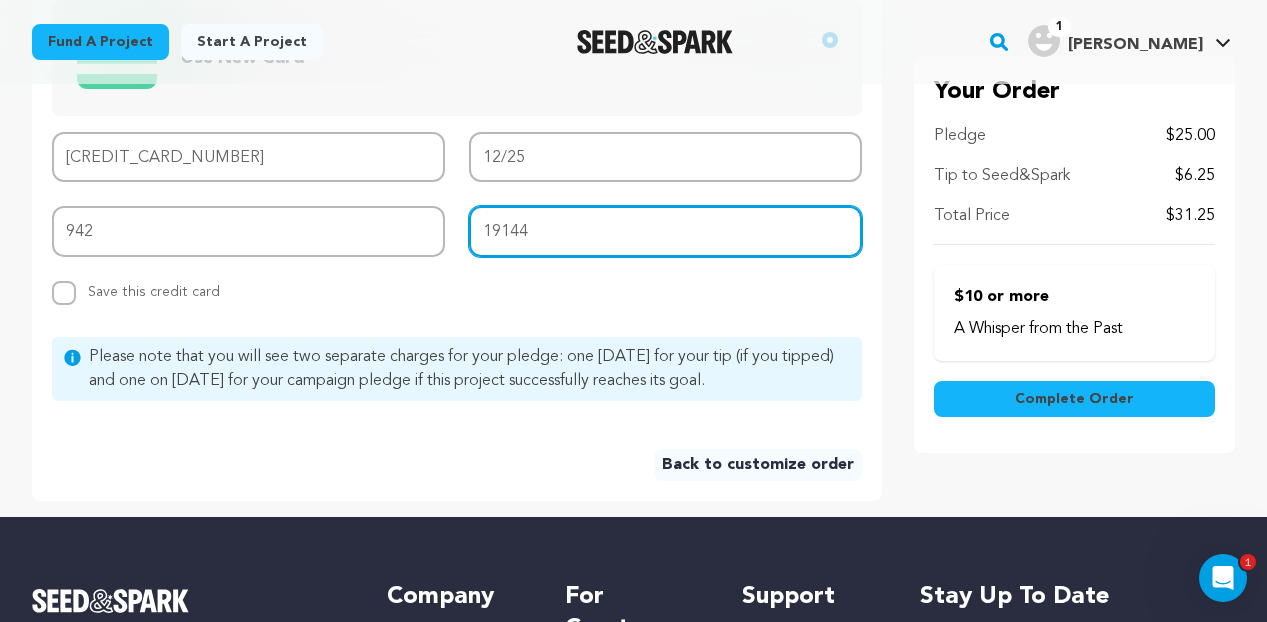 scroll, scrollTop: 889, scrollLeft: 0, axis: vertical 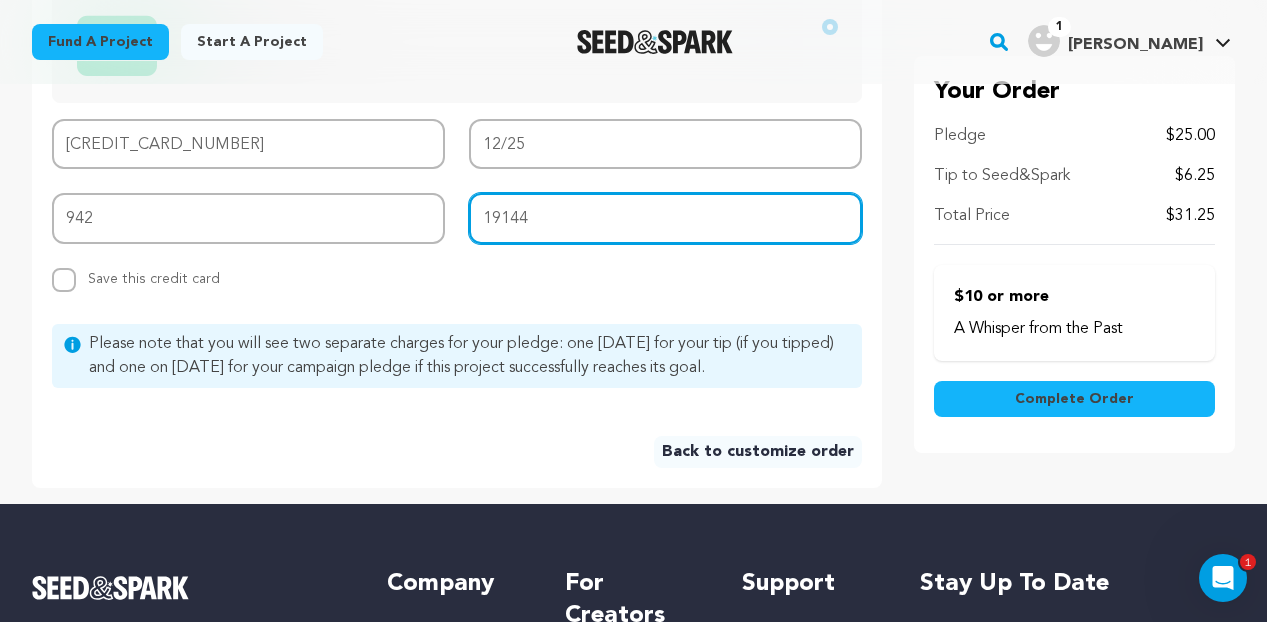 type on "19144" 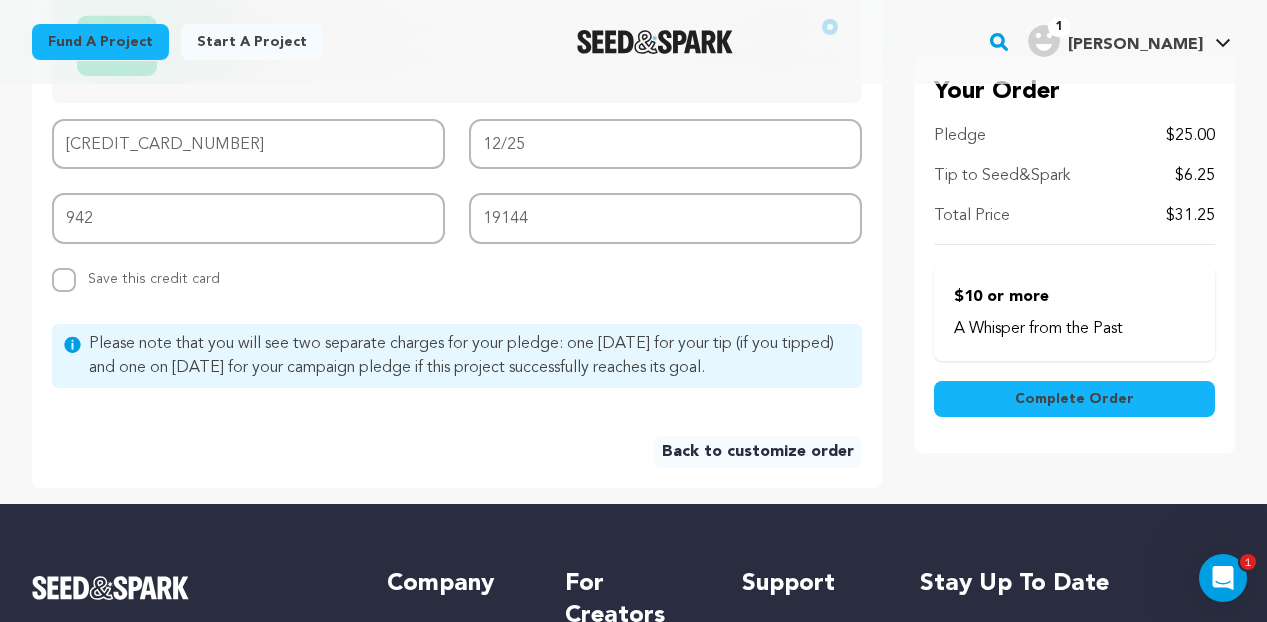 click on "Back to customize order" at bounding box center [758, 452] 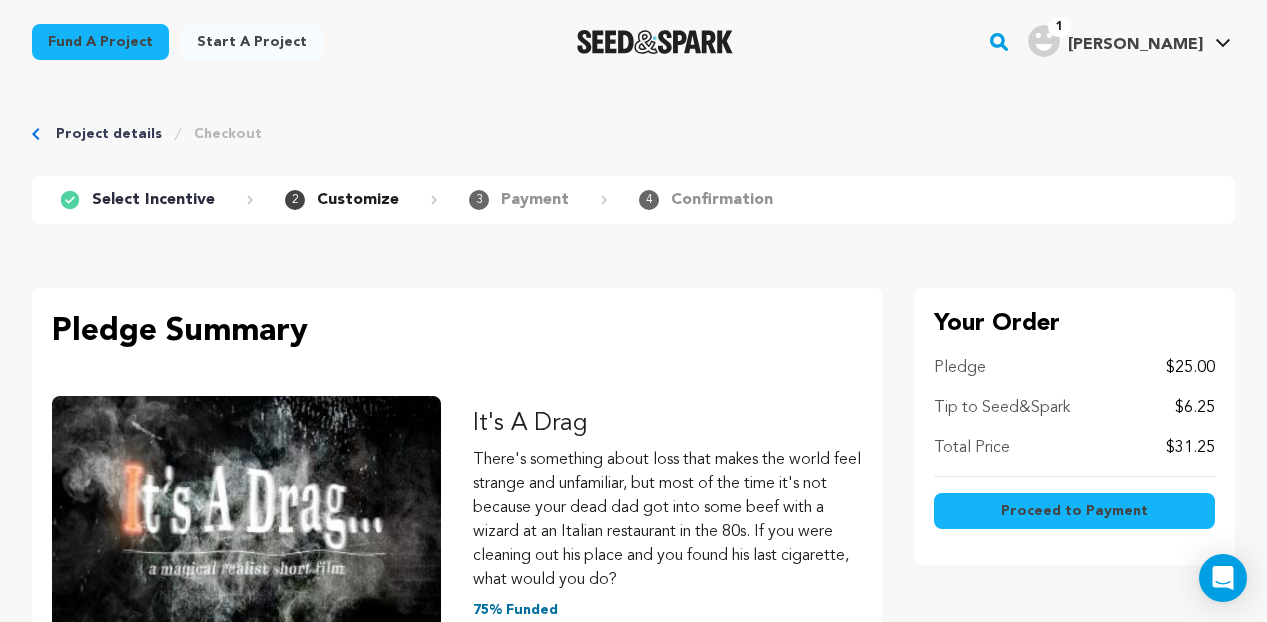 scroll, scrollTop: 0, scrollLeft: 0, axis: both 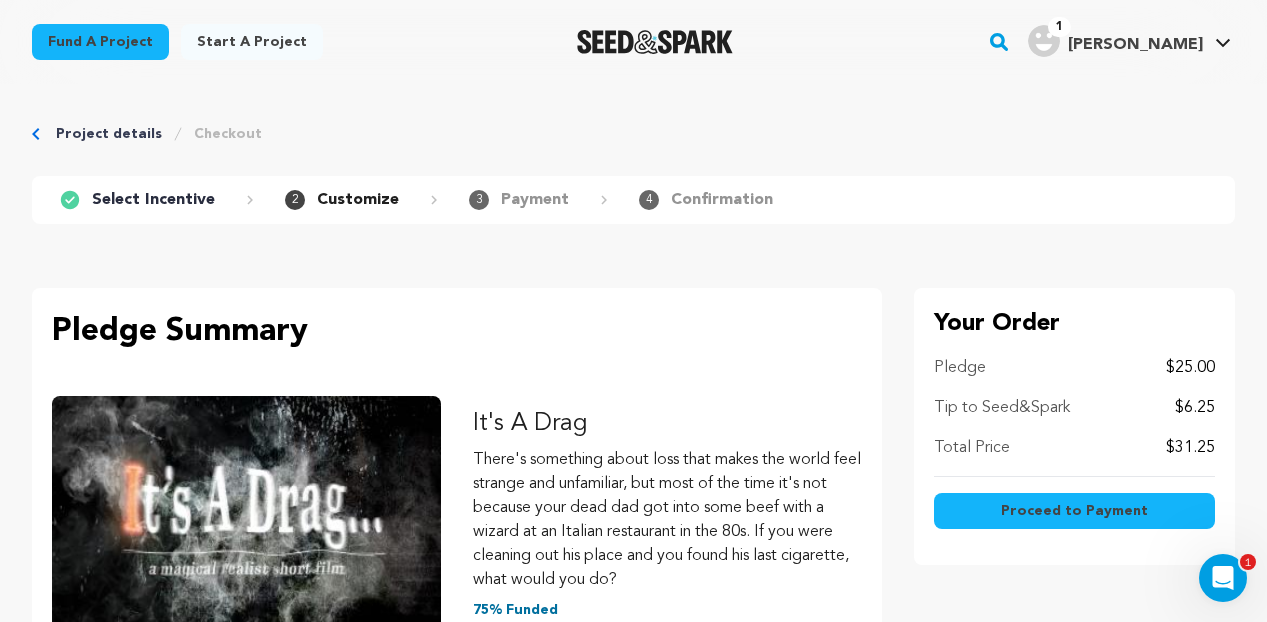 click on "$6.25" at bounding box center (1195, 408) 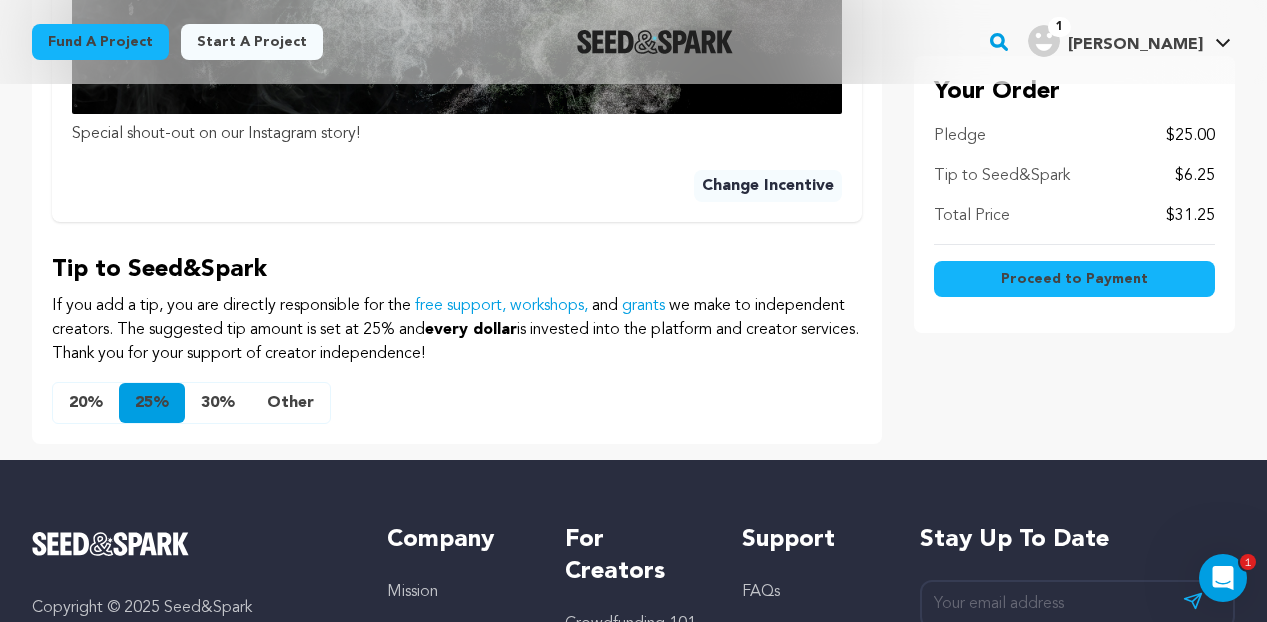 scroll, scrollTop: 1088, scrollLeft: 0, axis: vertical 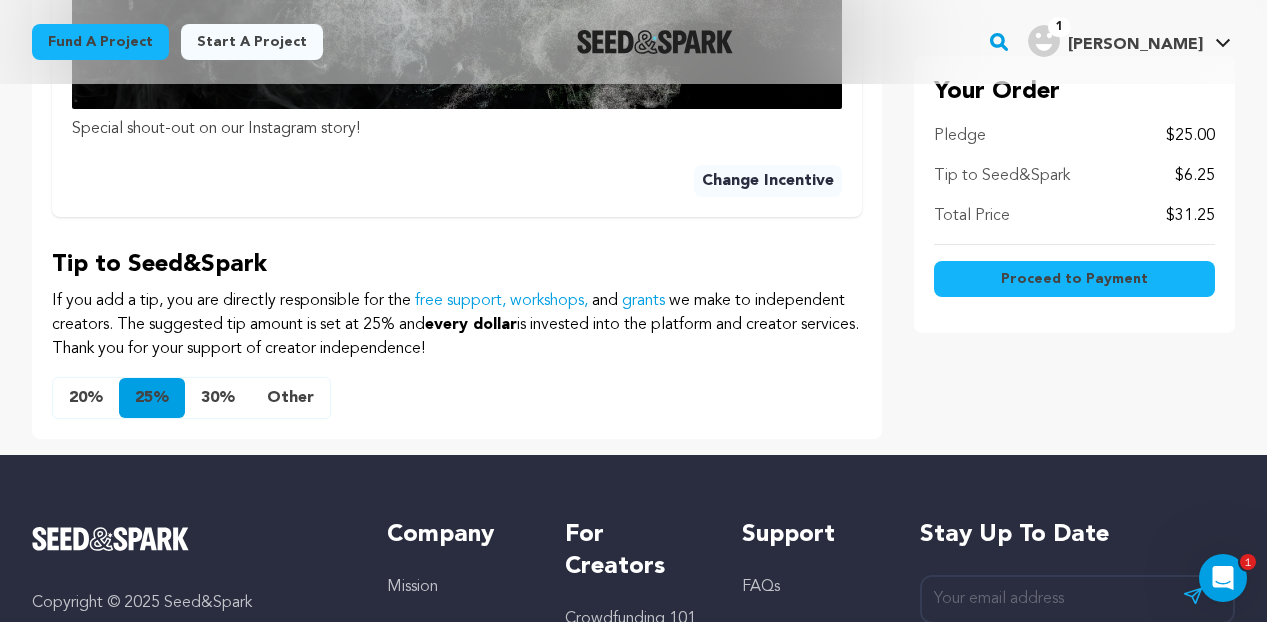 click on "Other" at bounding box center [290, 398] 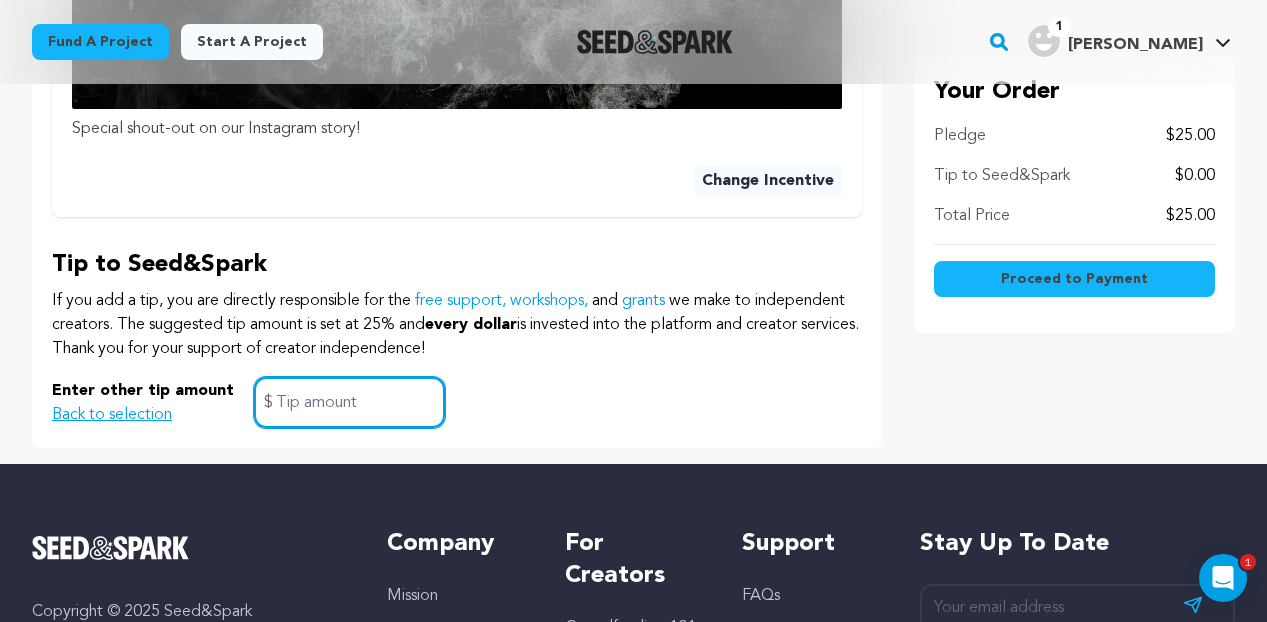 click at bounding box center (349, 402) 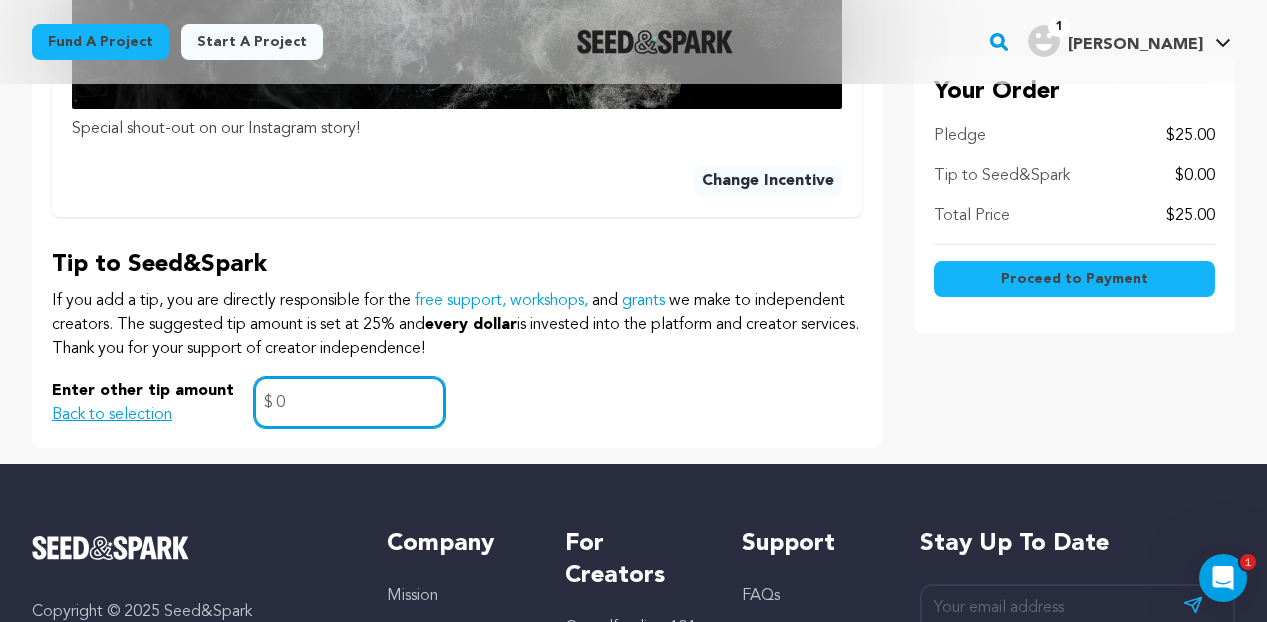 type on "0" 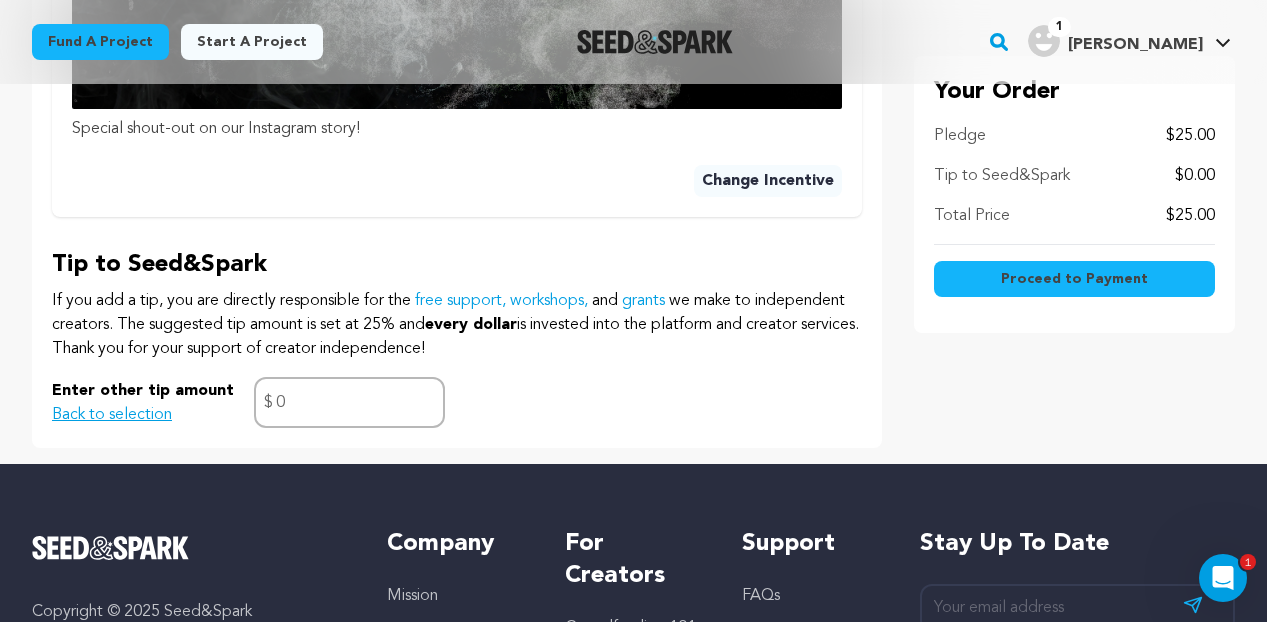 click on "Enter other tip amount
Back to selection
0
$" at bounding box center (457, 402) 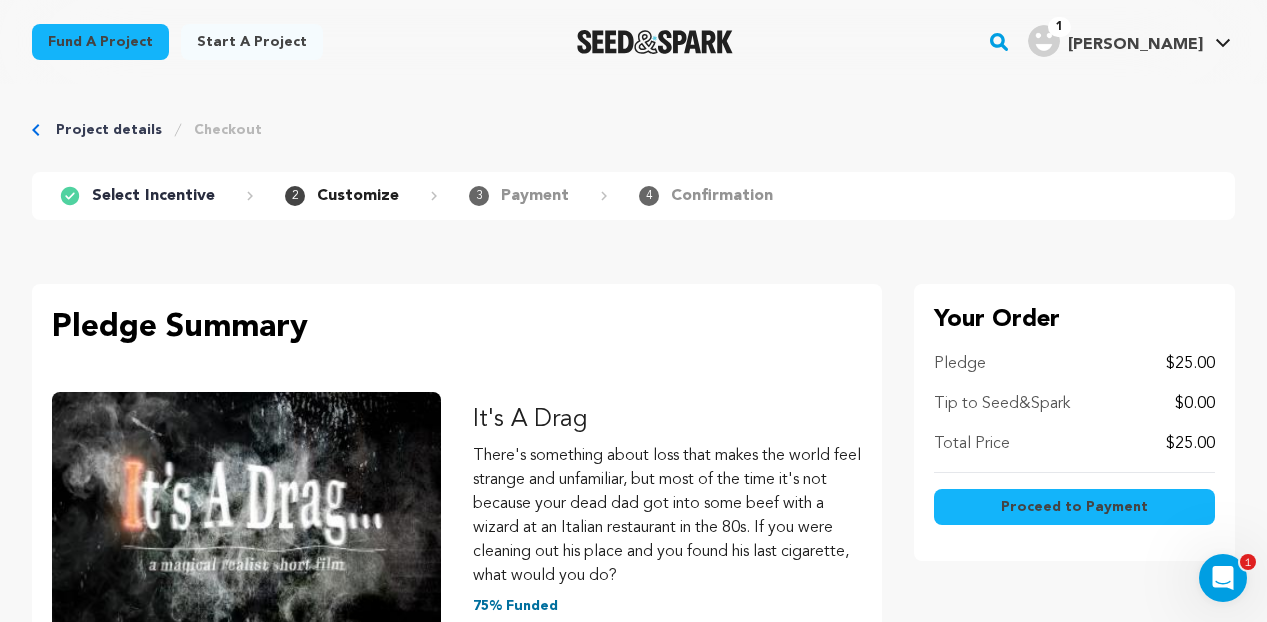 scroll, scrollTop: 0, scrollLeft: 0, axis: both 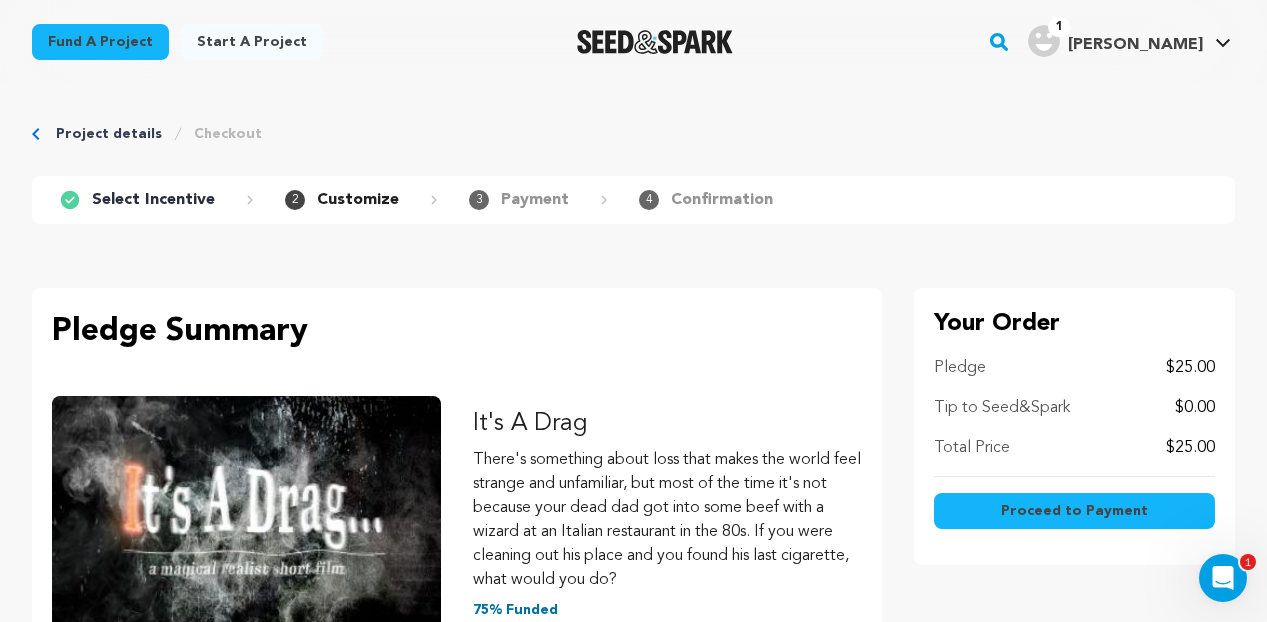 click 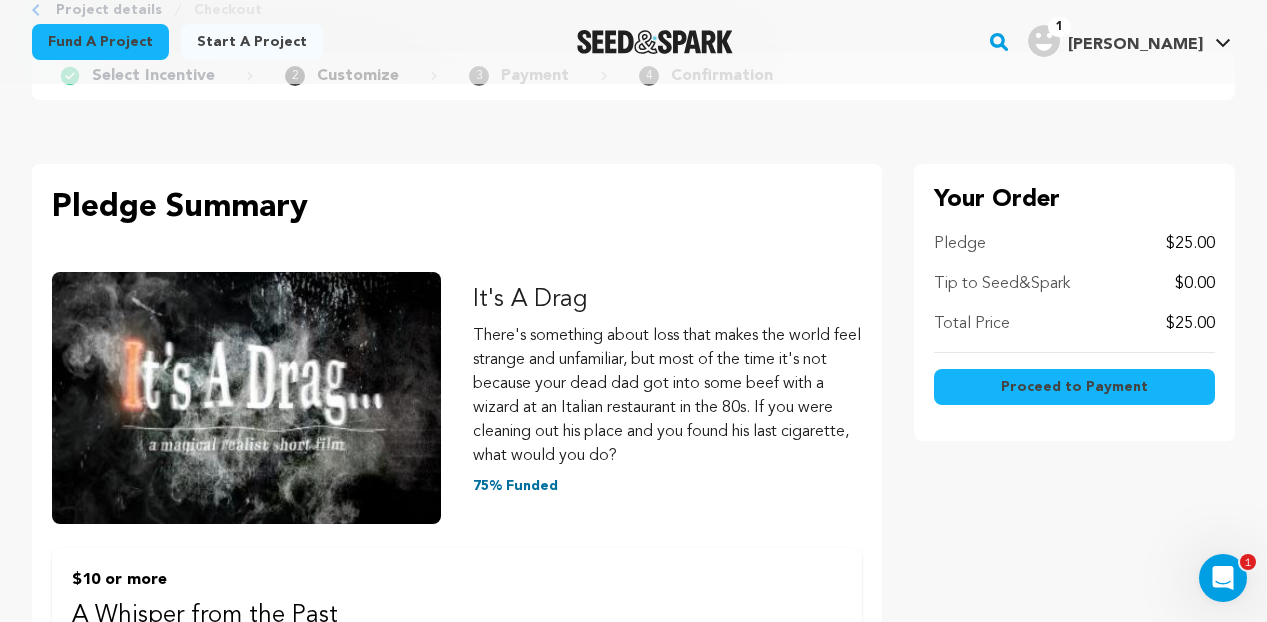 scroll, scrollTop: 0, scrollLeft: 0, axis: both 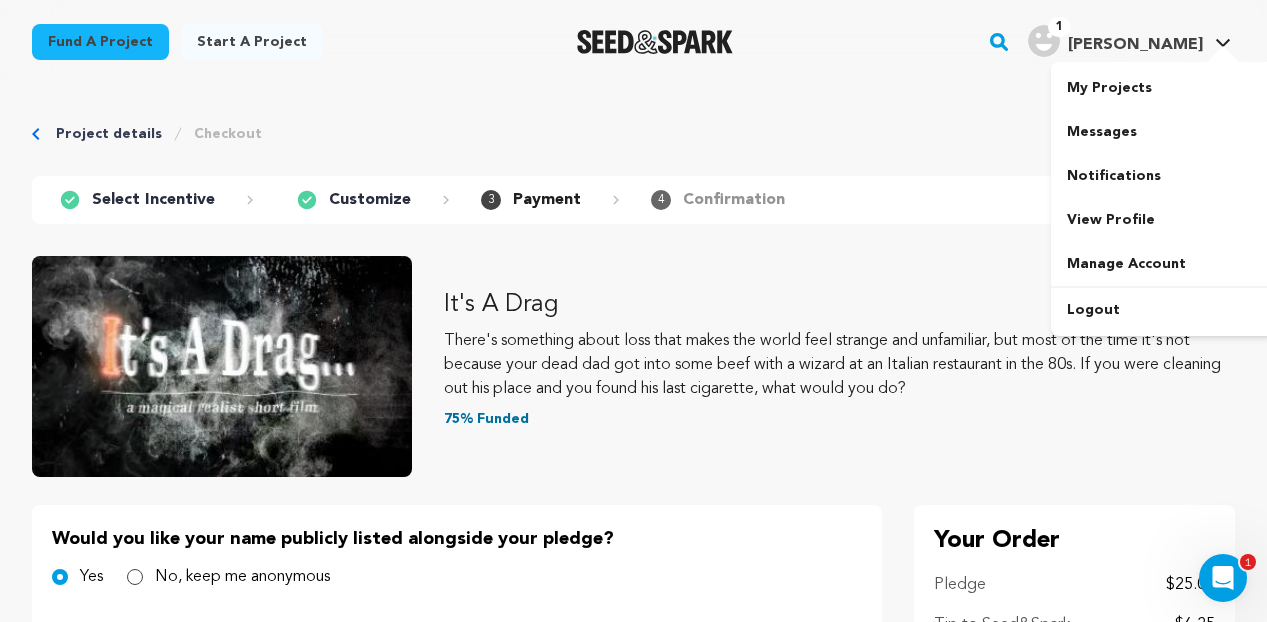 click on "[PERSON_NAME]" at bounding box center [1135, 45] 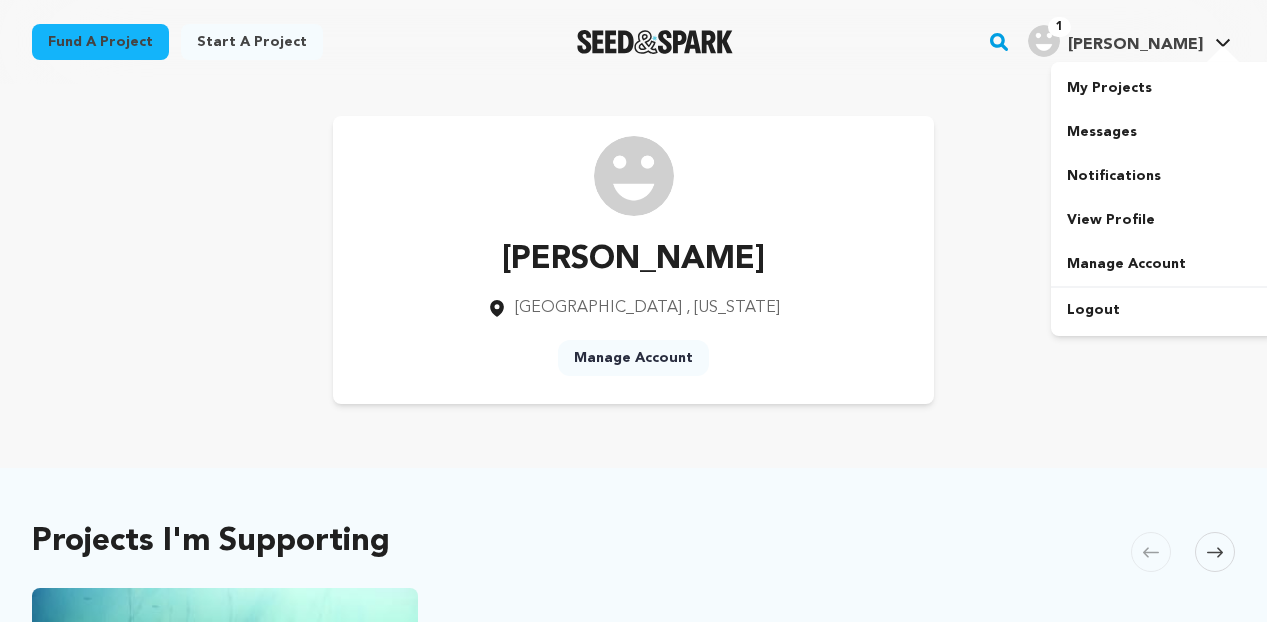 scroll, scrollTop: 0, scrollLeft: 0, axis: both 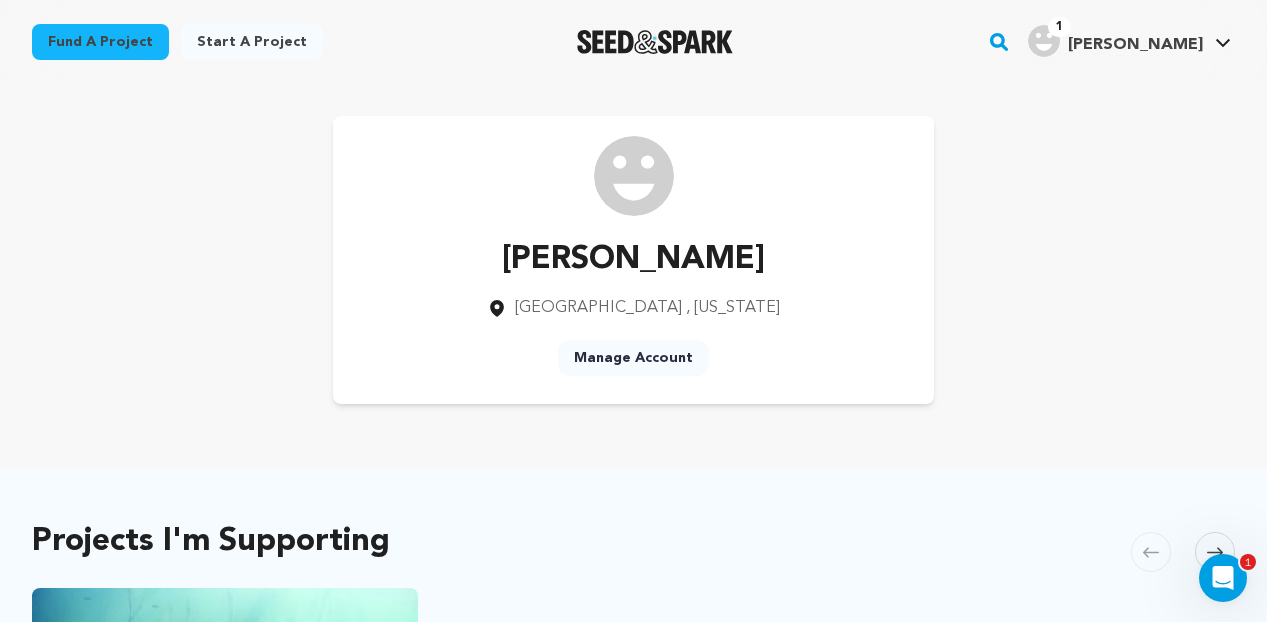 click on "Fund a project" at bounding box center (100, 42) 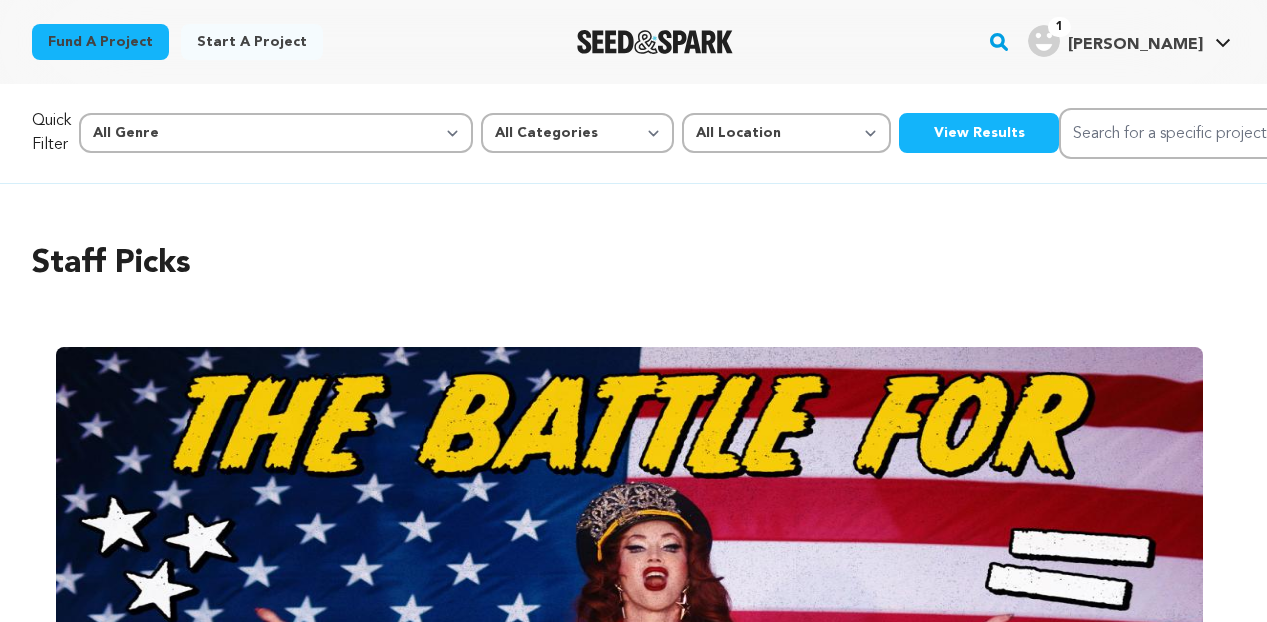 scroll, scrollTop: 0, scrollLeft: 0, axis: both 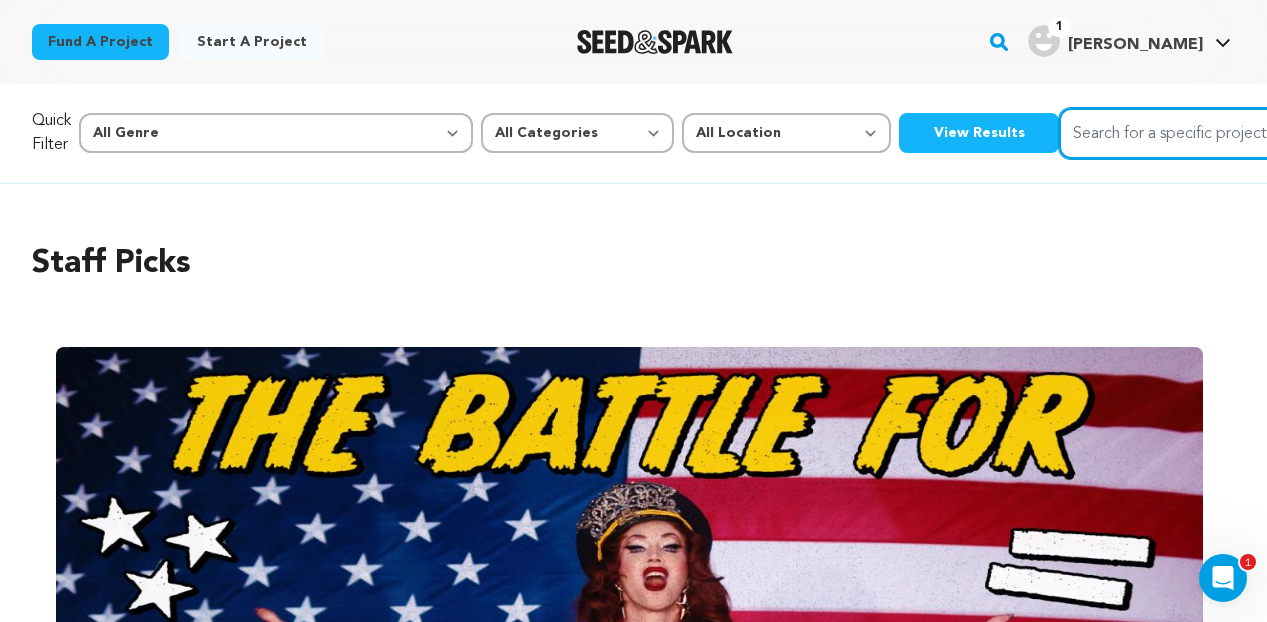 click on "Search for a specific project" at bounding box center [1209, 133] 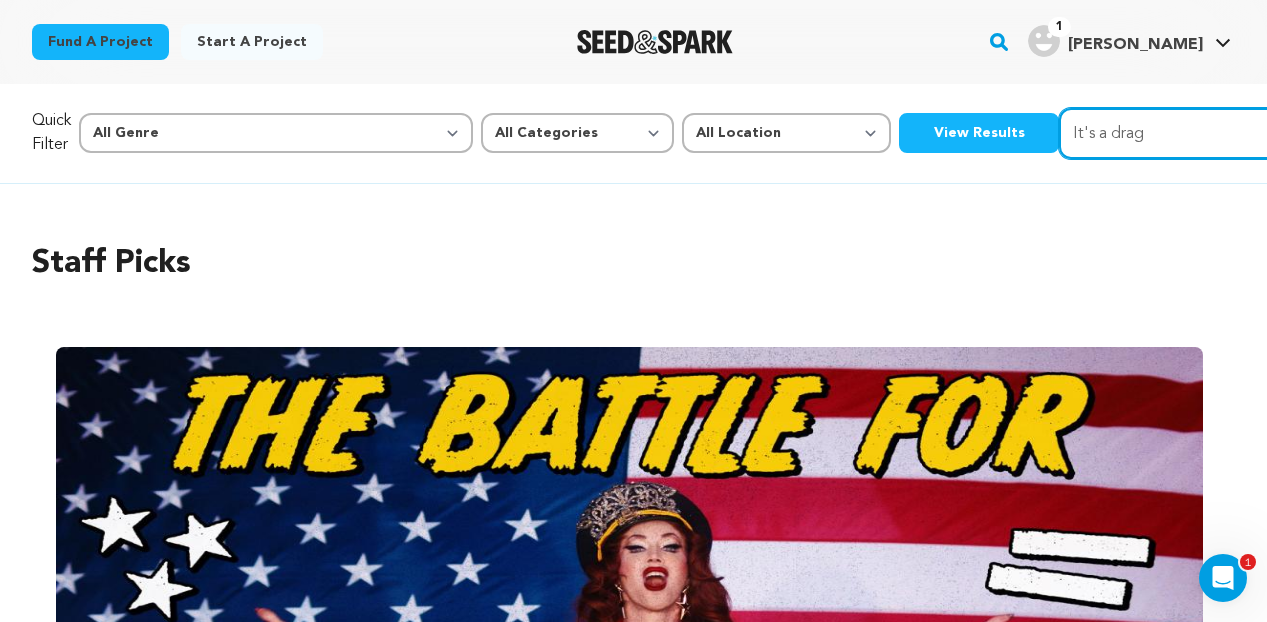 type on "It's a drag" 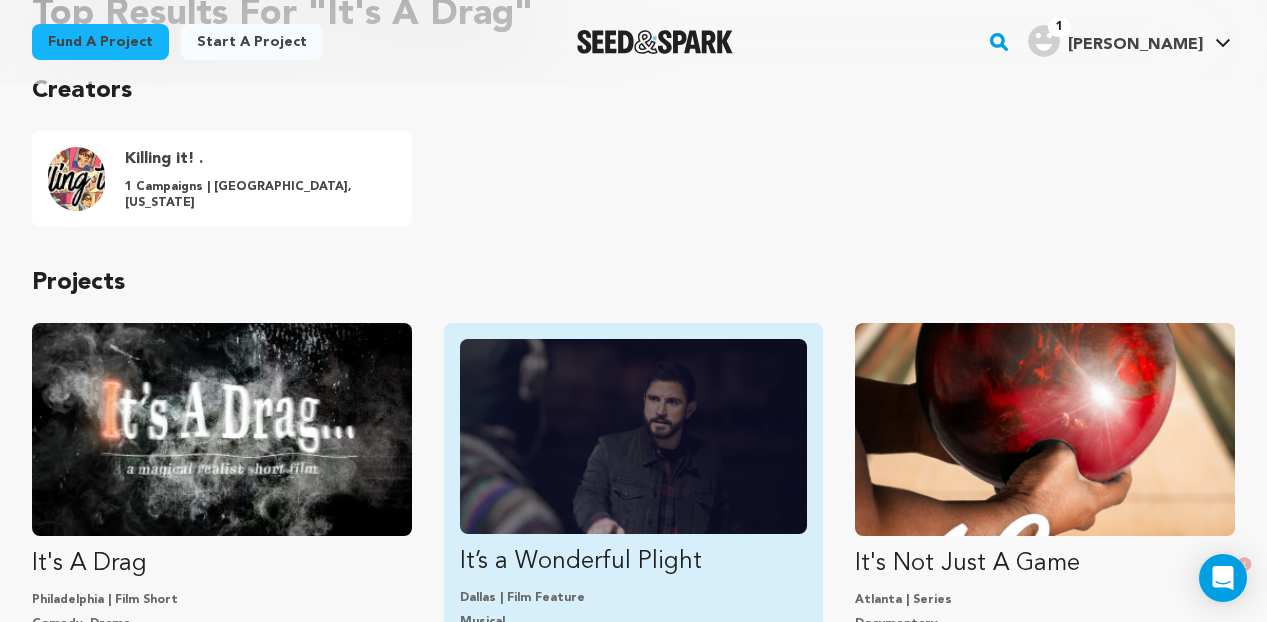 scroll, scrollTop: 365, scrollLeft: 0, axis: vertical 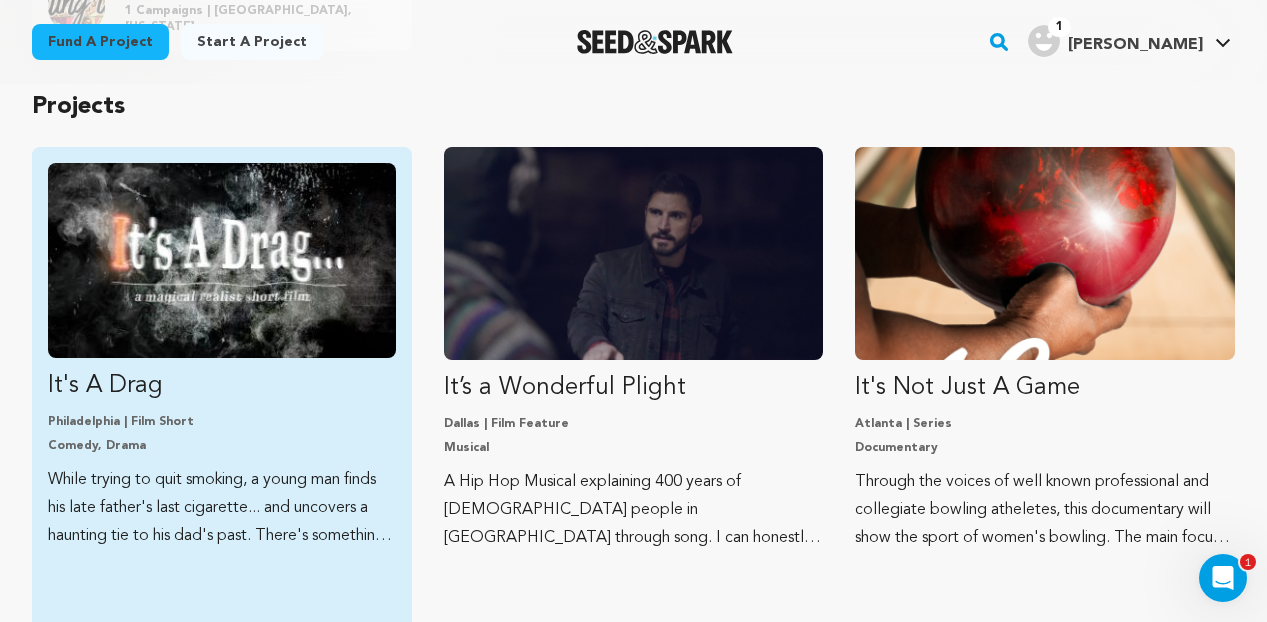 click at bounding box center [222, 260] 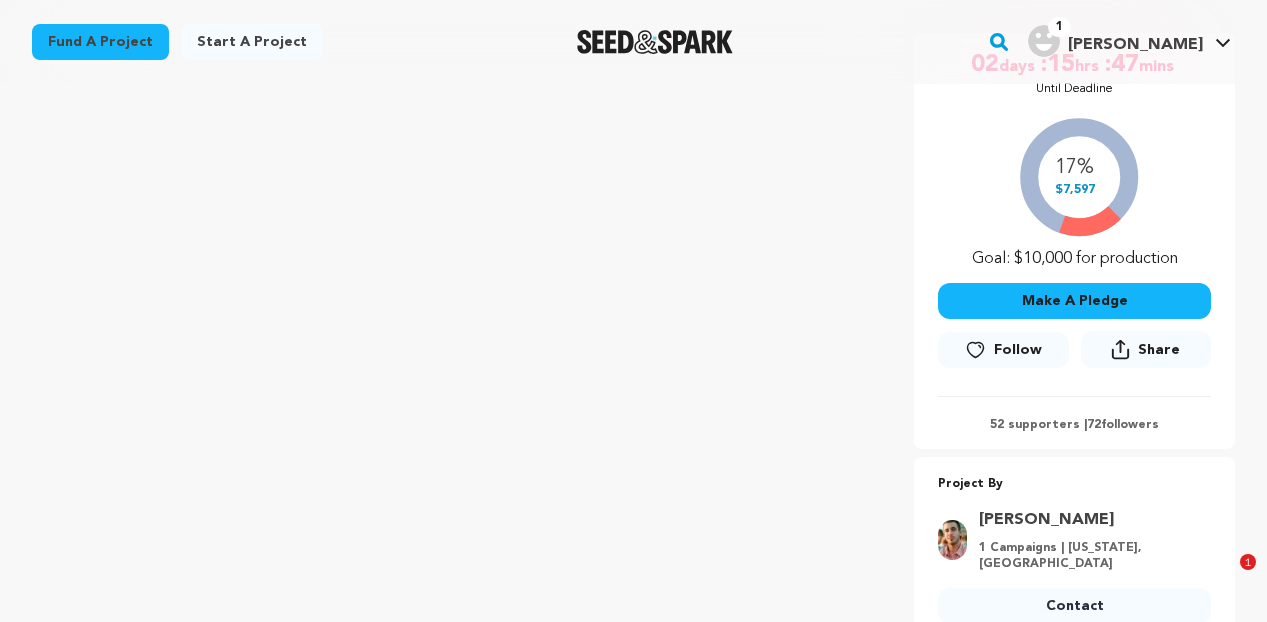 scroll, scrollTop: 534, scrollLeft: 0, axis: vertical 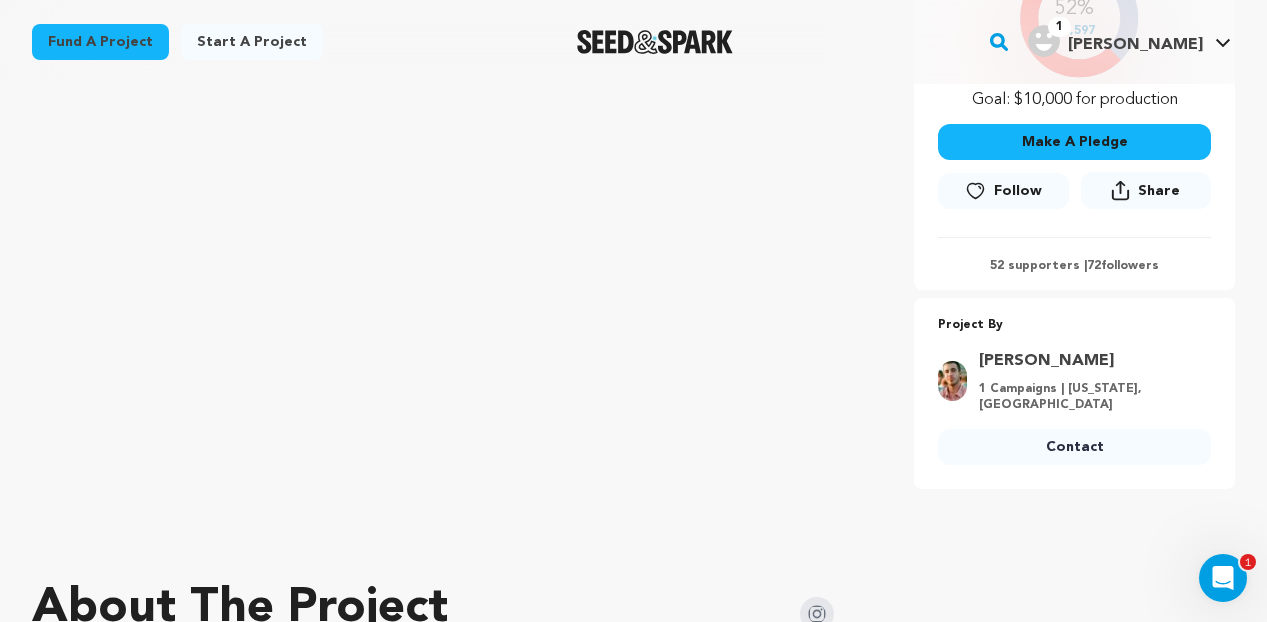 click on "Make A Pledge" at bounding box center (1074, 142) 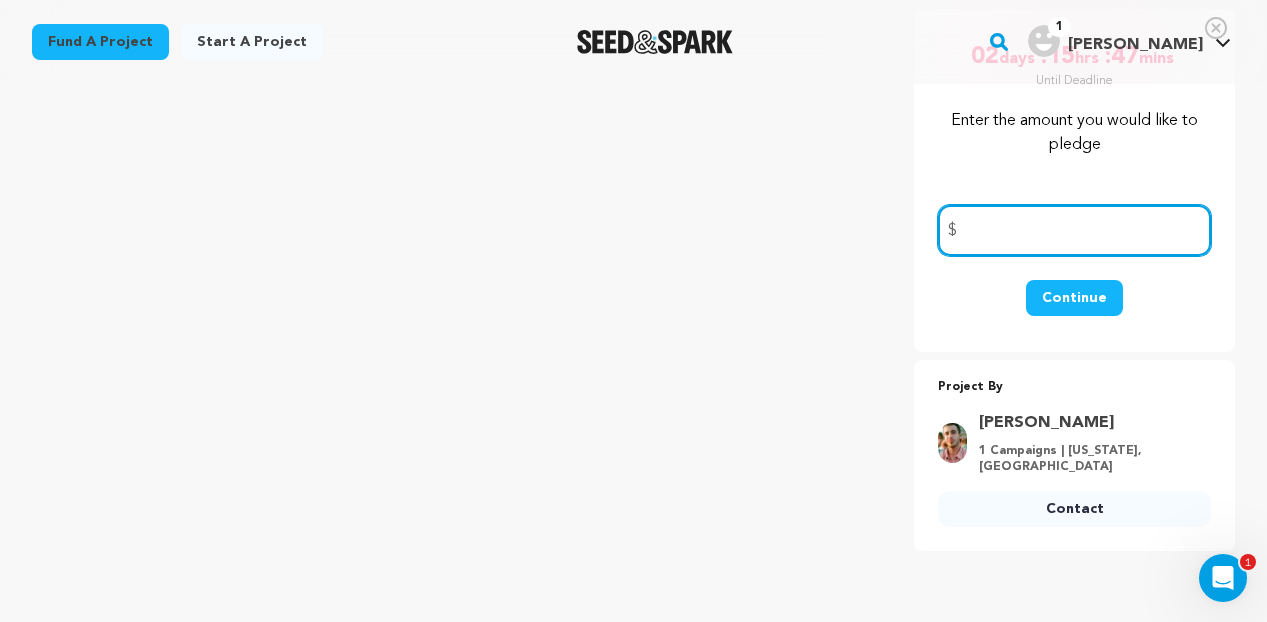scroll, scrollTop: 394, scrollLeft: 0, axis: vertical 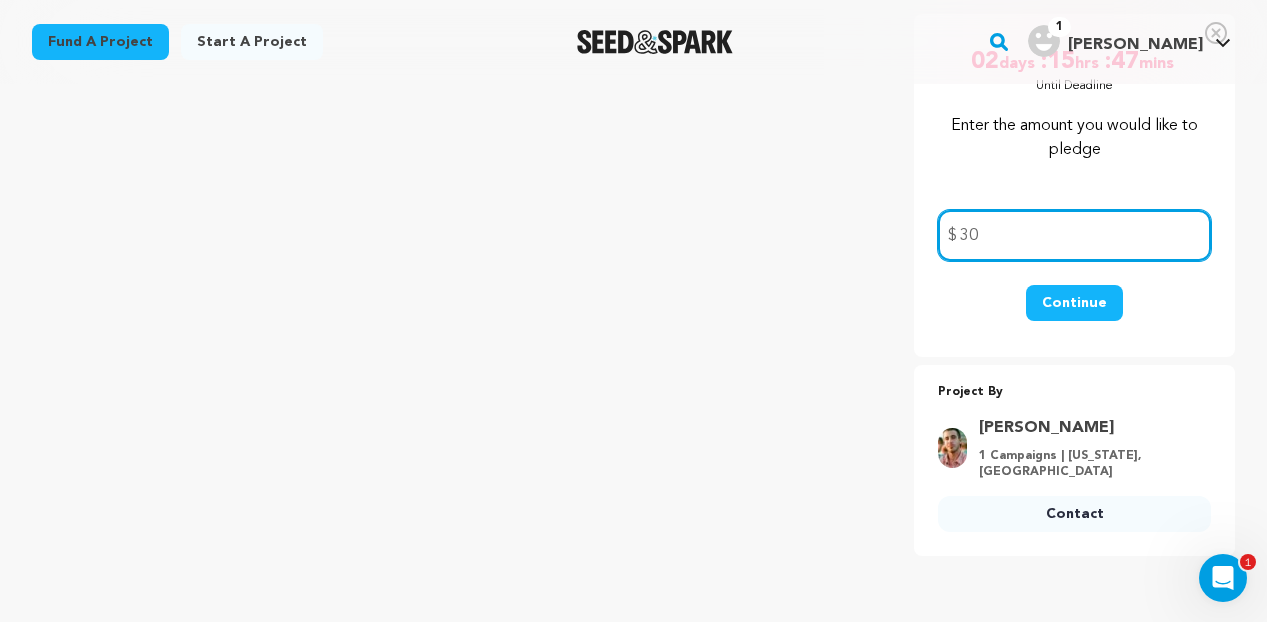 type on "30" 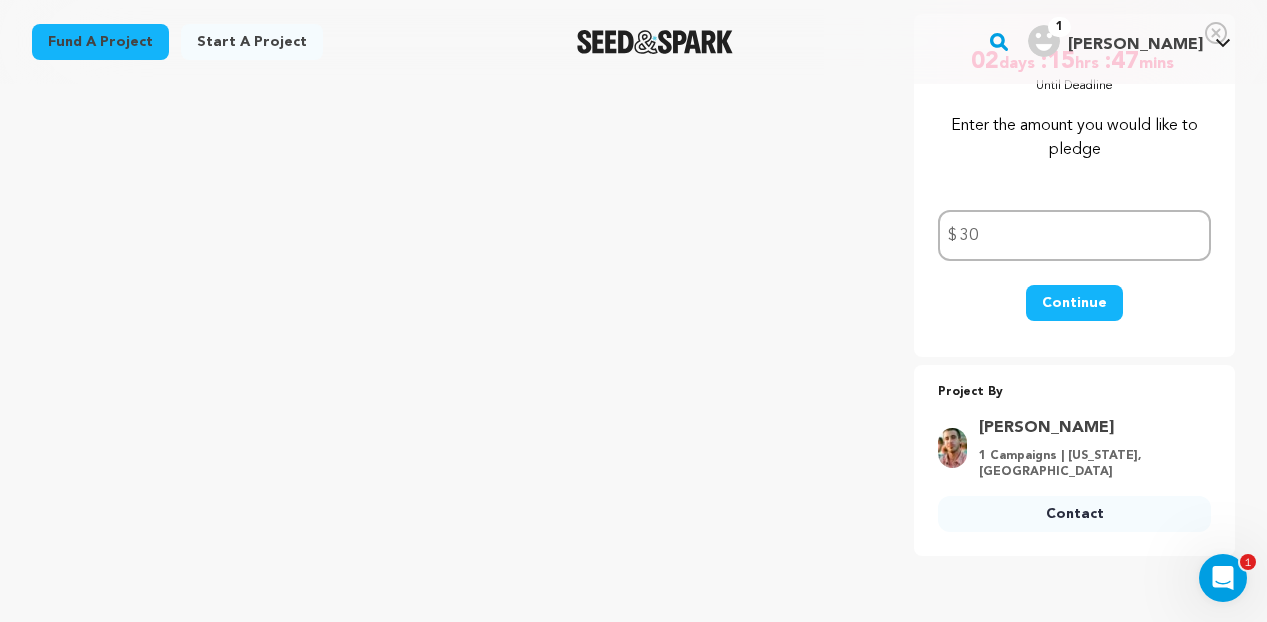 click on "Continue" at bounding box center (1074, 303) 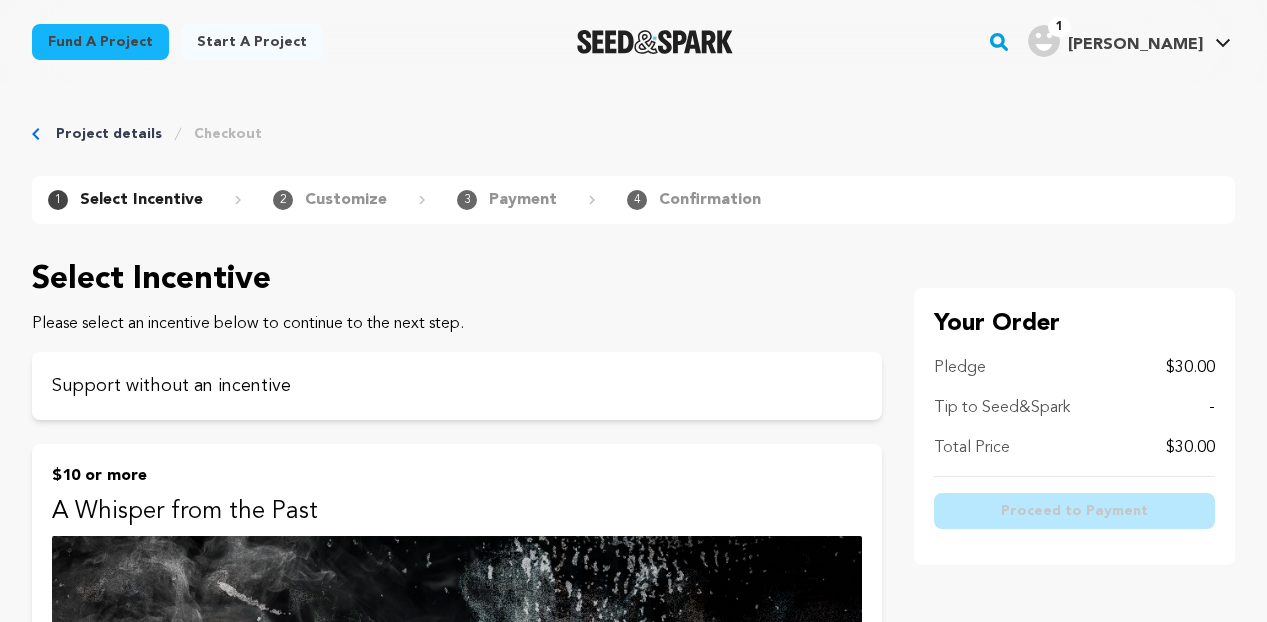 scroll, scrollTop: 0, scrollLeft: 0, axis: both 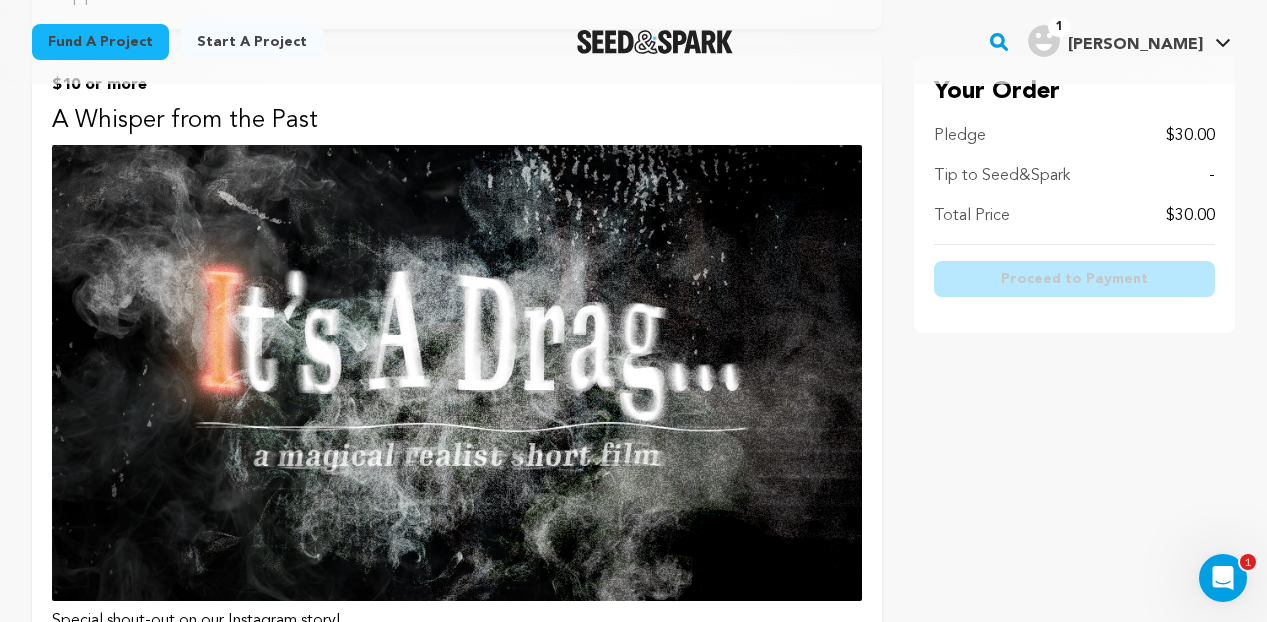 click at bounding box center [457, 373] 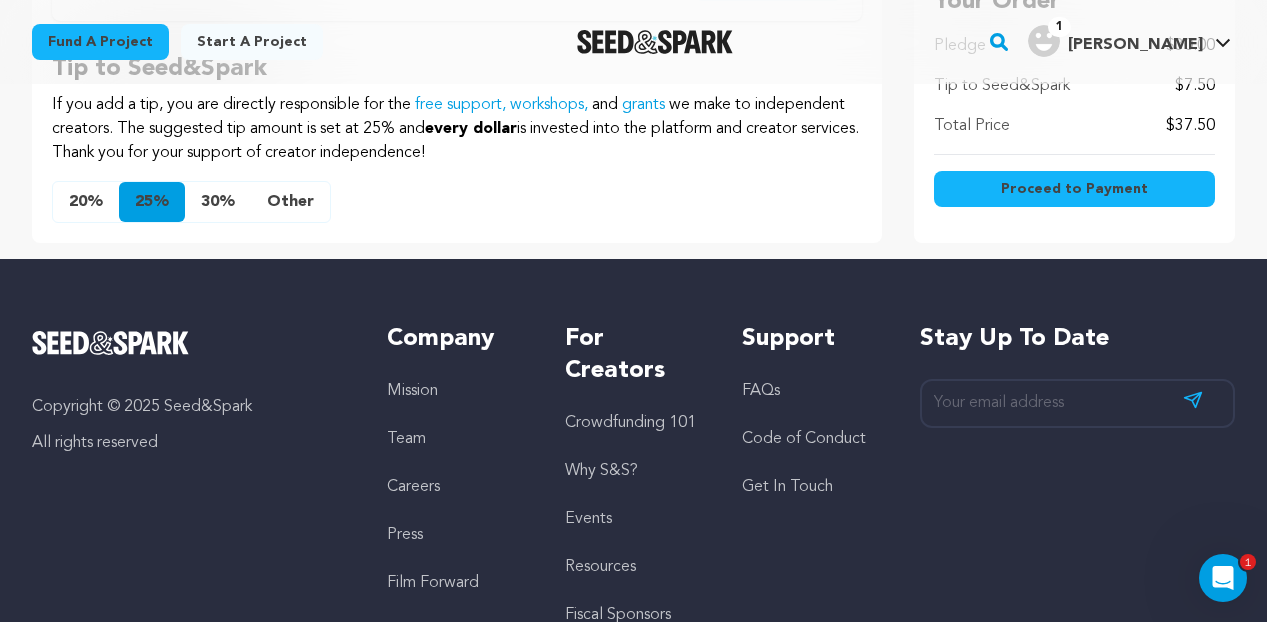 scroll, scrollTop: 1287, scrollLeft: 0, axis: vertical 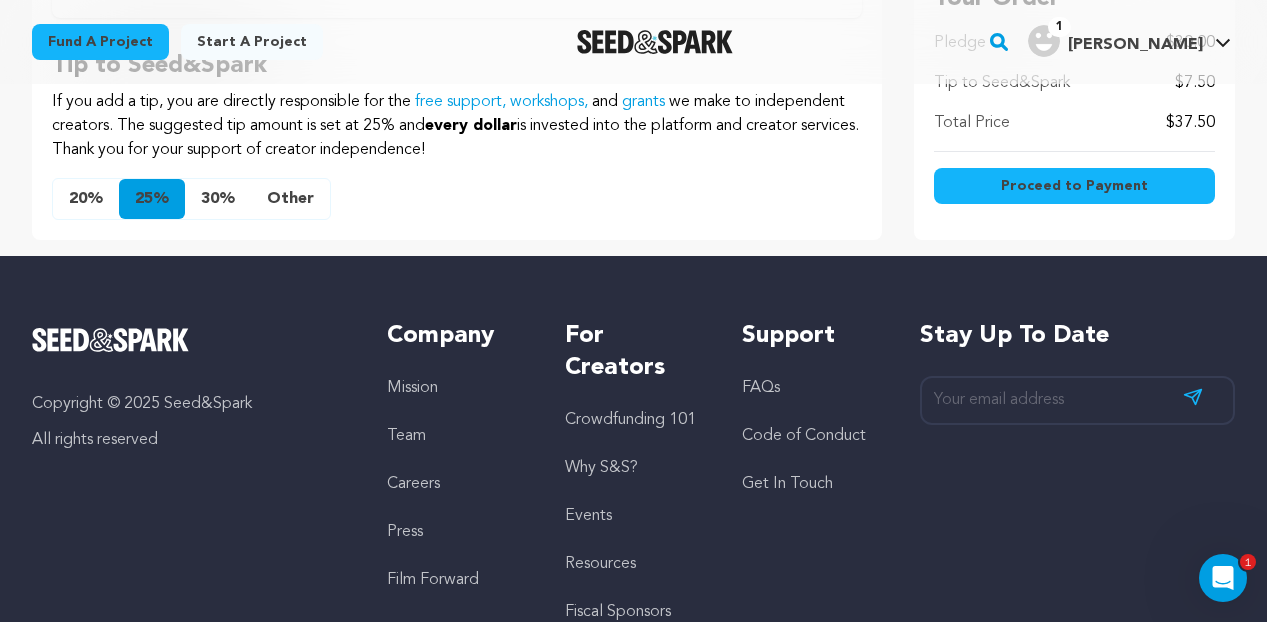 click on "Other" at bounding box center [290, 199] 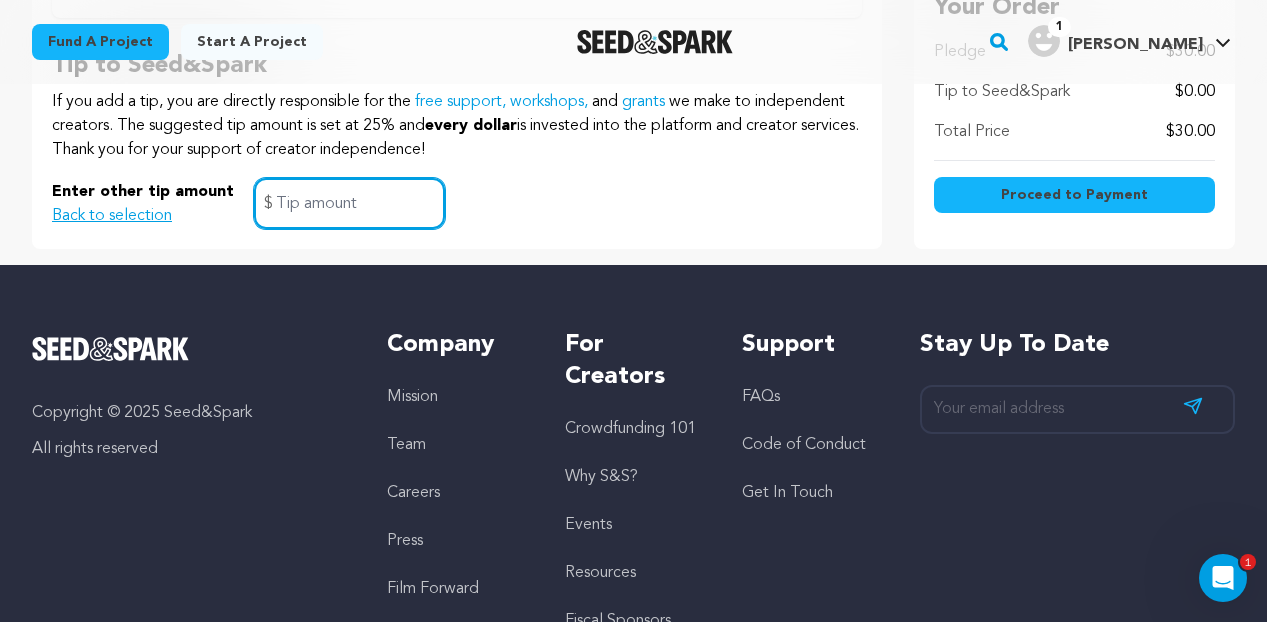 click at bounding box center (349, 203) 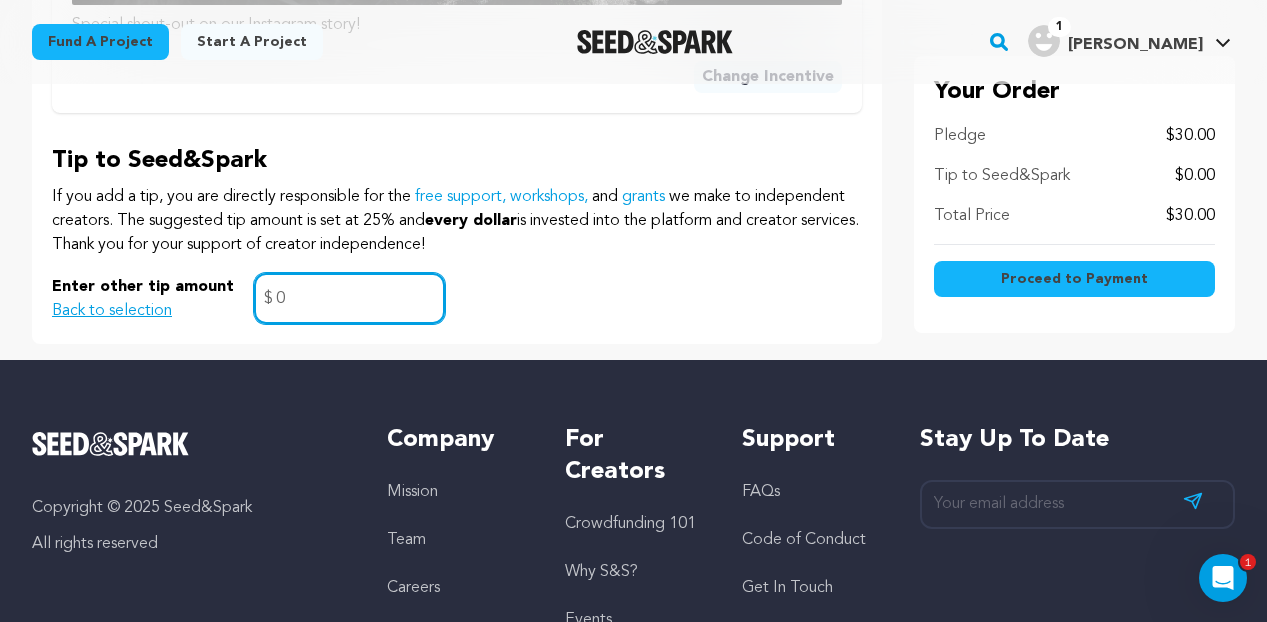 scroll, scrollTop: 1189, scrollLeft: 0, axis: vertical 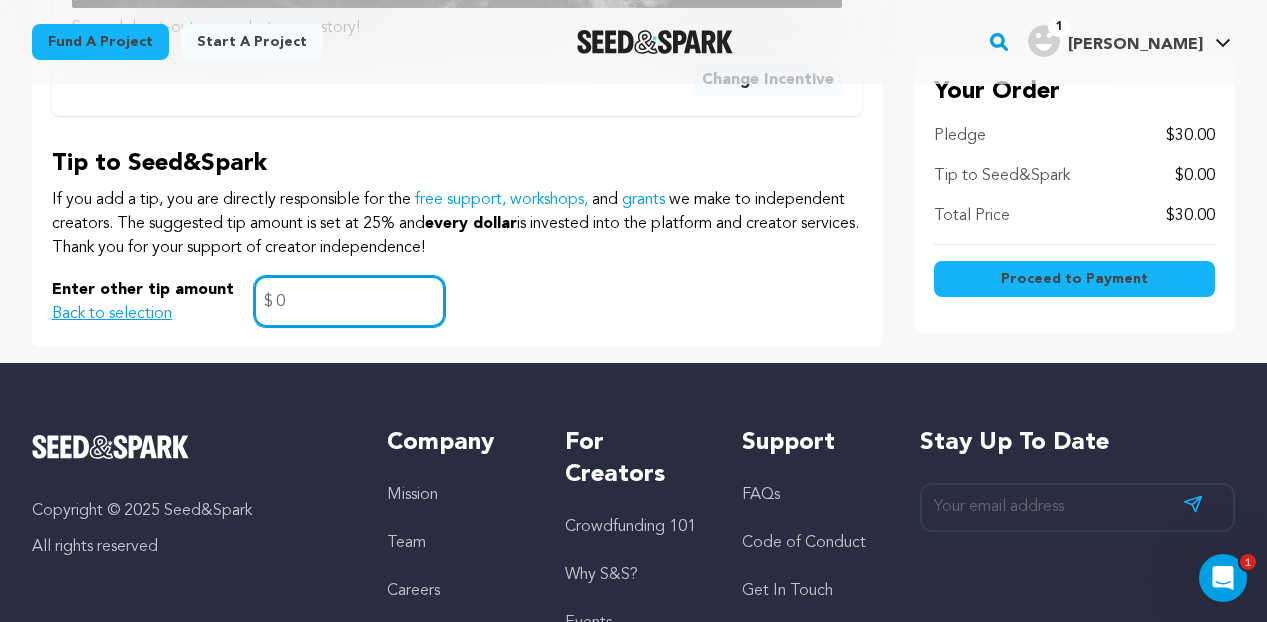 type on "0" 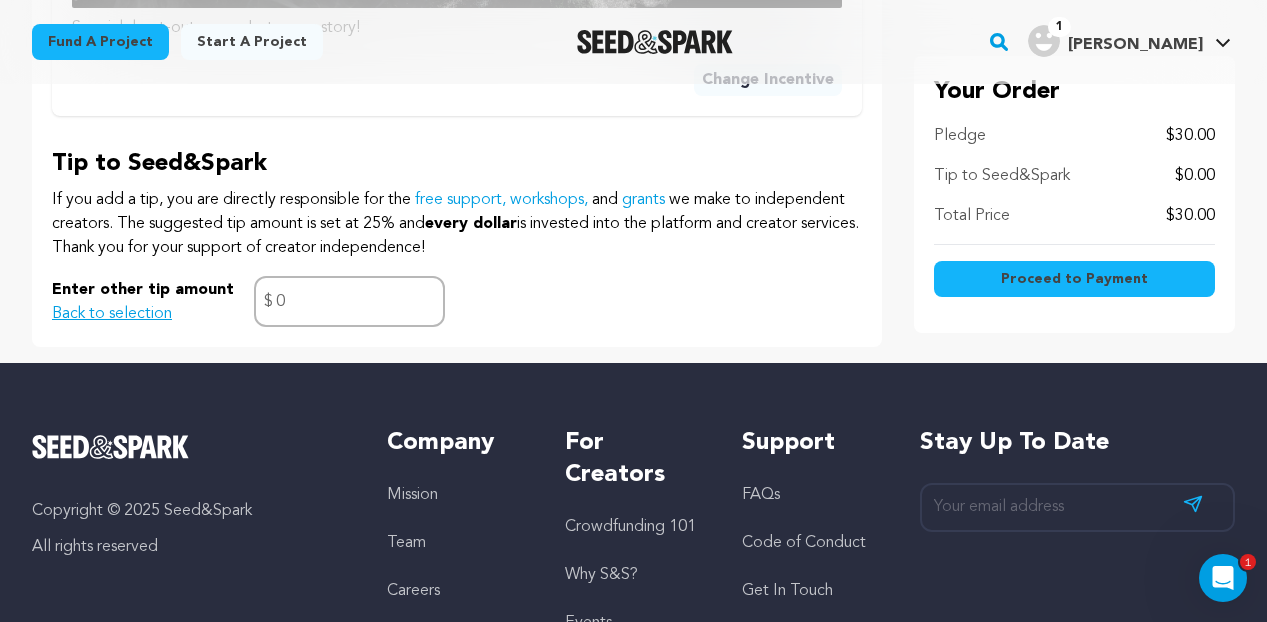 click on "Proceed to Payment" at bounding box center [1074, 279] 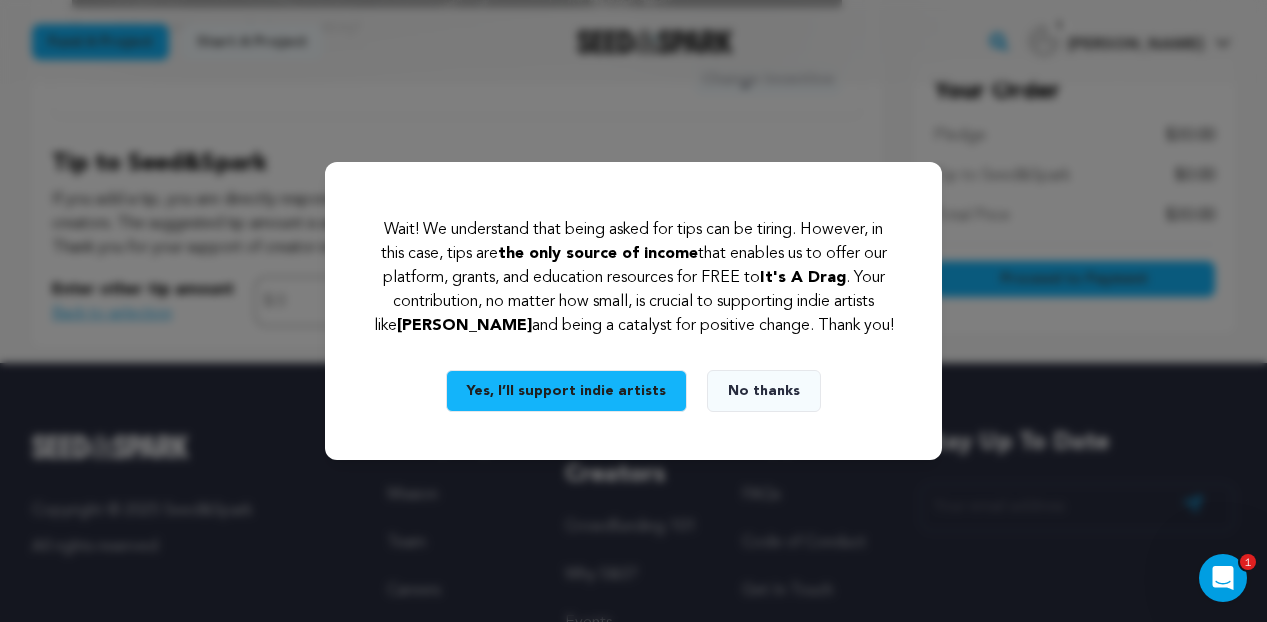 click on "No thanks" at bounding box center [764, 391] 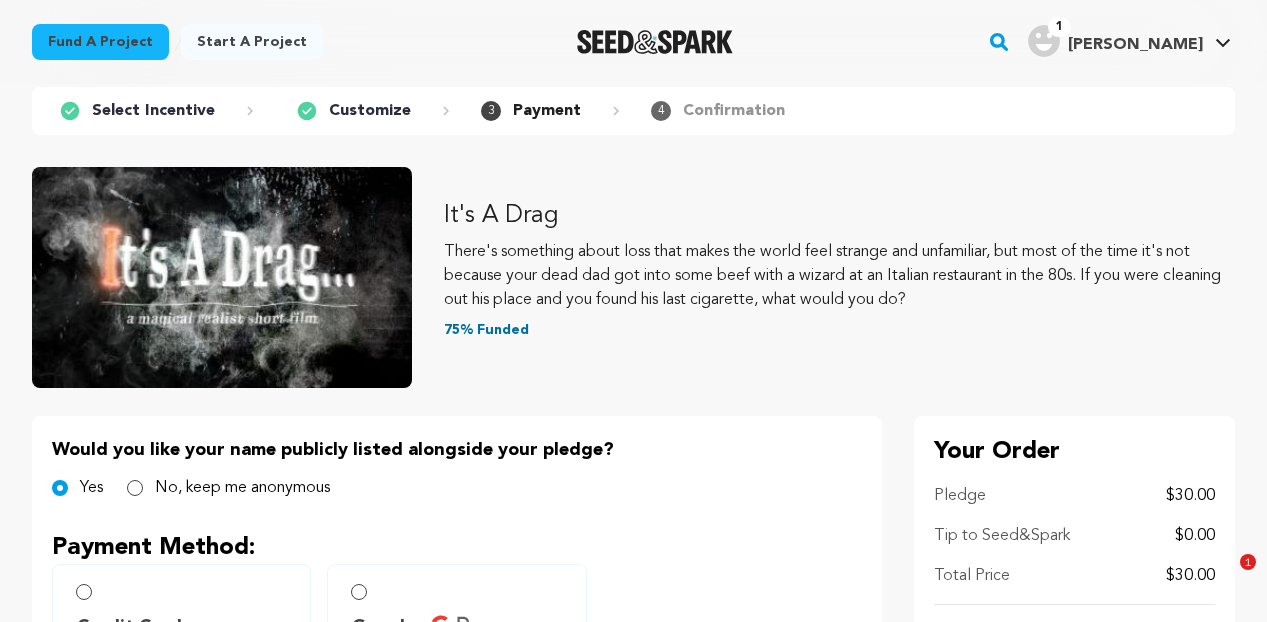 scroll, scrollTop: 136, scrollLeft: 0, axis: vertical 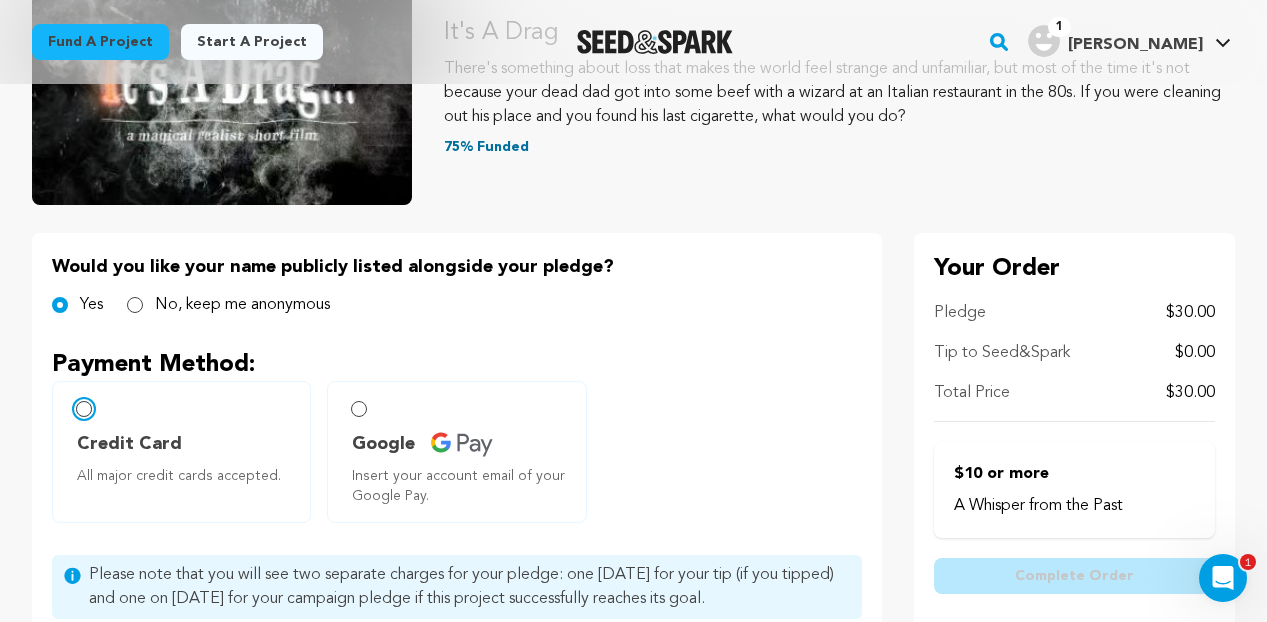 click on "Credit Card
All major credit cards accepted." at bounding box center (84, 409) 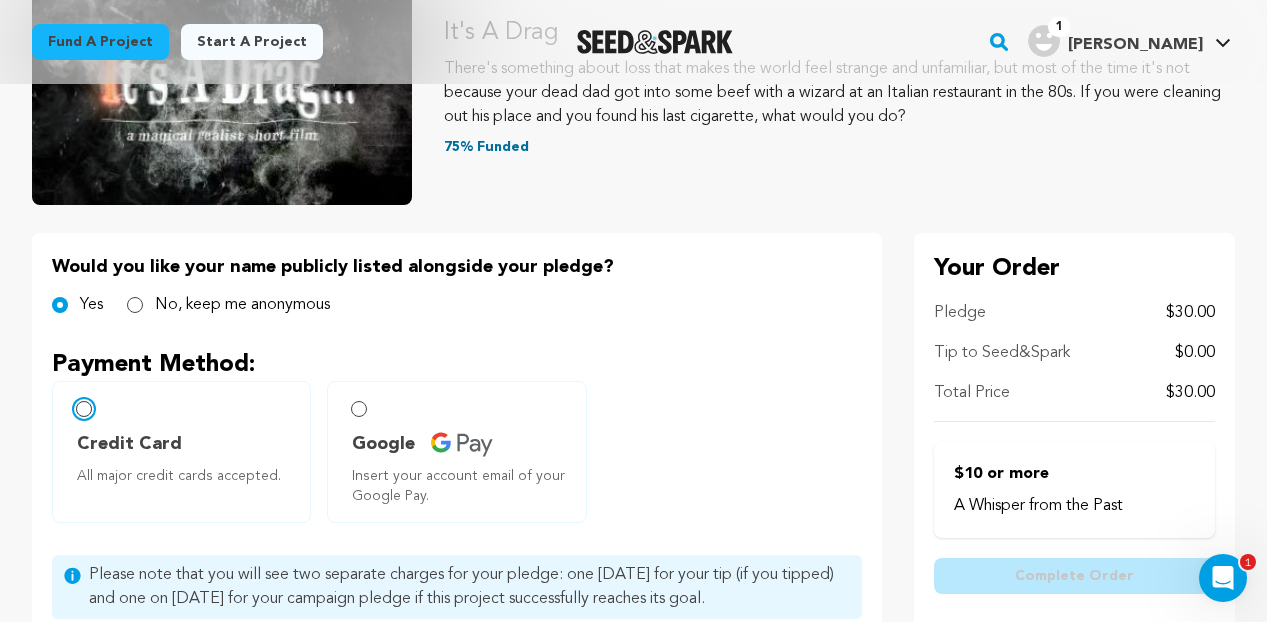 radio on "false" 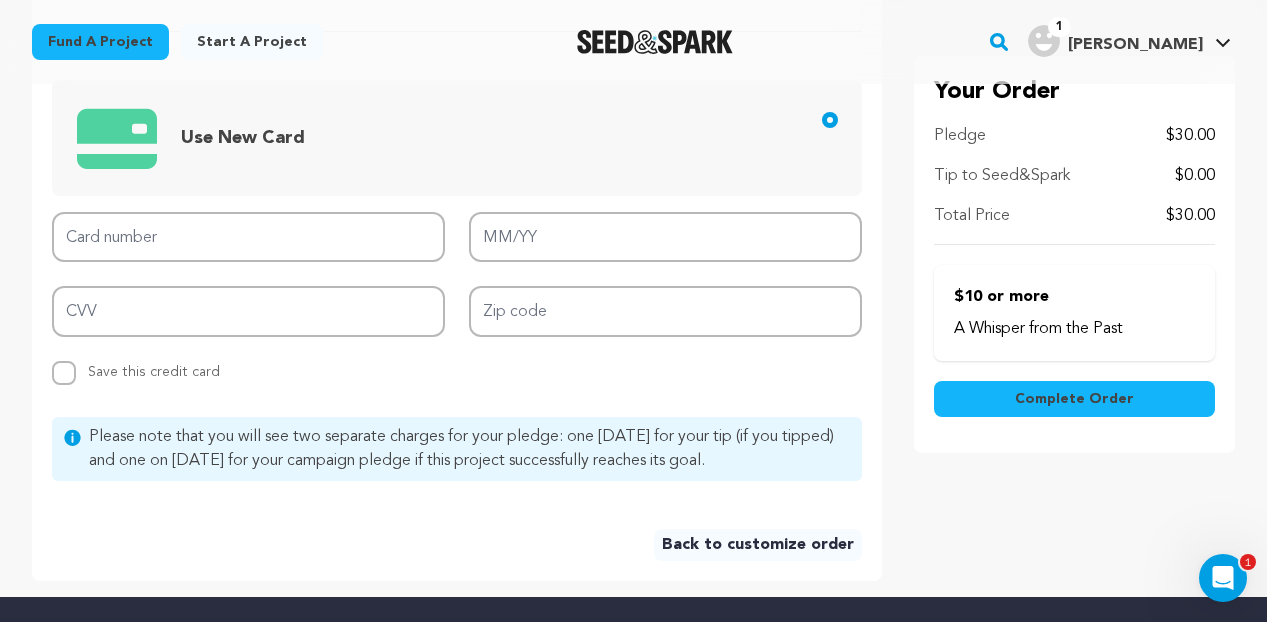 scroll, scrollTop: 794, scrollLeft: 0, axis: vertical 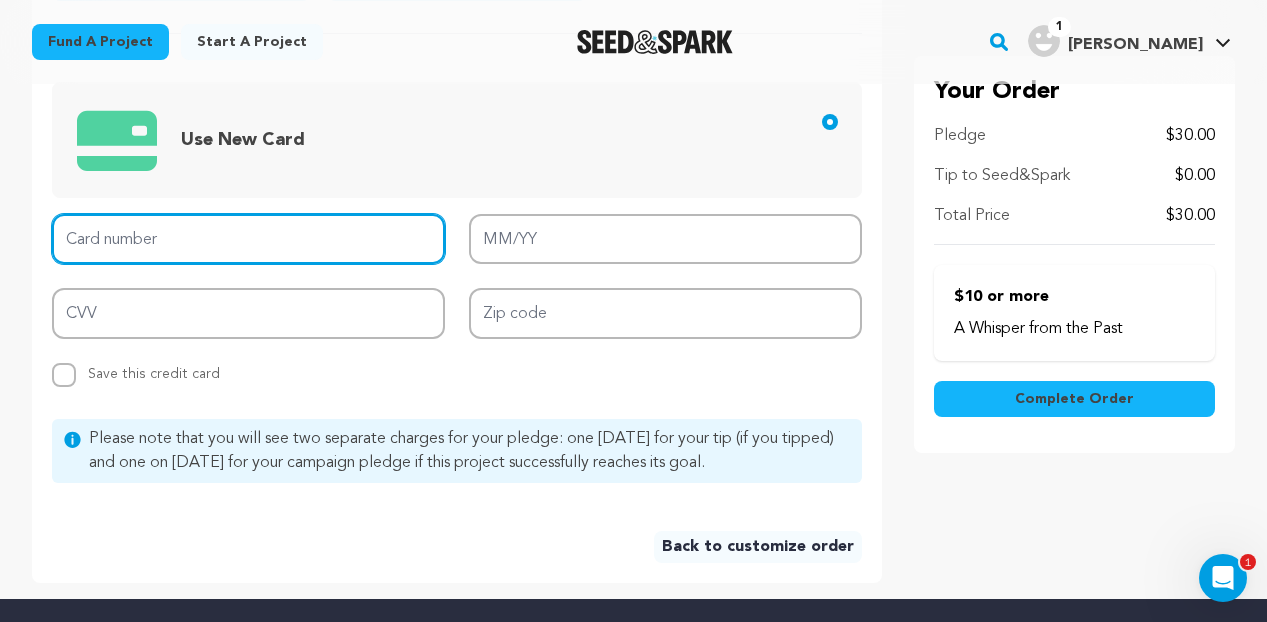 click on "Card number" at bounding box center (248, 239) 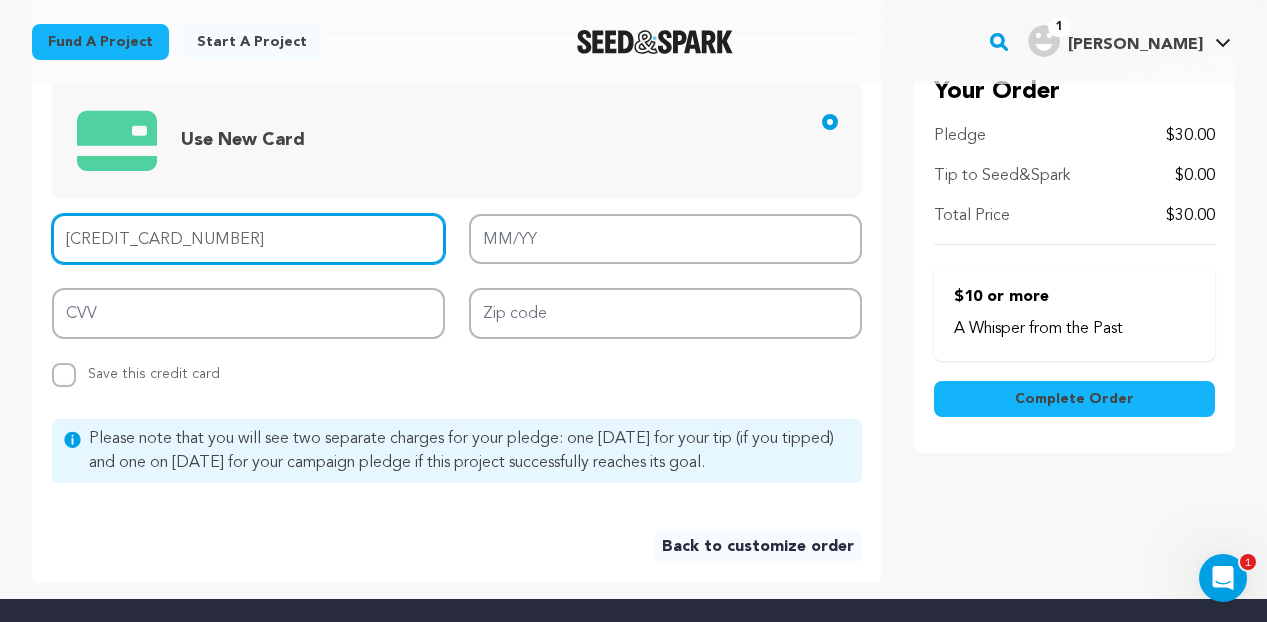 type on "[CREDIT_CARD_NUMBER]" 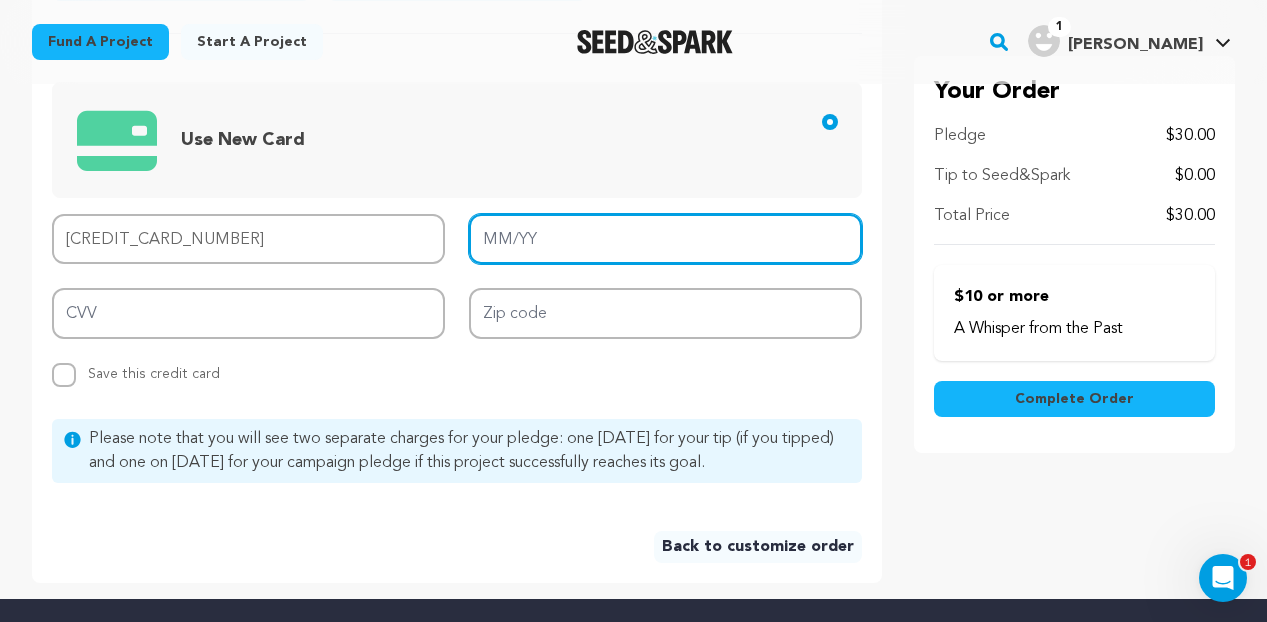 type on "12/25" 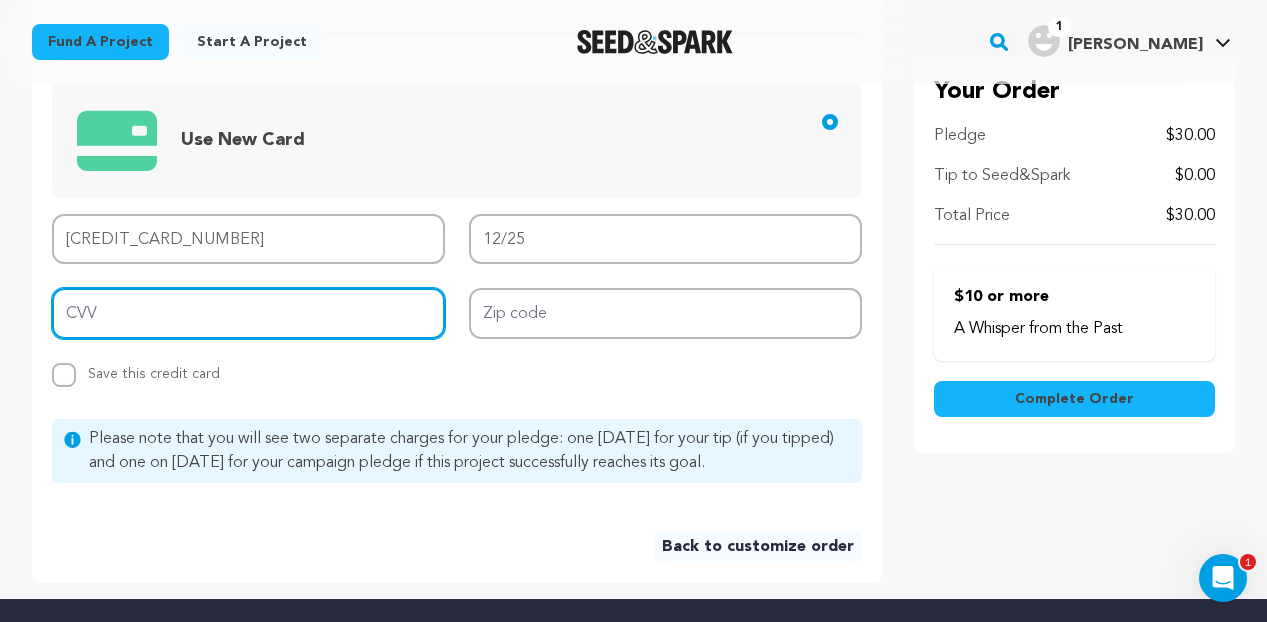 click on "CVV" at bounding box center [248, 313] 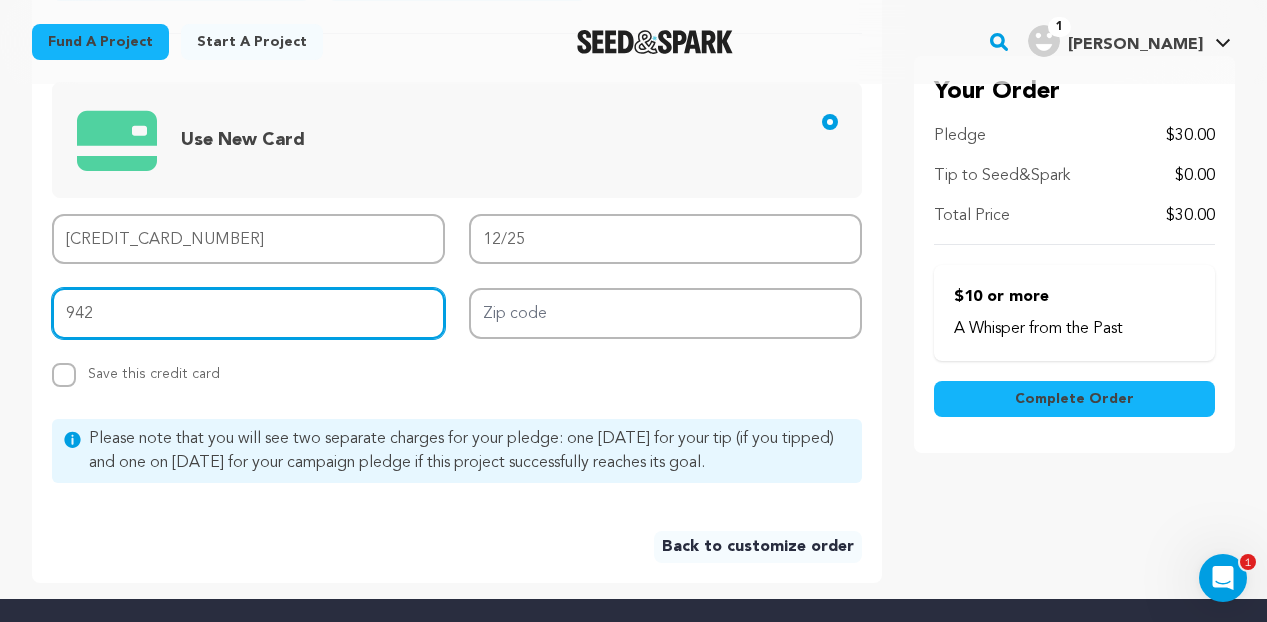 type on "942" 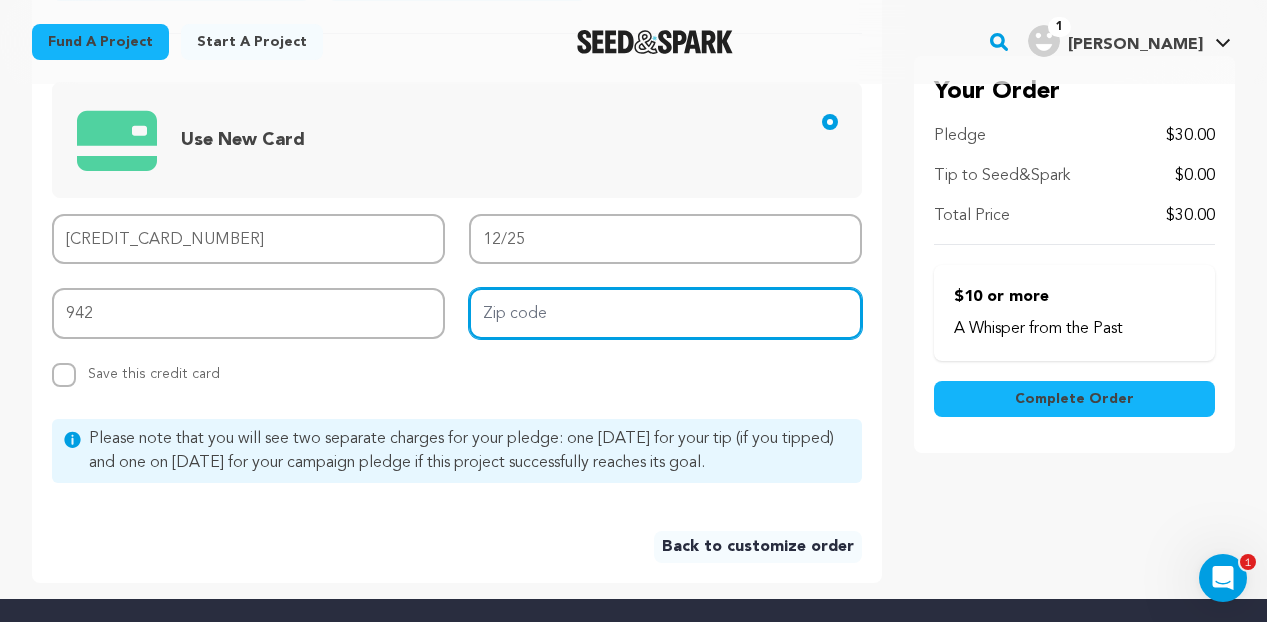 click on "Zip code" at bounding box center (665, 313) 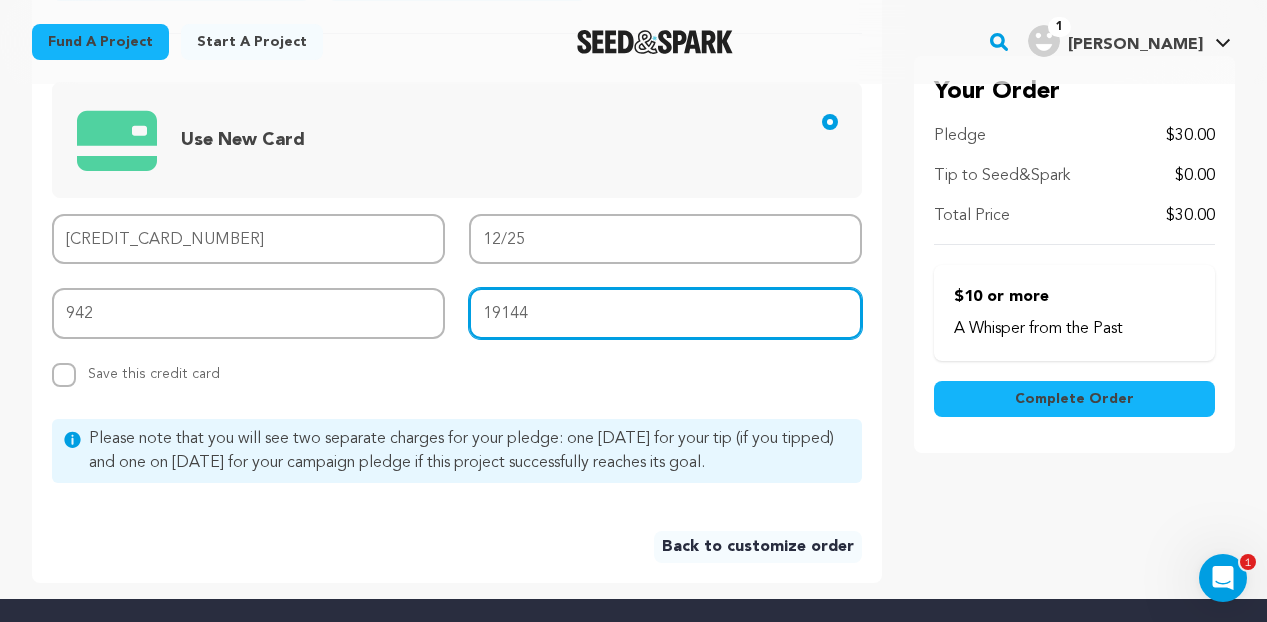 type on "19144" 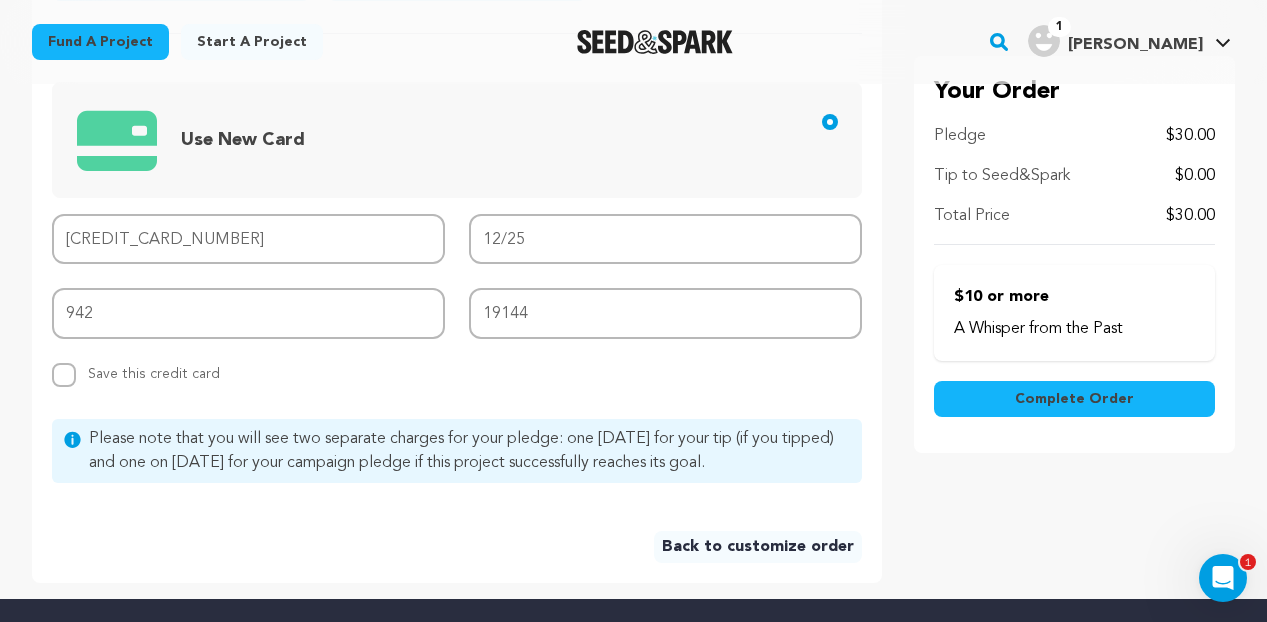 click on "Replace saved credit card
Save this credit card" at bounding box center [248, 375] 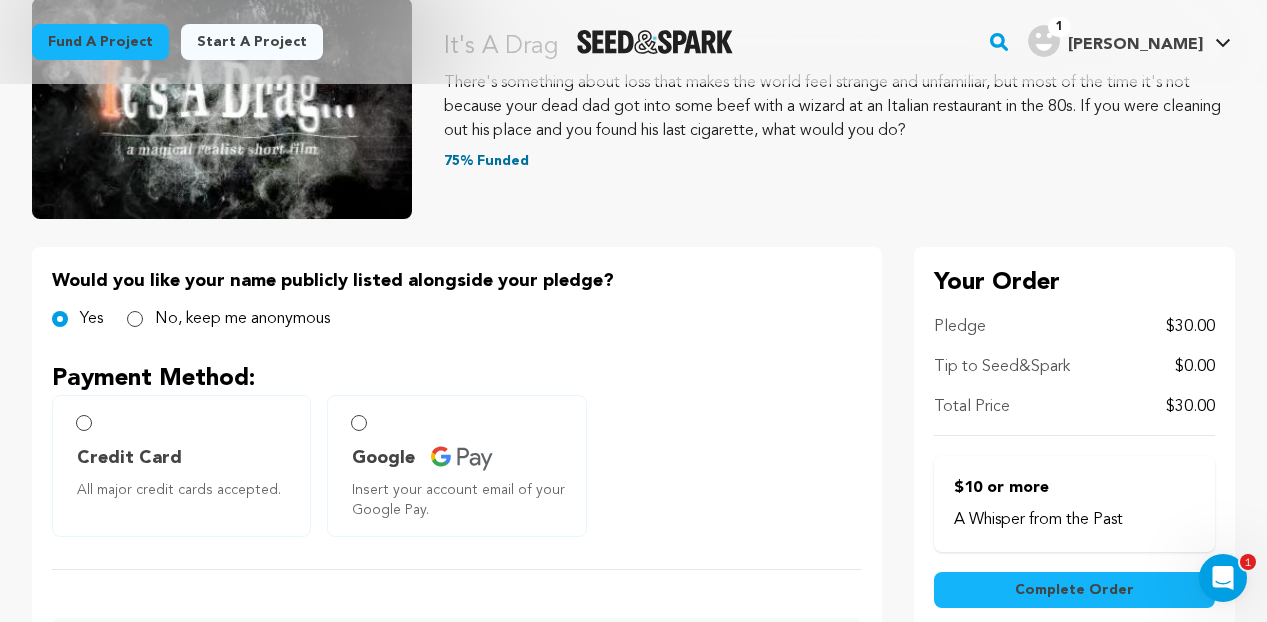 scroll, scrollTop: 265, scrollLeft: 0, axis: vertical 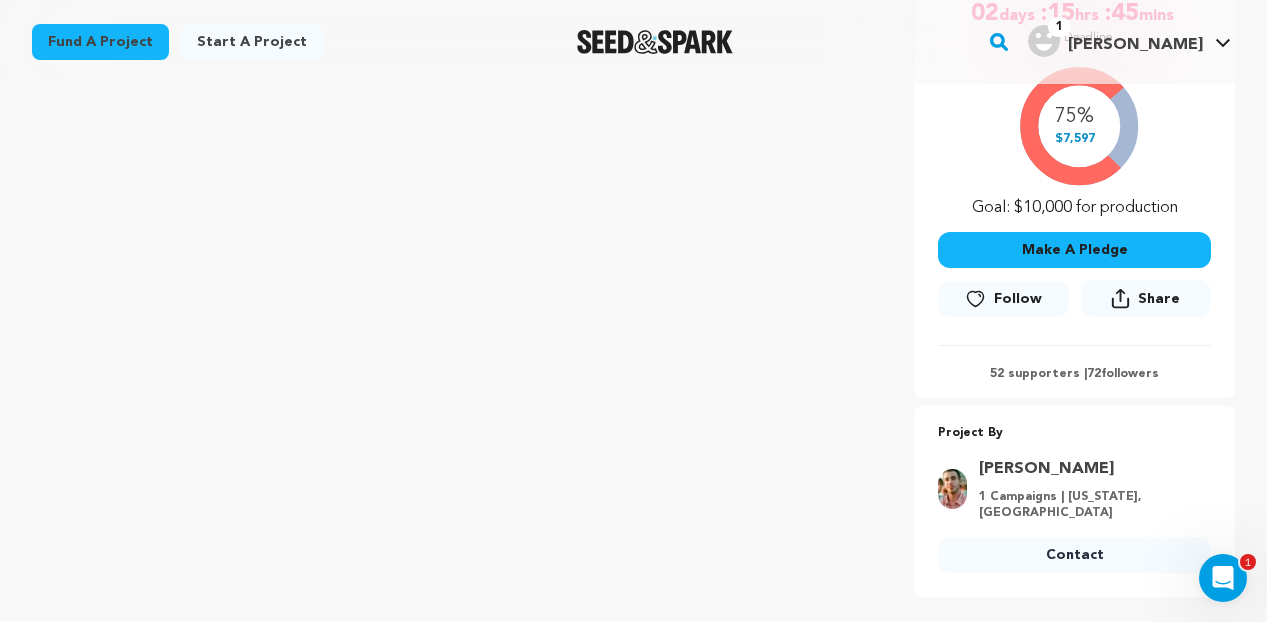 click on "Make A Pledge" at bounding box center (1074, 250) 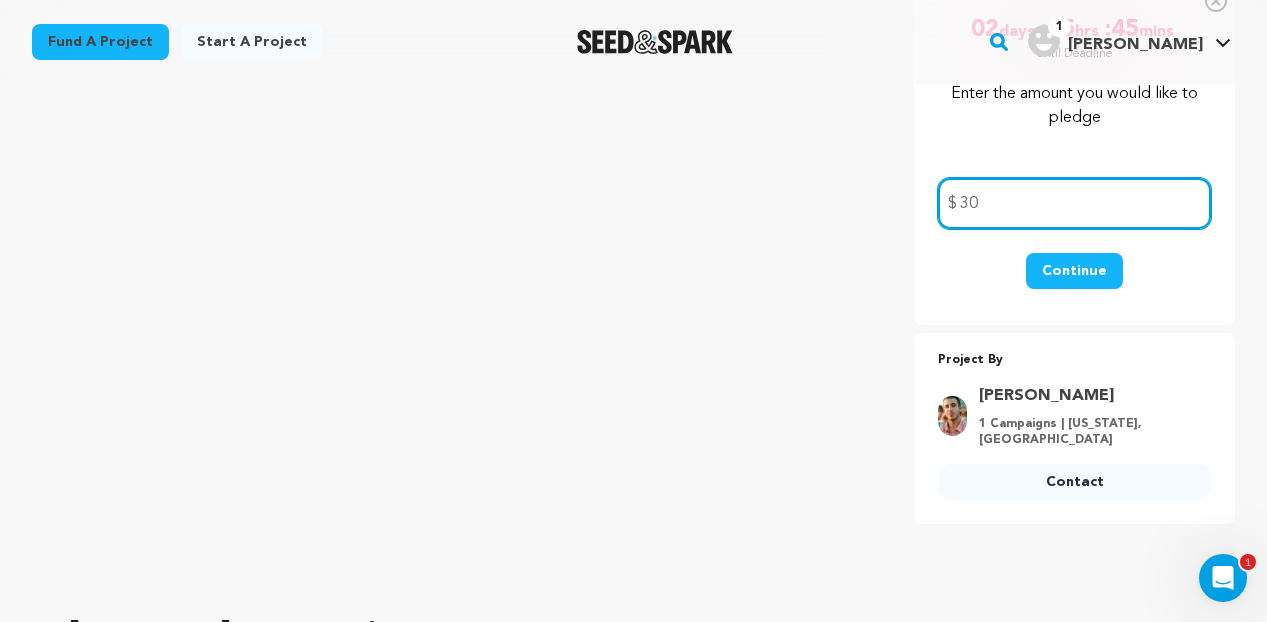 type on "3" 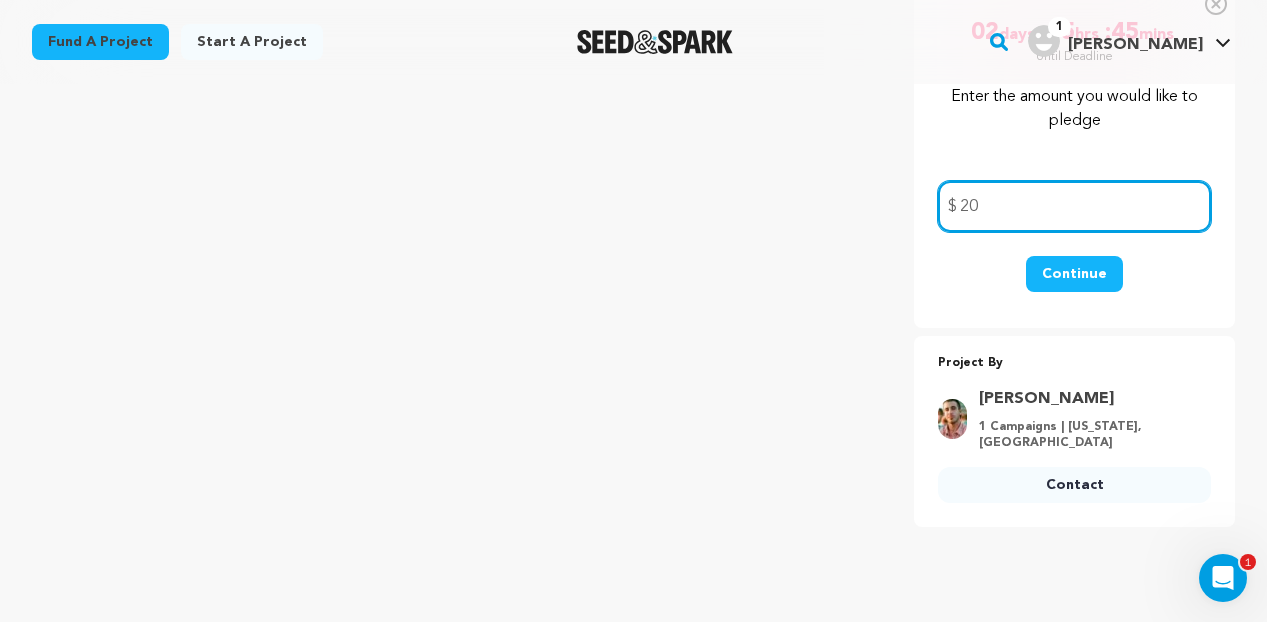 scroll, scrollTop: 421, scrollLeft: 0, axis: vertical 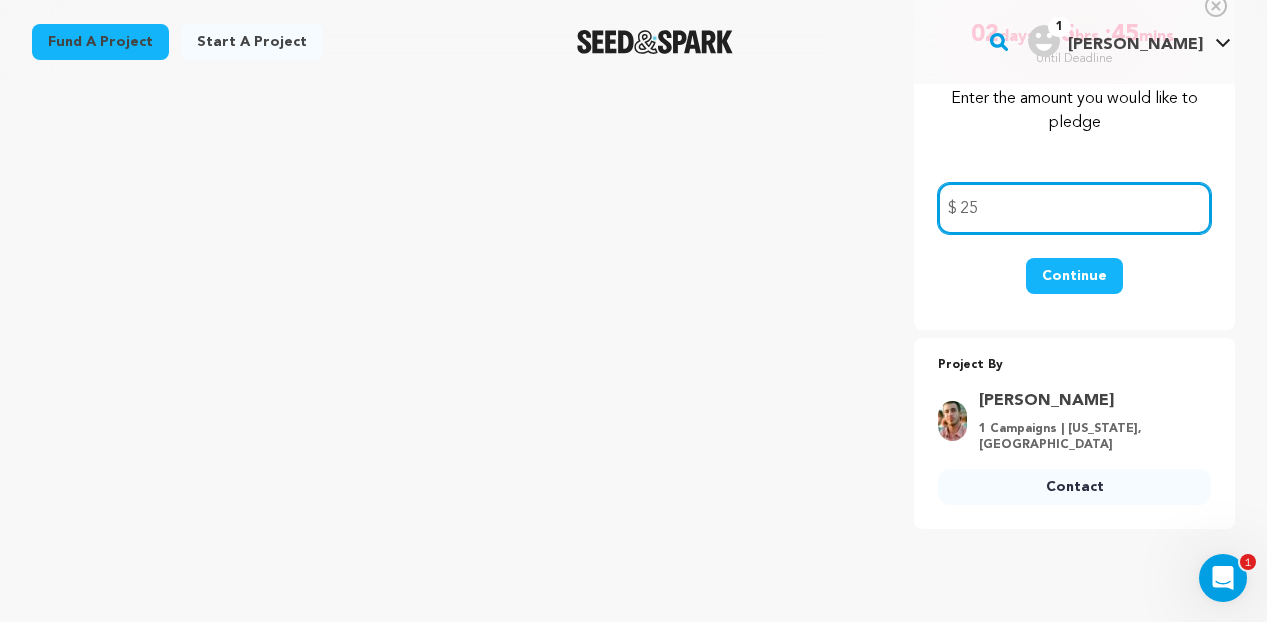 type on "25" 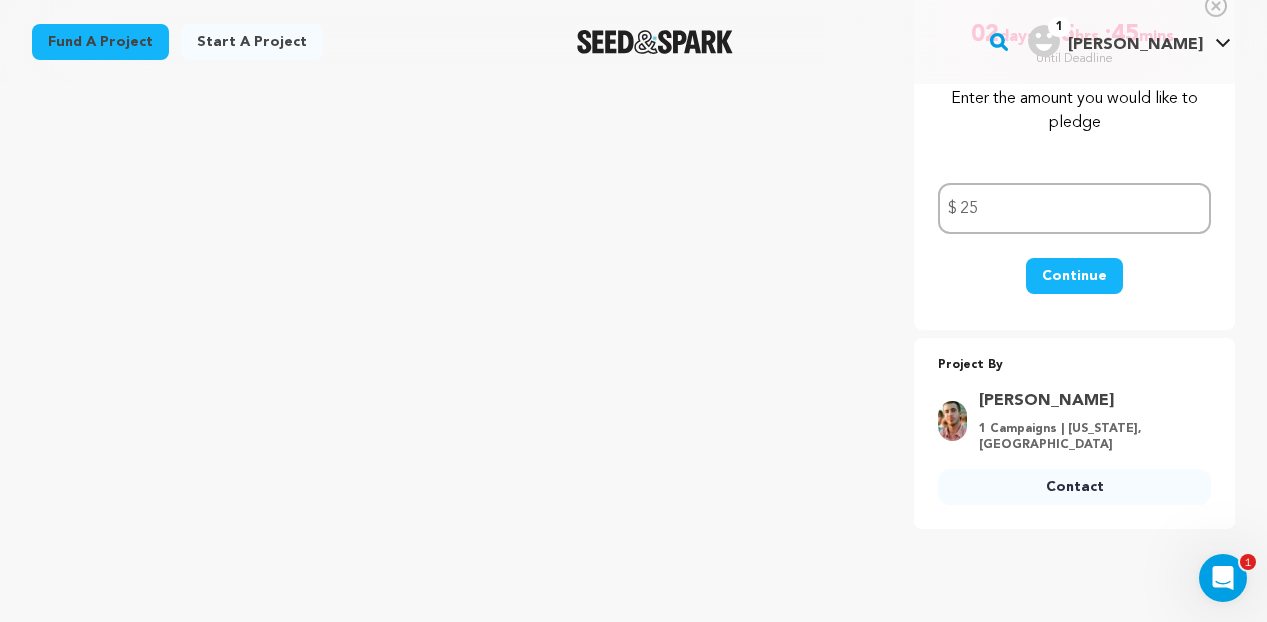 click on "Continue" at bounding box center [1074, 276] 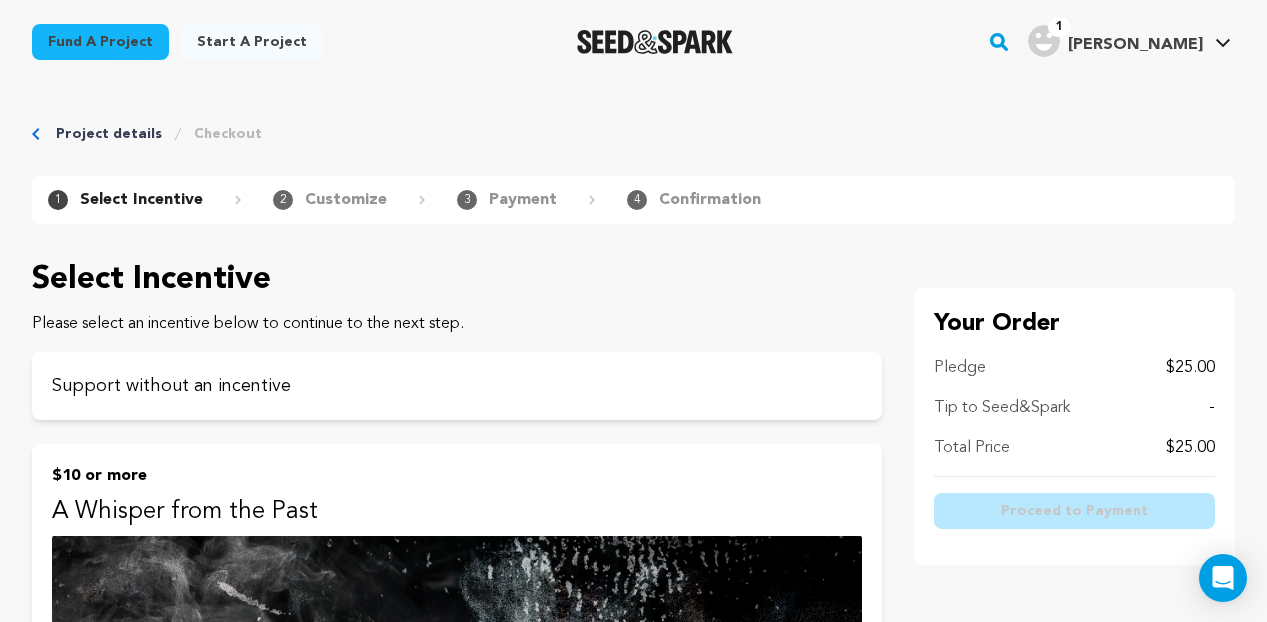 scroll, scrollTop: 0, scrollLeft: 0, axis: both 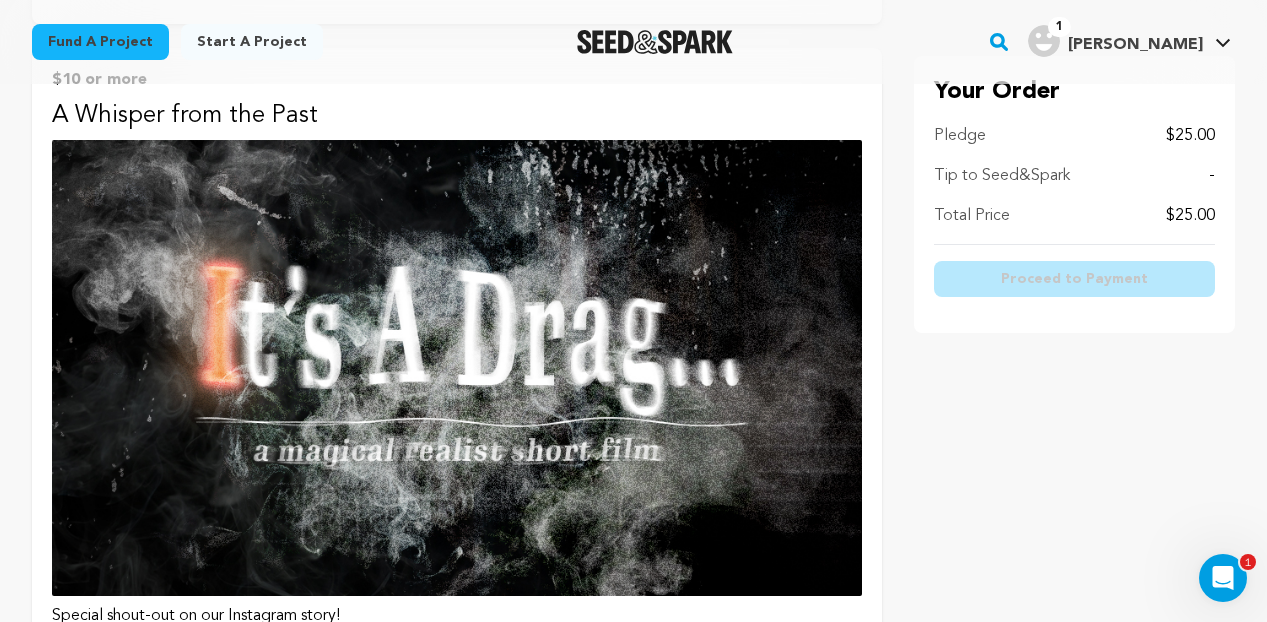 click at bounding box center [457, 368] 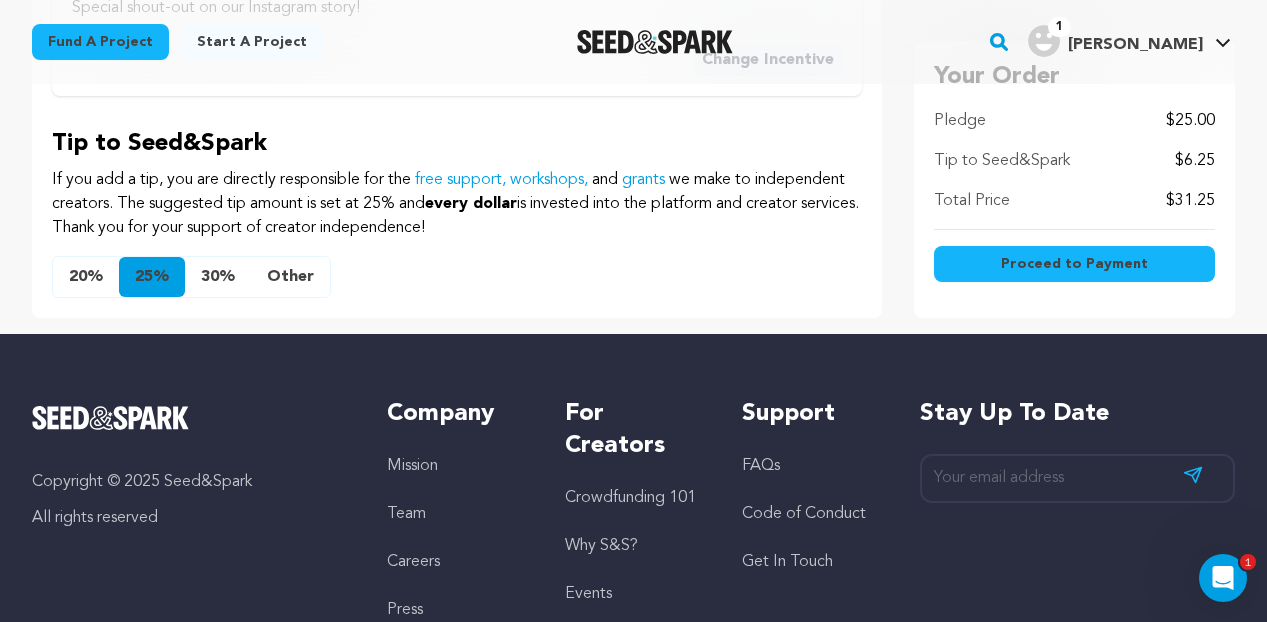 scroll, scrollTop: 1212, scrollLeft: 0, axis: vertical 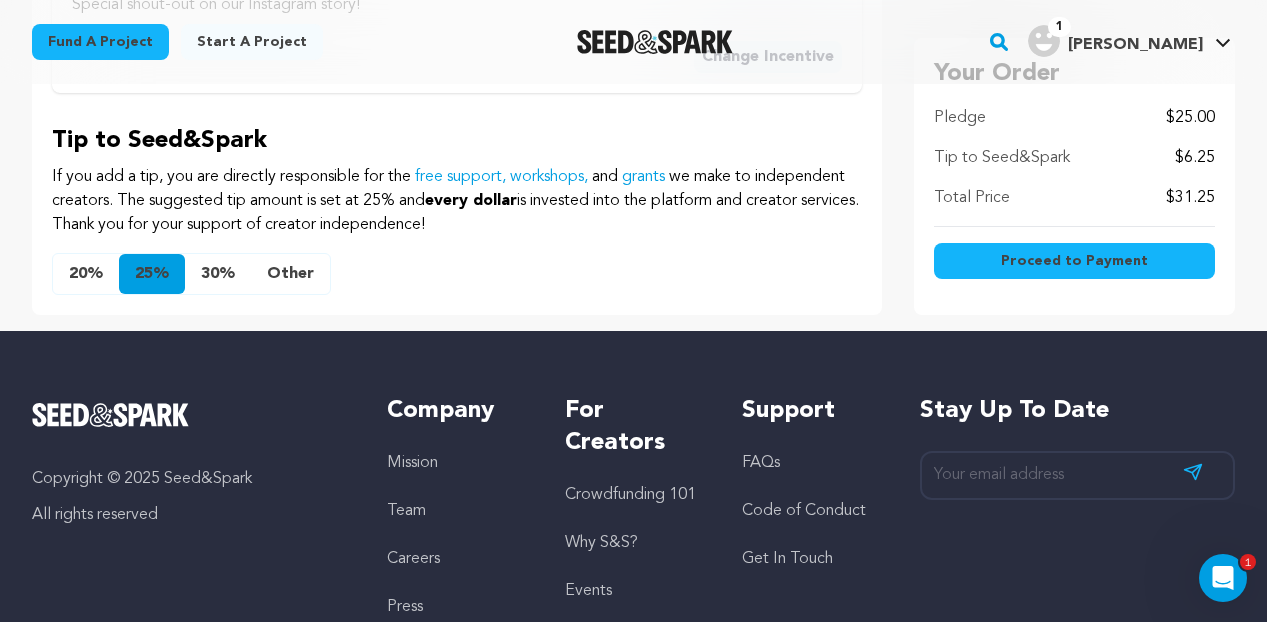 click on "Other" at bounding box center (290, 274) 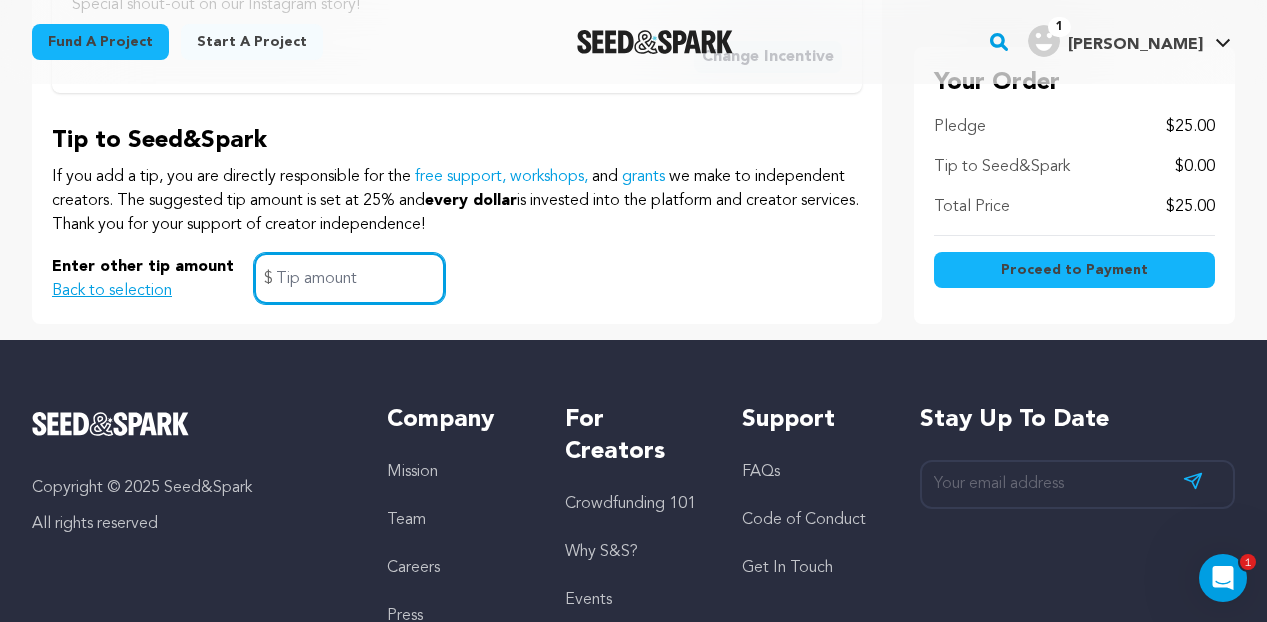 click at bounding box center [349, 278] 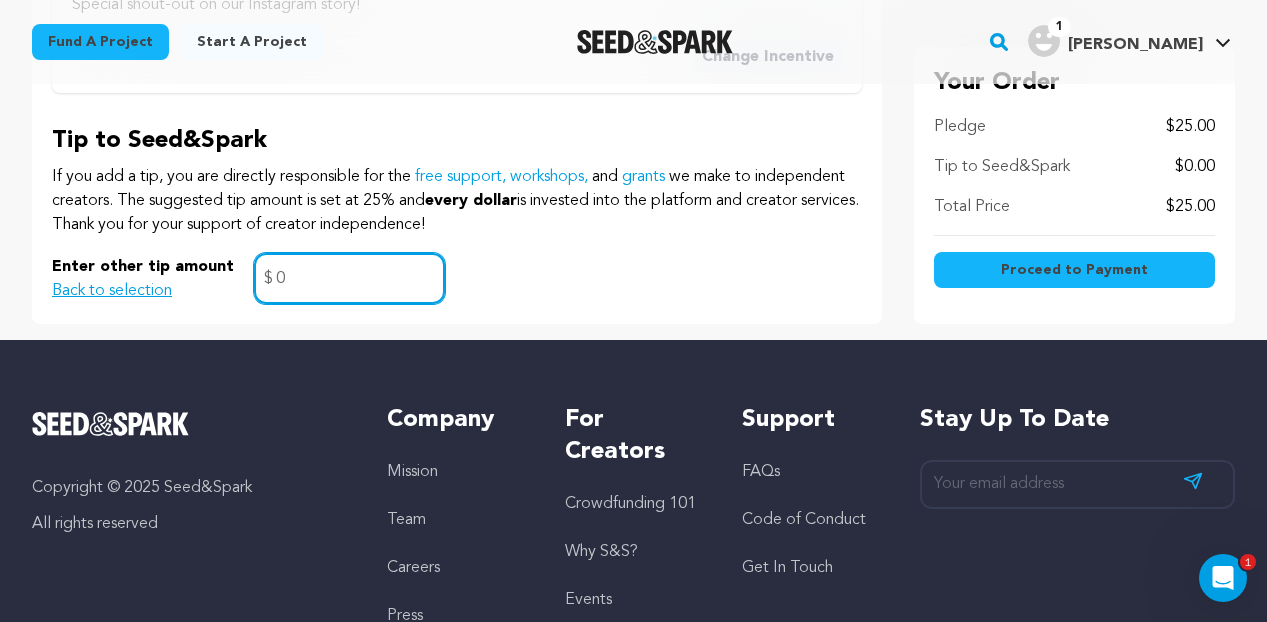 type on "0" 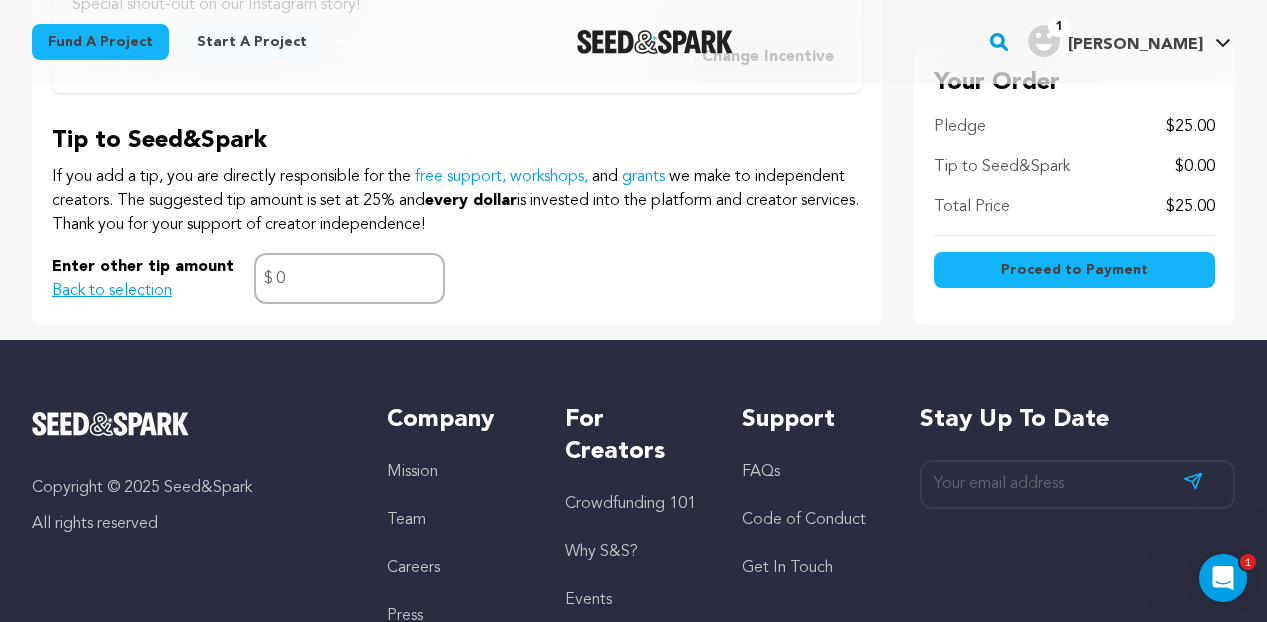click on "Proceed to Payment" at bounding box center (1074, 270) 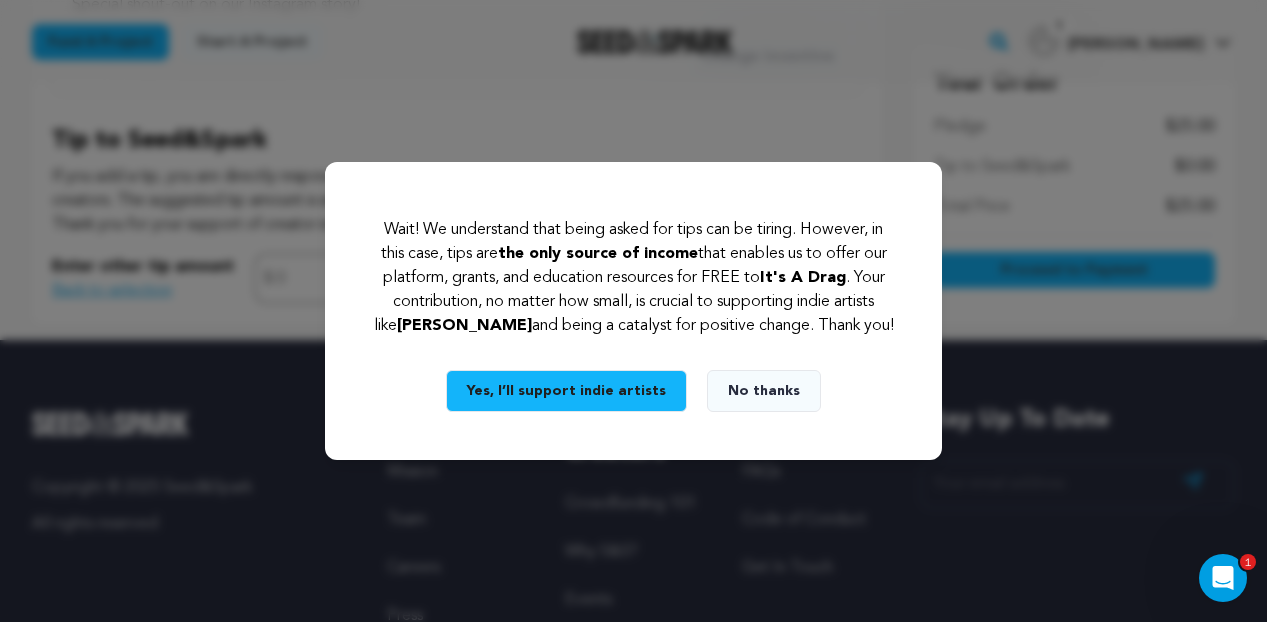 click on "No thanks" at bounding box center (764, 391) 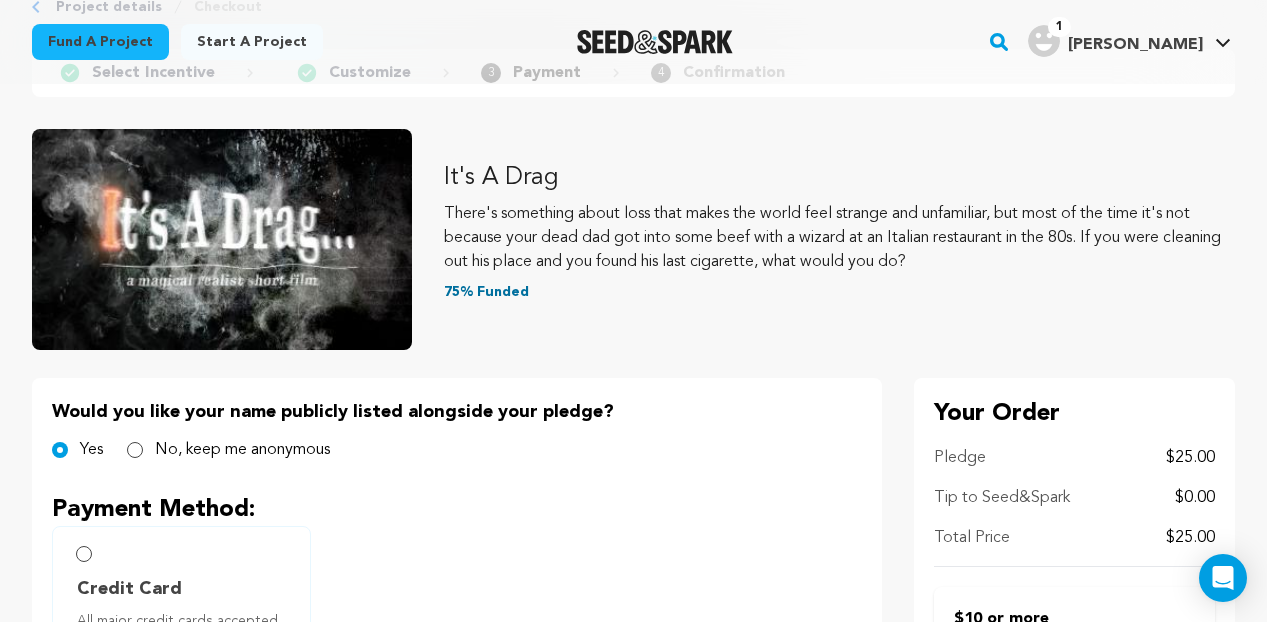 scroll, scrollTop: 351, scrollLeft: 0, axis: vertical 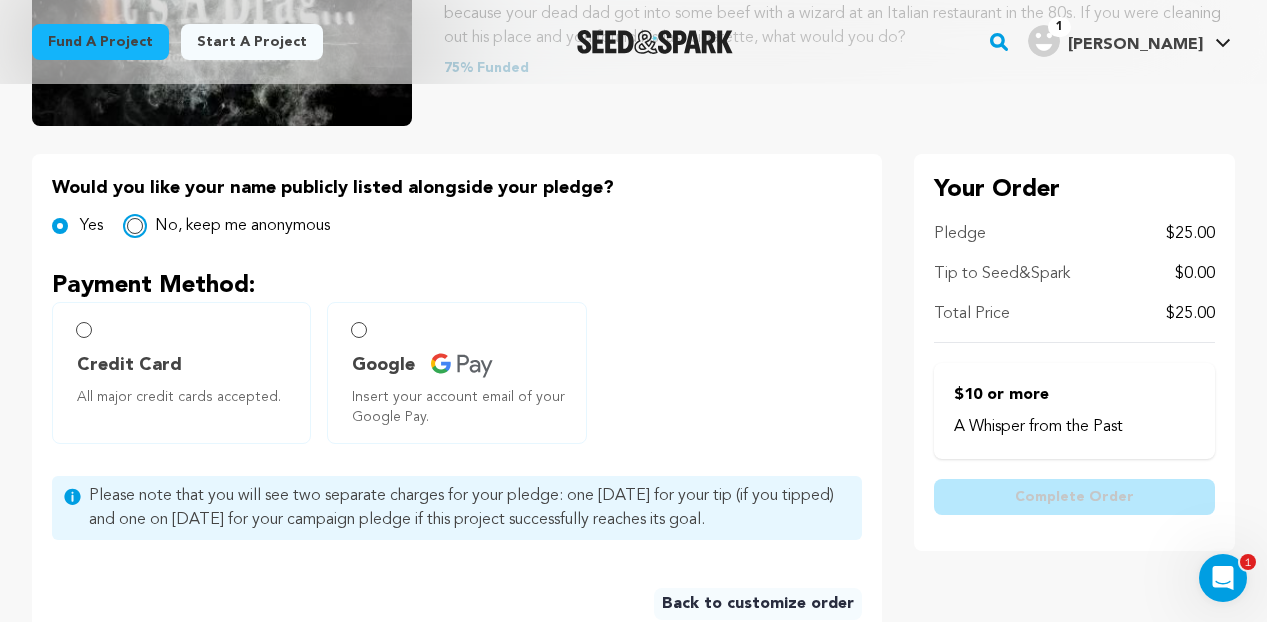 click on "No, keep me anonymous" at bounding box center [135, 226] 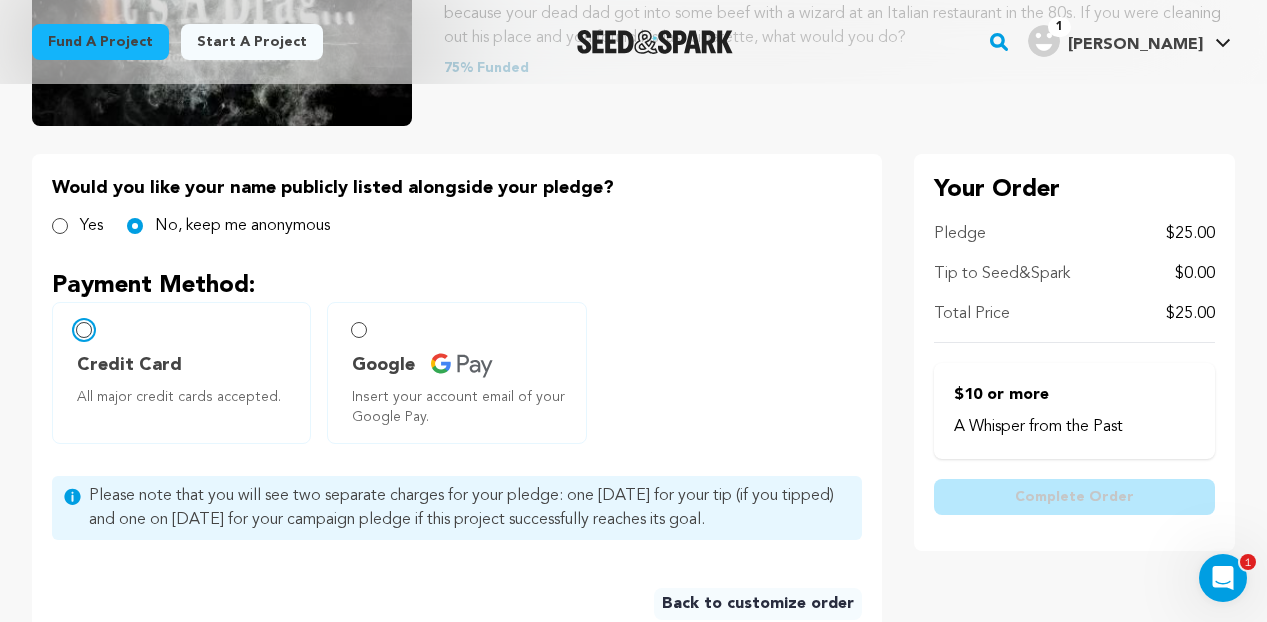 click on "Credit Card
All major credit cards accepted." at bounding box center (84, 330) 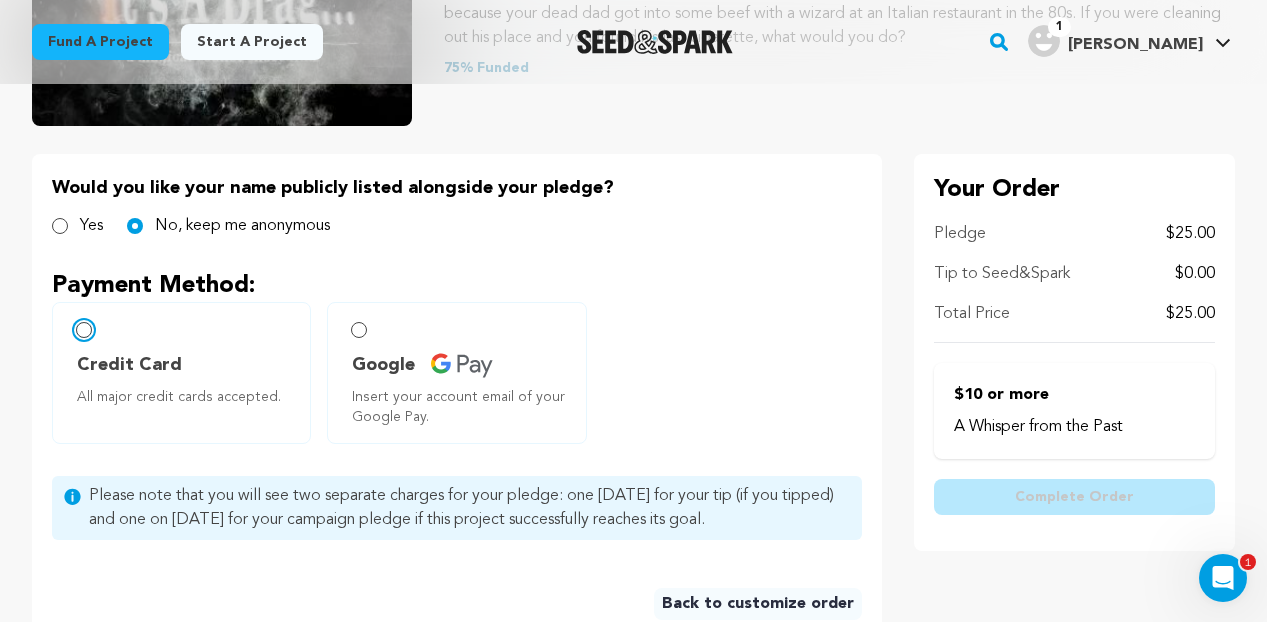 radio on "false" 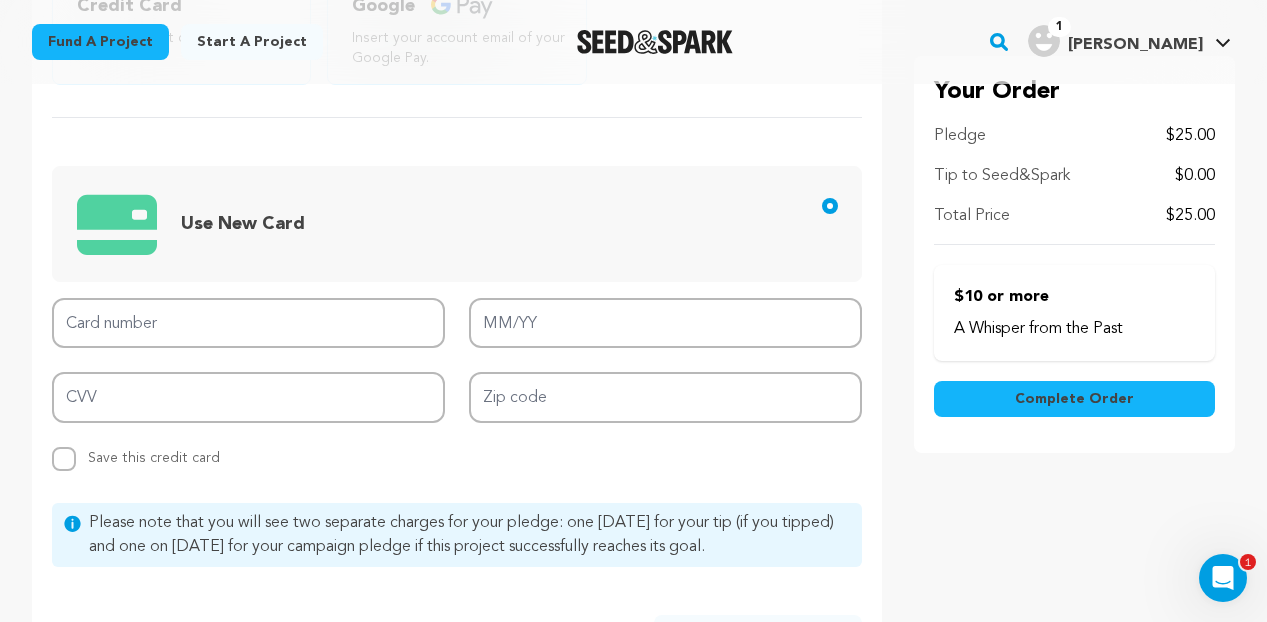 scroll, scrollTop: 763, scrollLeft: 0, axis: vertical 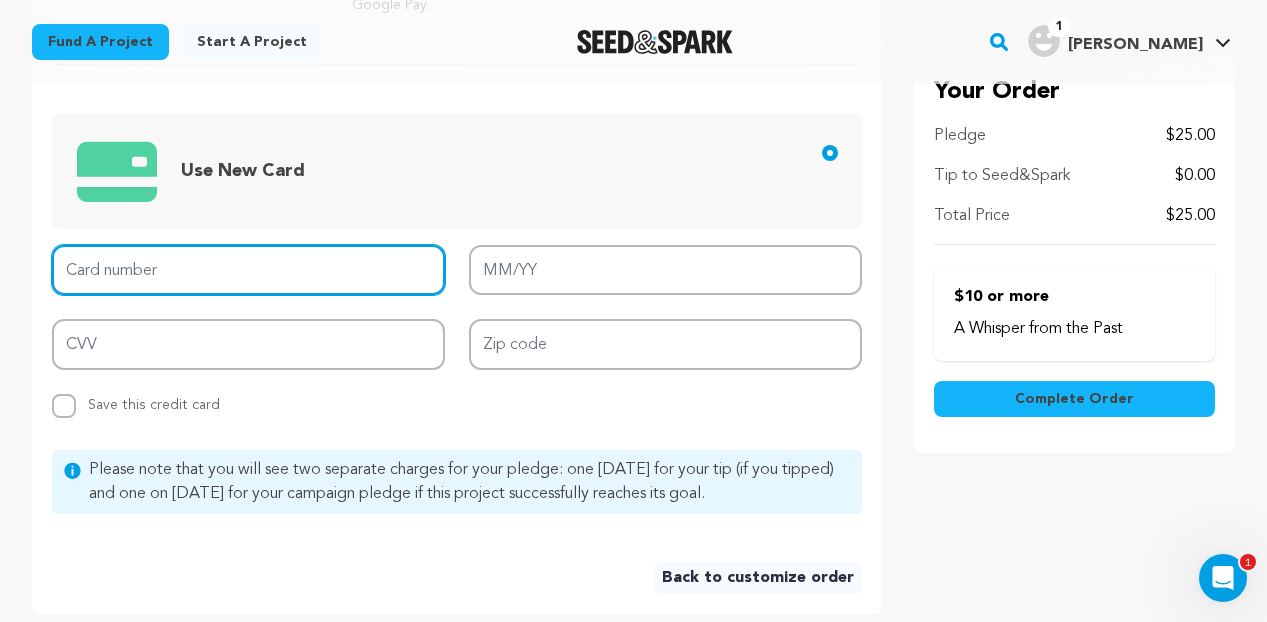 click on "Card number" at bounding box center [248, 270] 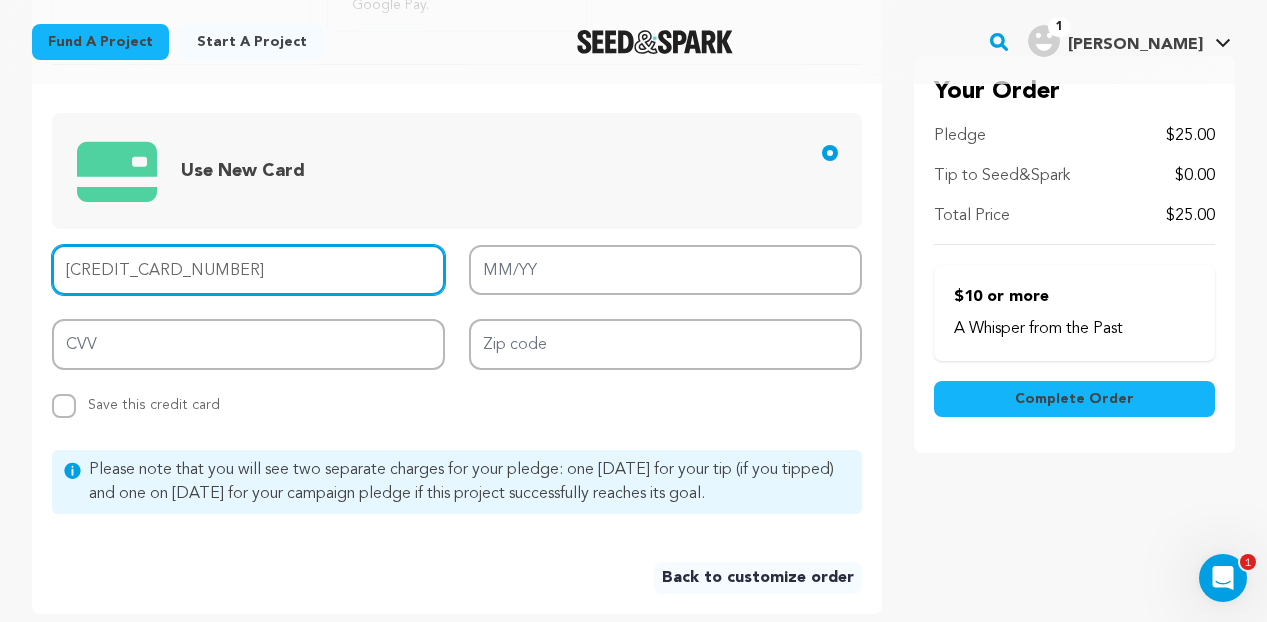 type on "4035 7800 0676 4920" 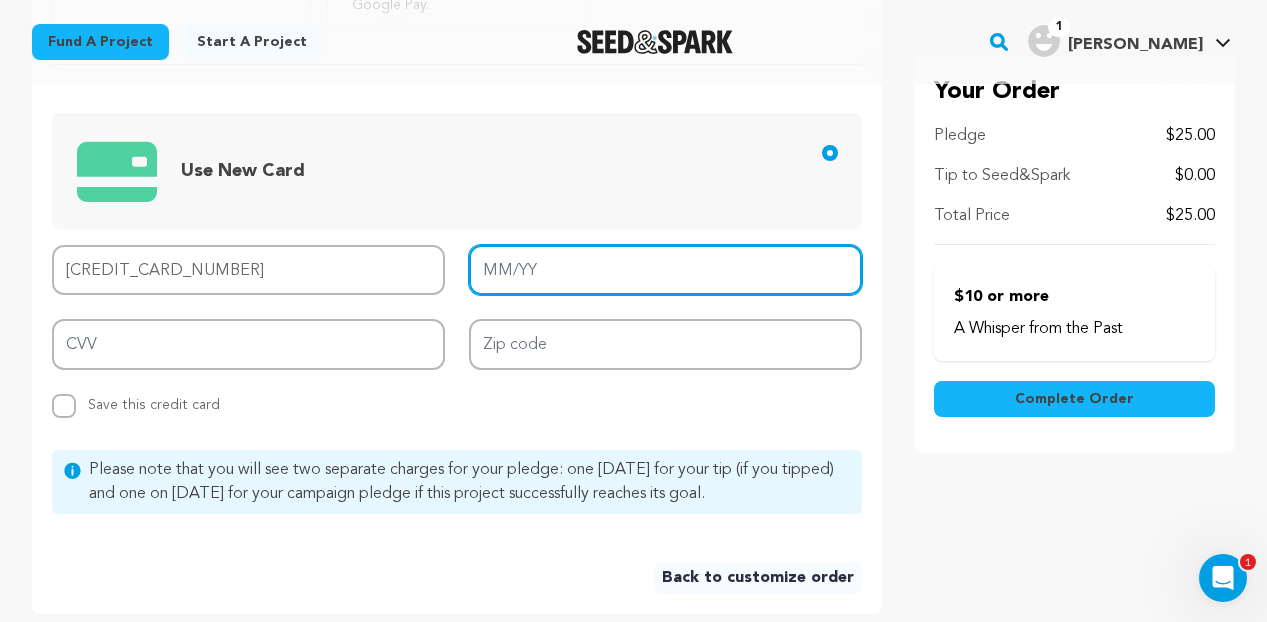 type on "12/25" 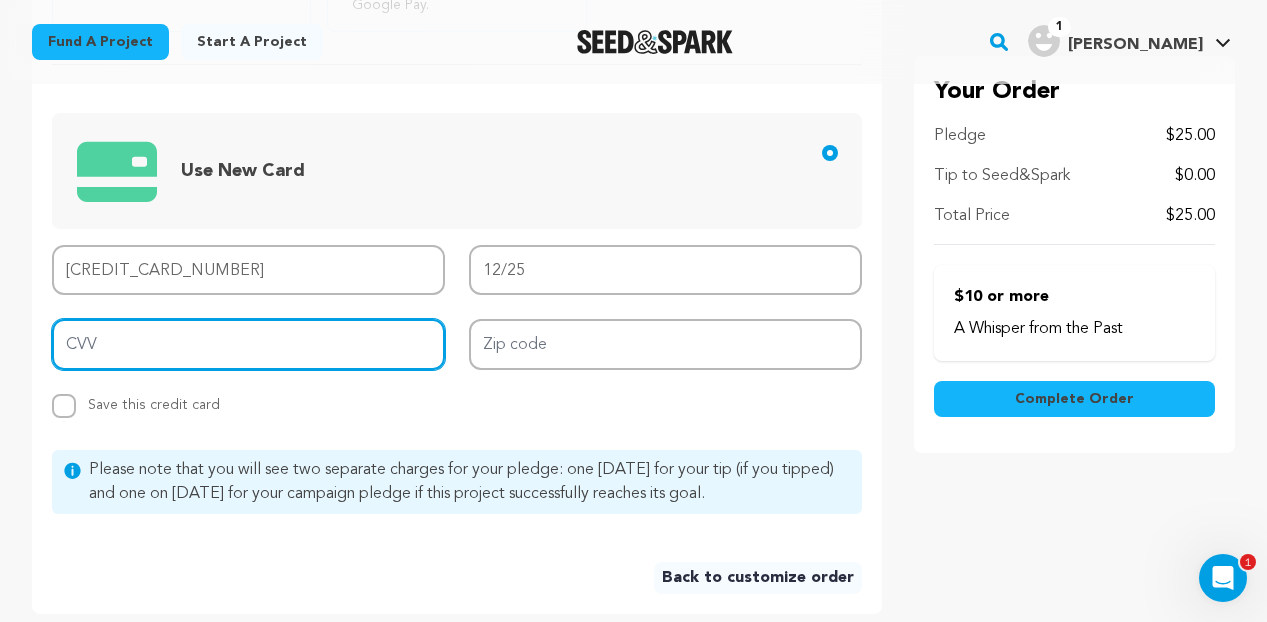 click on "CVV" at bounding box center (248, 344) 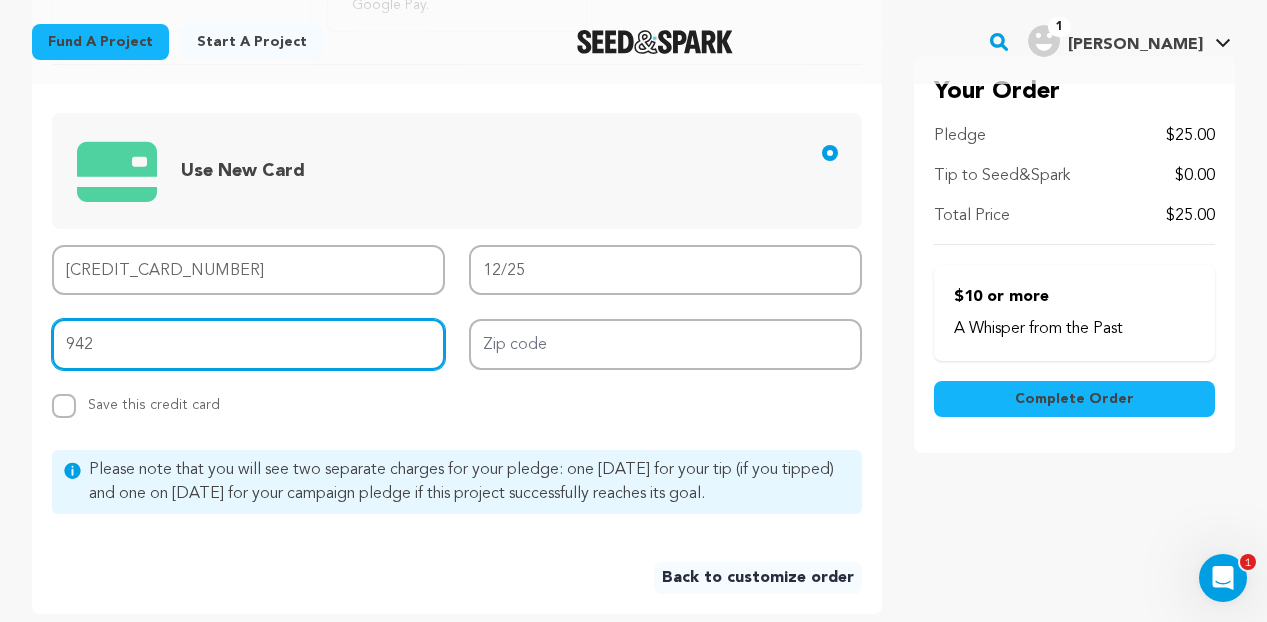 type on "942" 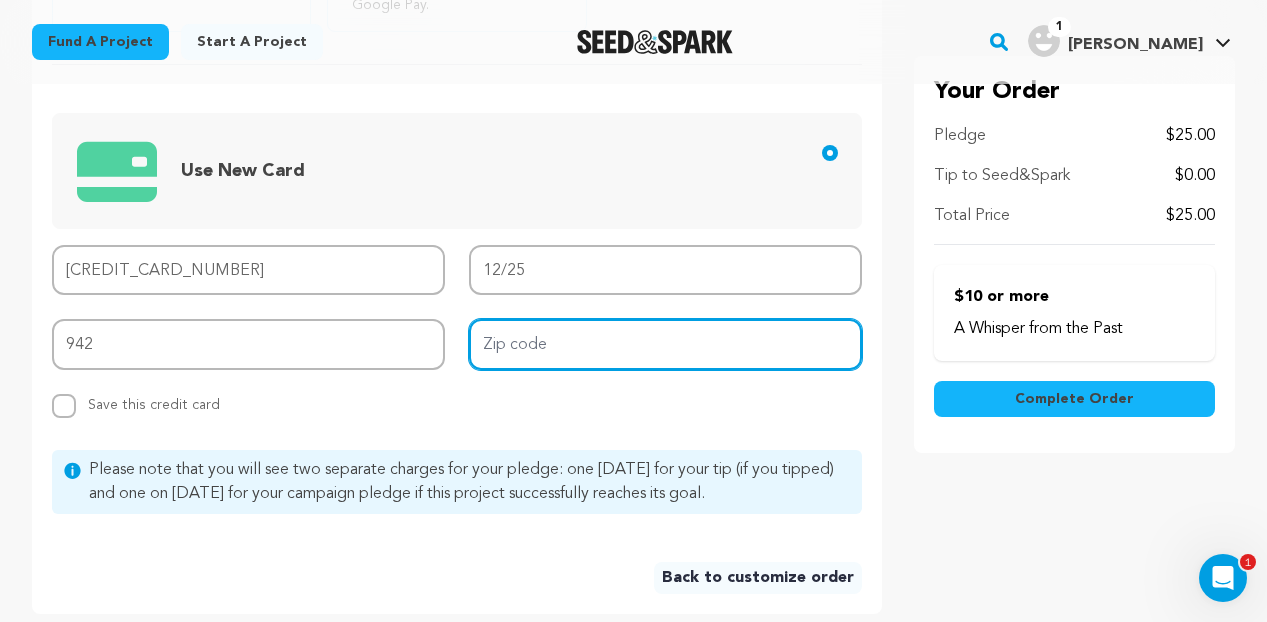 click on "Zip code" at bounding box center [665, 344] 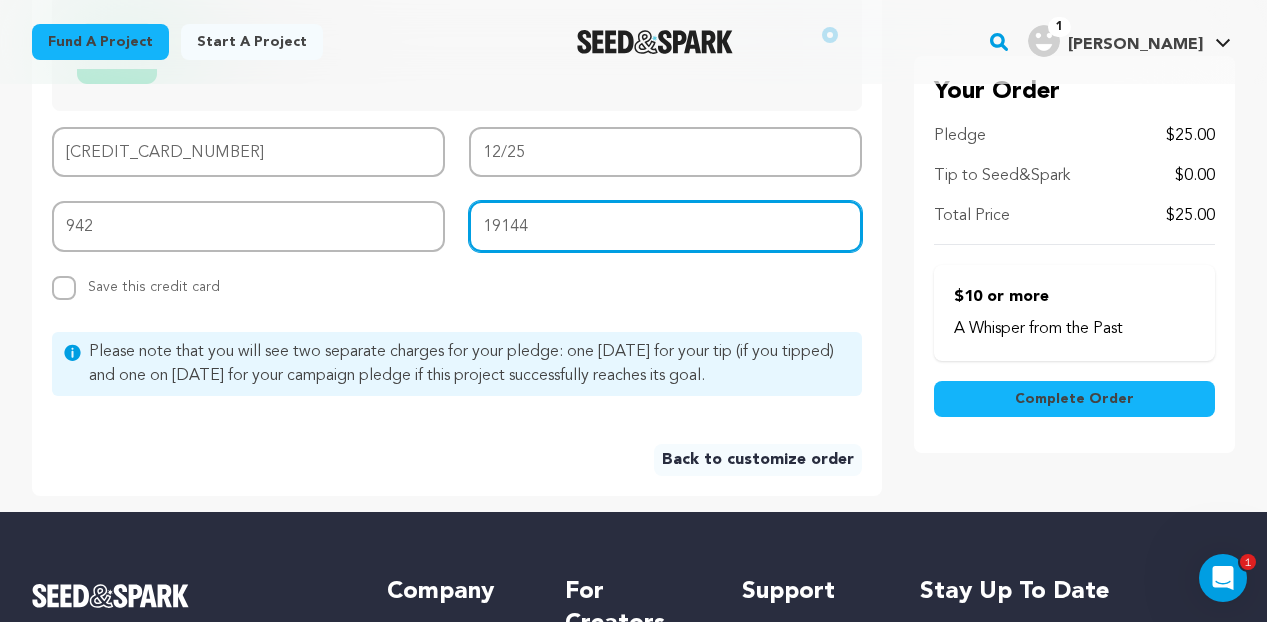 scroll, scrollTop: 886, scrollLeft: 0, axis: vertical 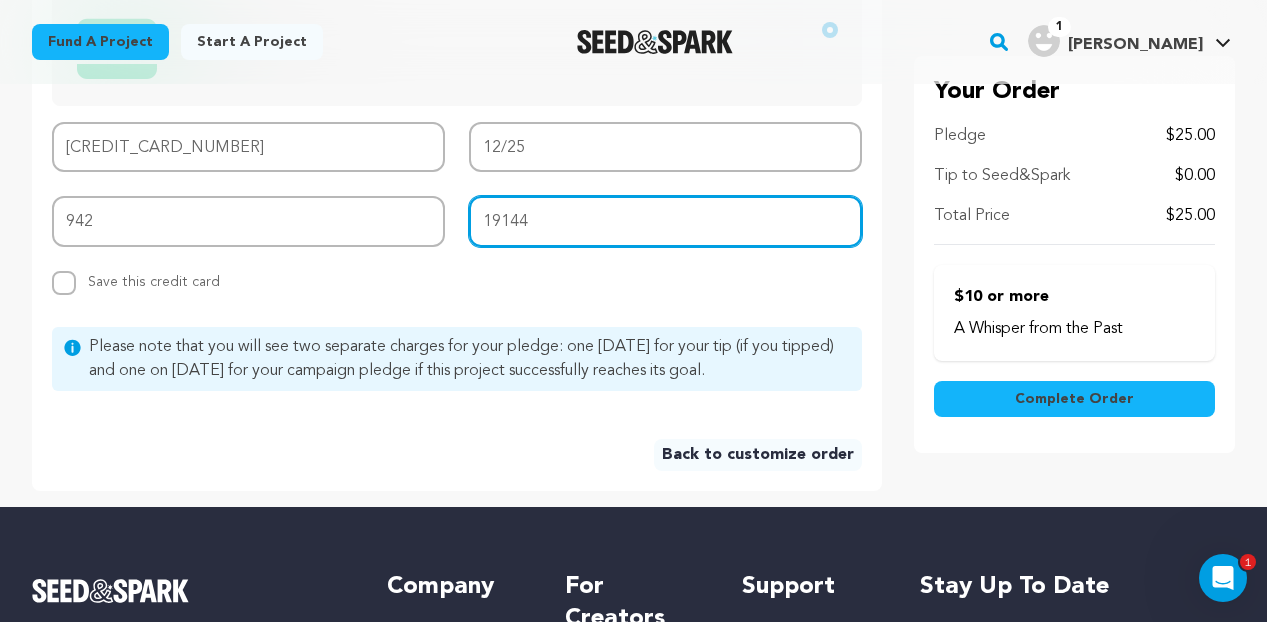 type on "19144" 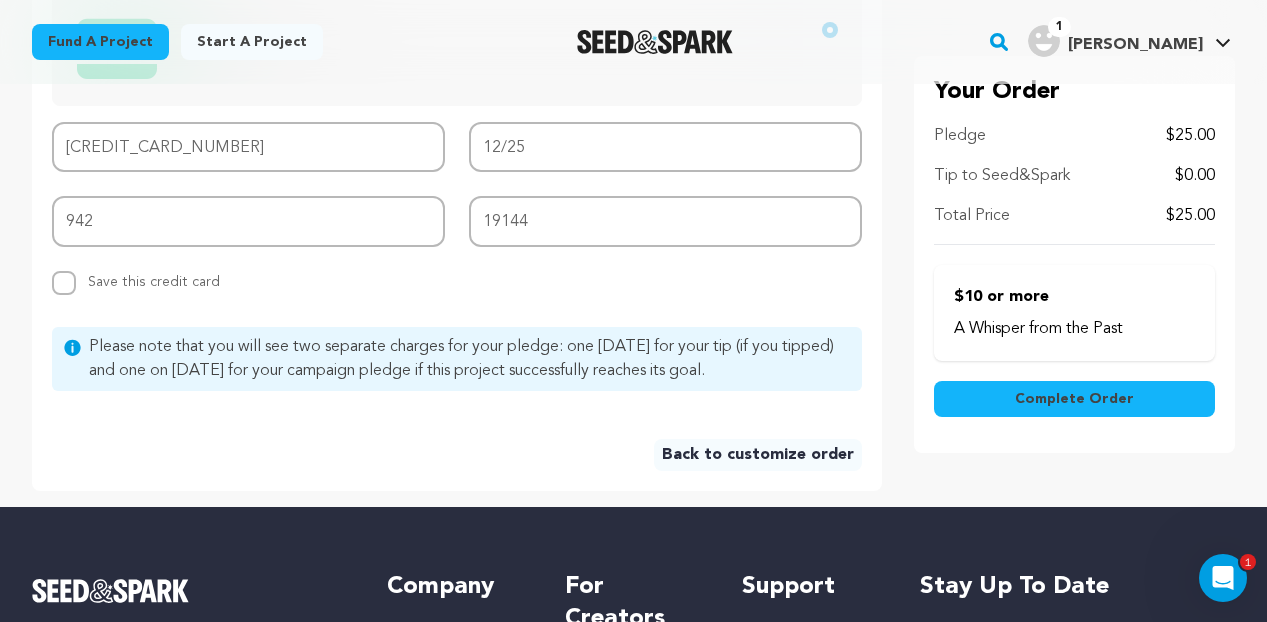 click on "Complete Order" at bounding box center (1074, 399) 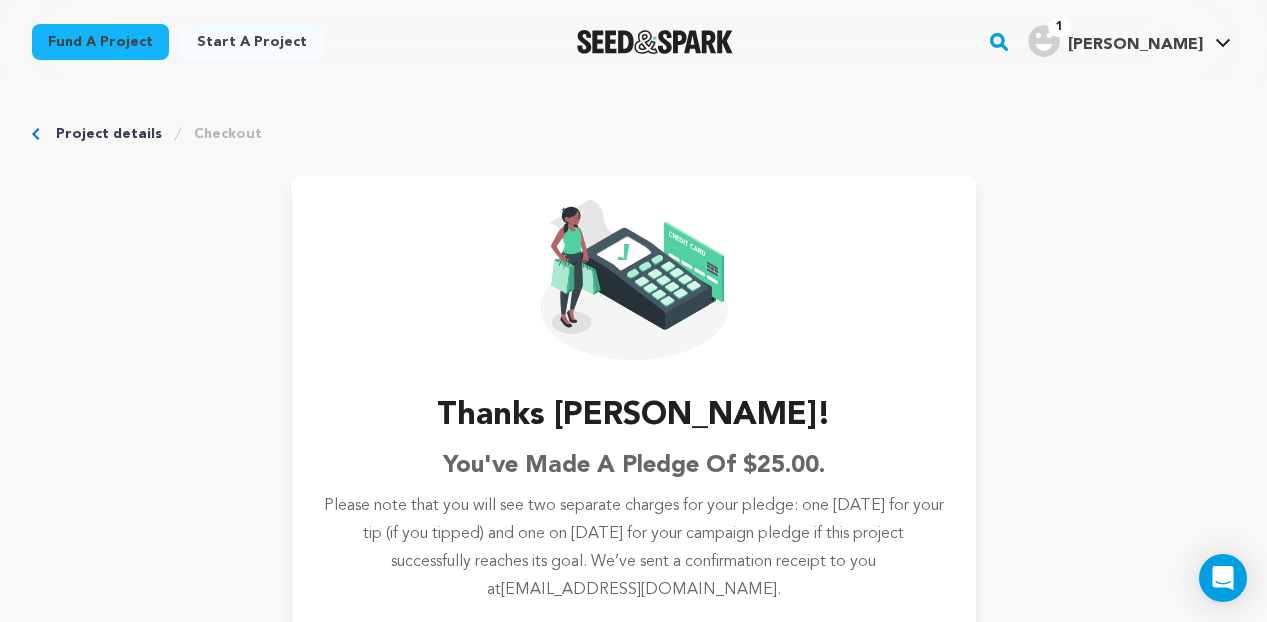 scroll, scrollTop: 0, scrollLeft: 0, axis: both 